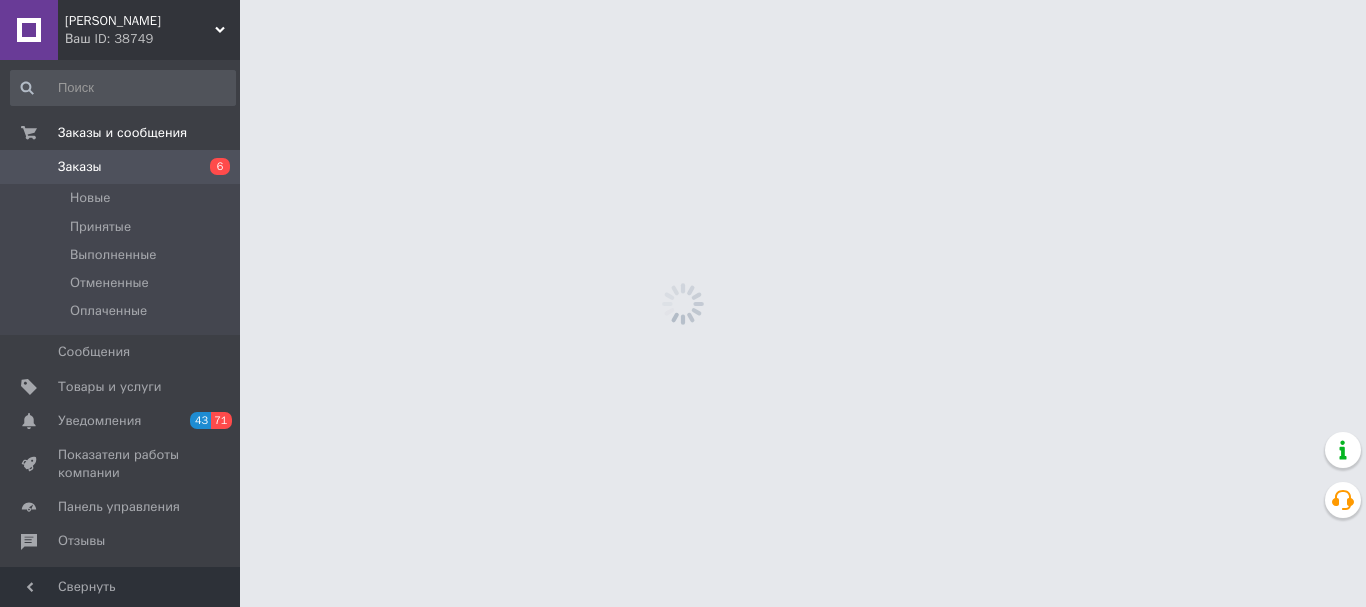 scroll, scrollTop: 0, scrollLeft: 0, axis: both 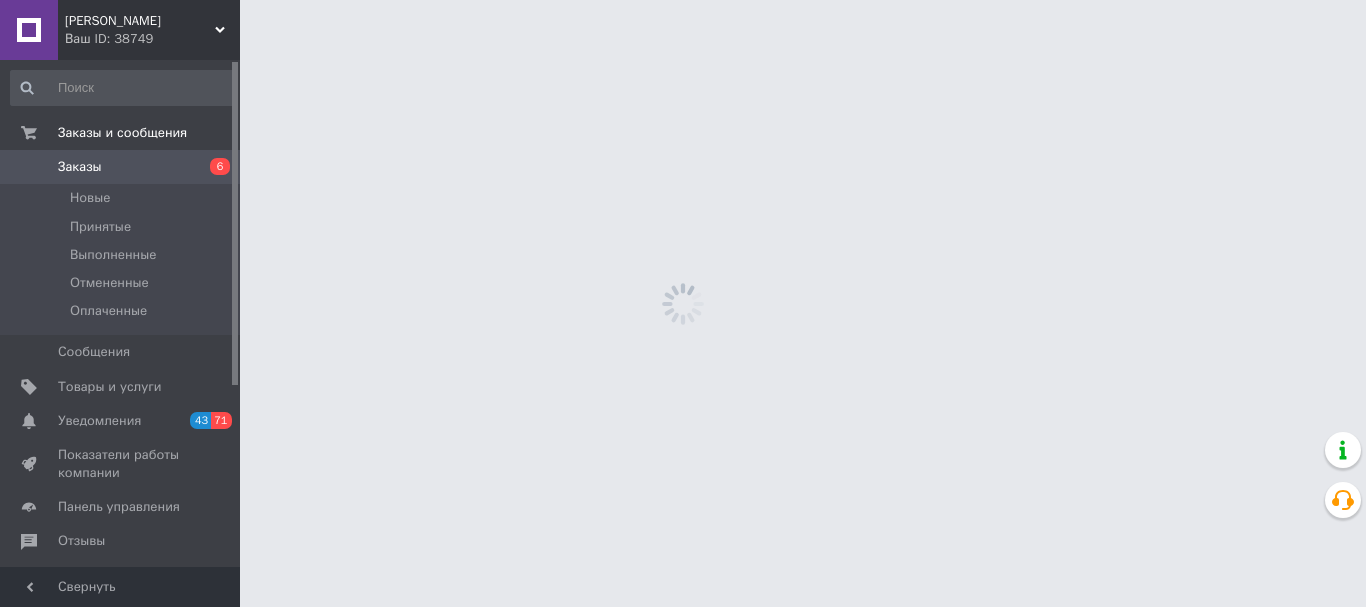 click on "Заказы" at bounding box center (80, 167) 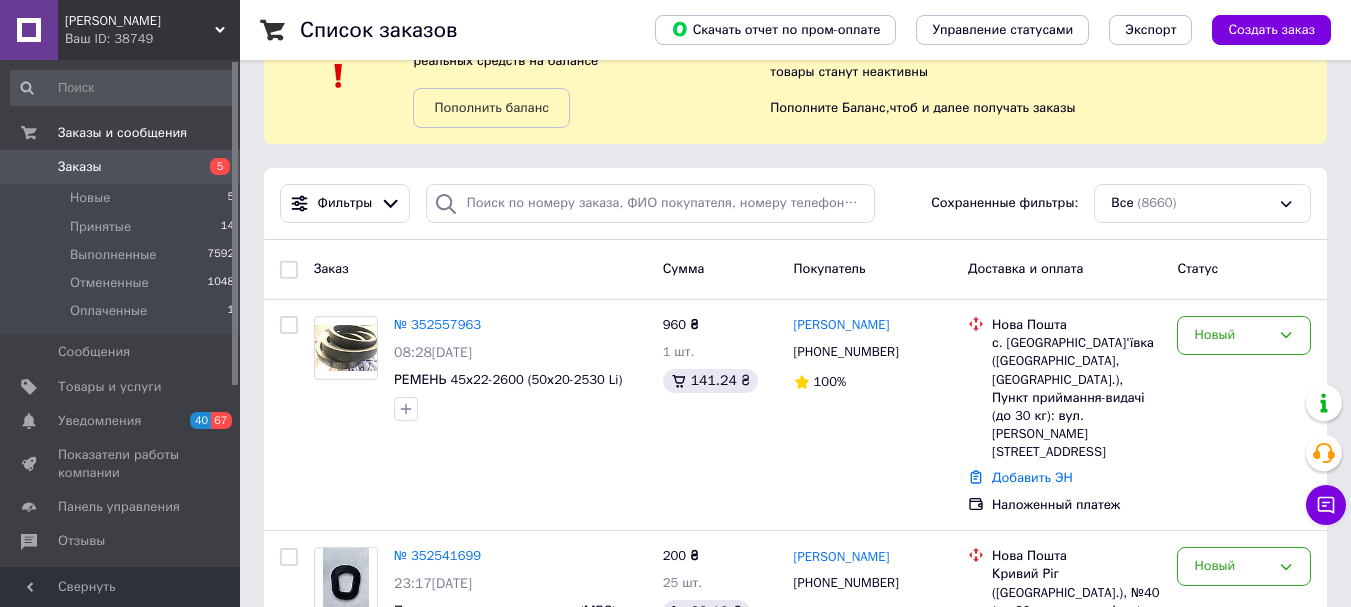 scroll, scrollTop: 200, scrollLeft: 0, axis: vertical 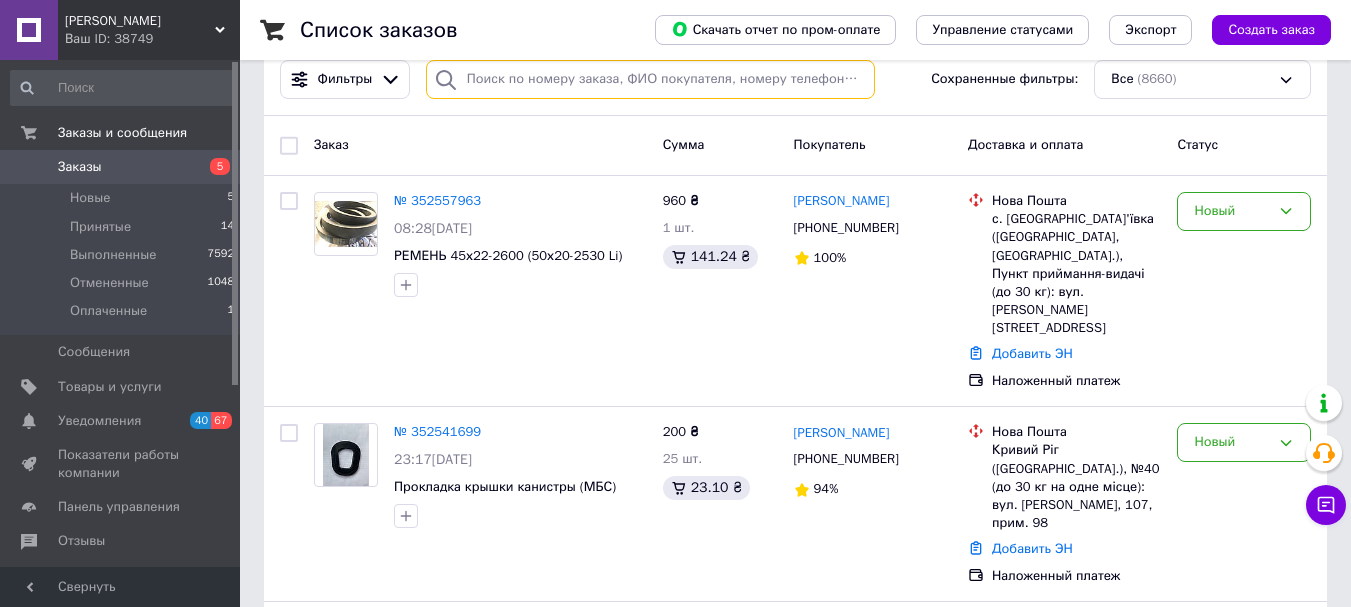 click at bounding box center (650, 79) 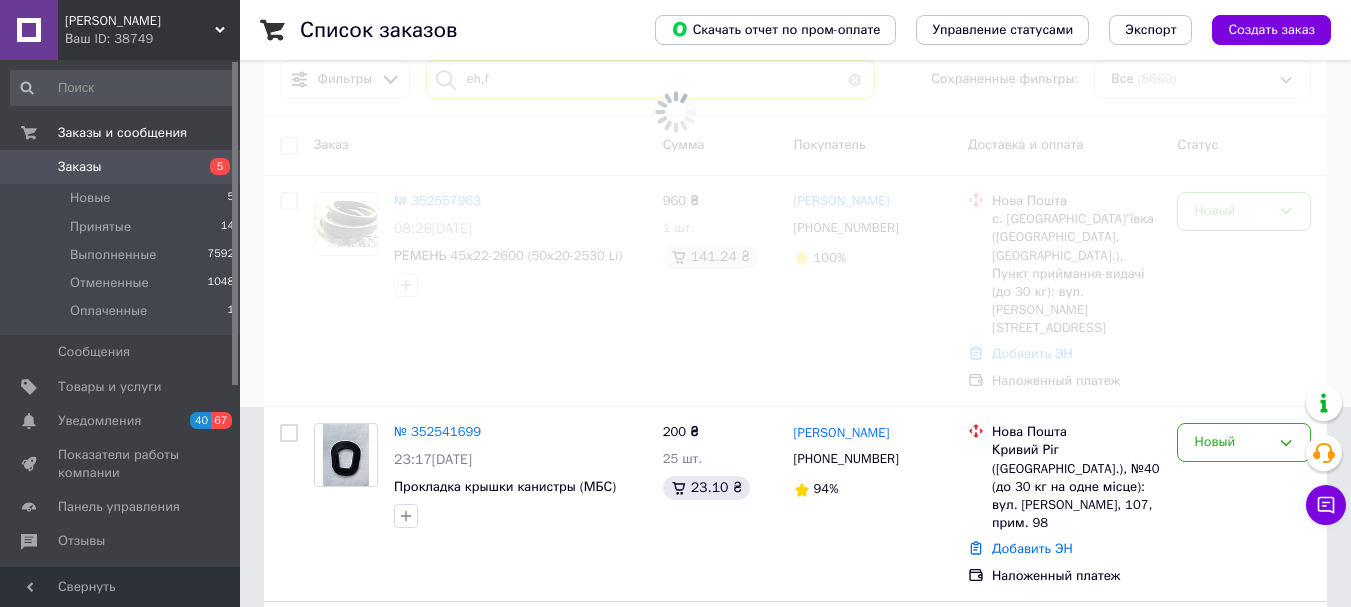 scroll, scrollTop: 0, scrollLeft: 0, axis: both 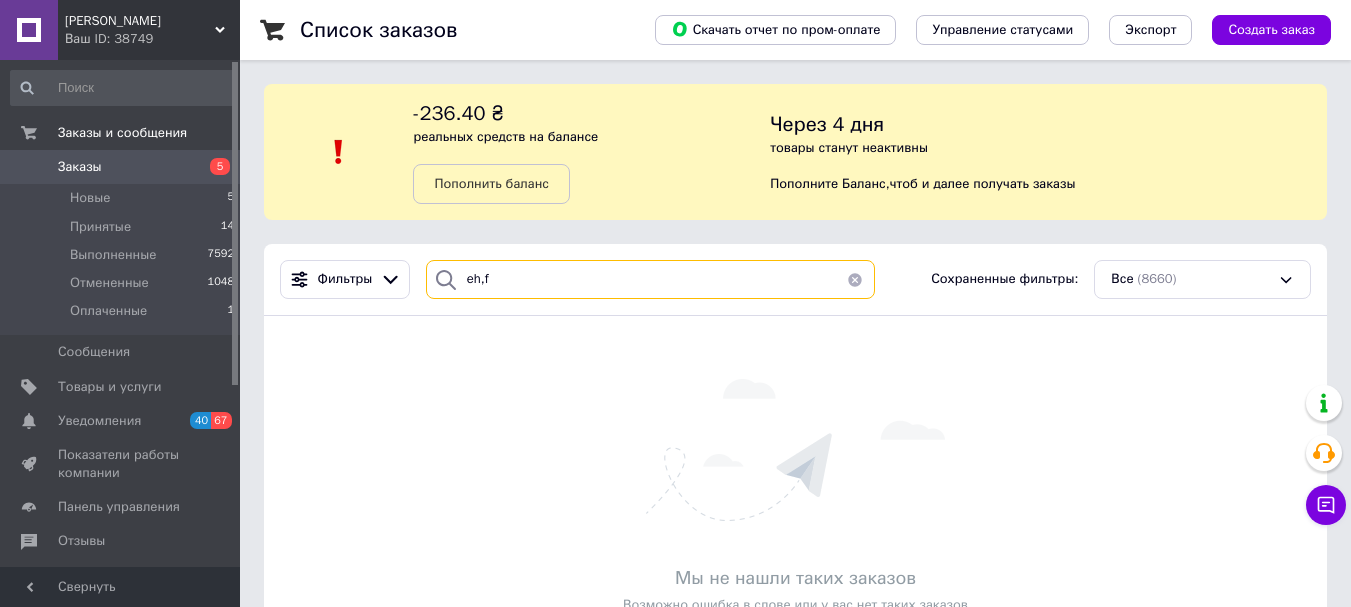 drag, startPoint x: 484, startPoint y: 273, endPoint x: 457, endPoint y: 274, distance: 27.018513 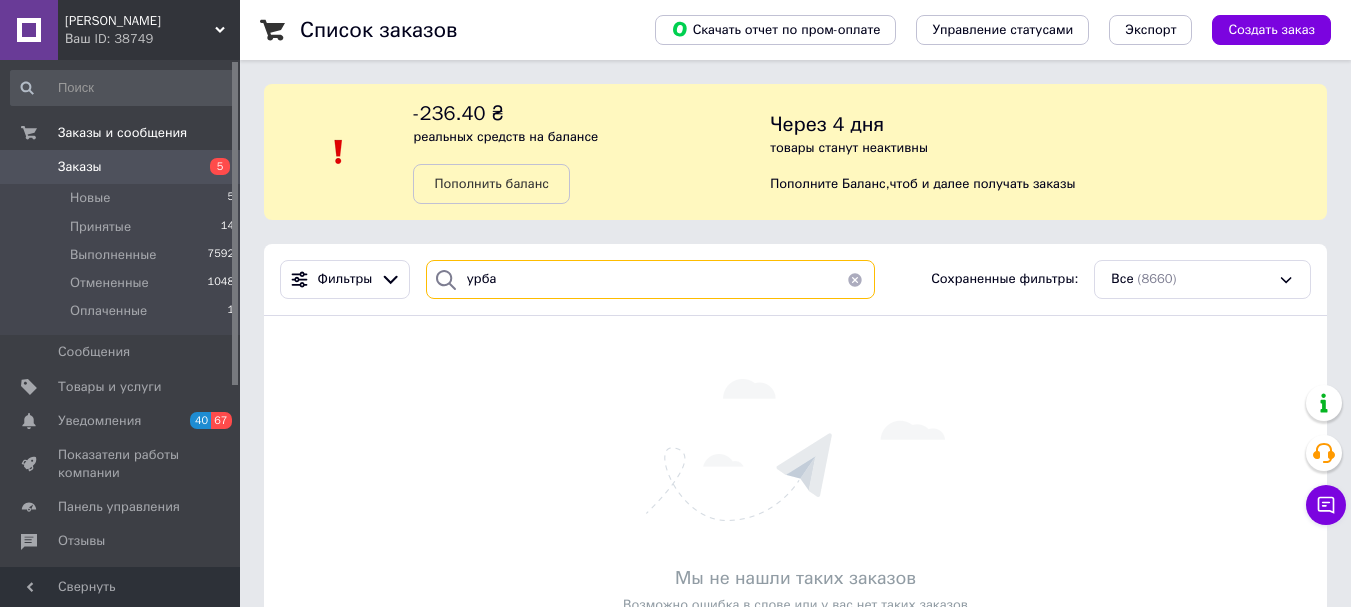 type on "урба" 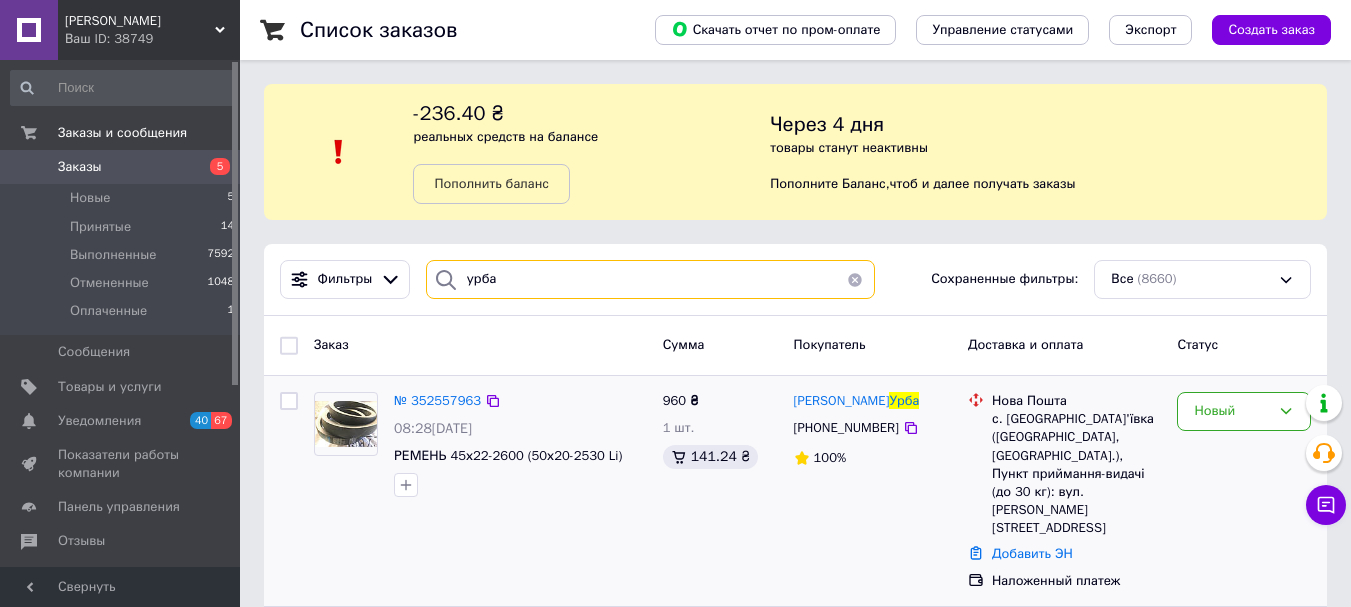 scroll, scrollTop: 224, scrollLeft: 0, axis: vertical 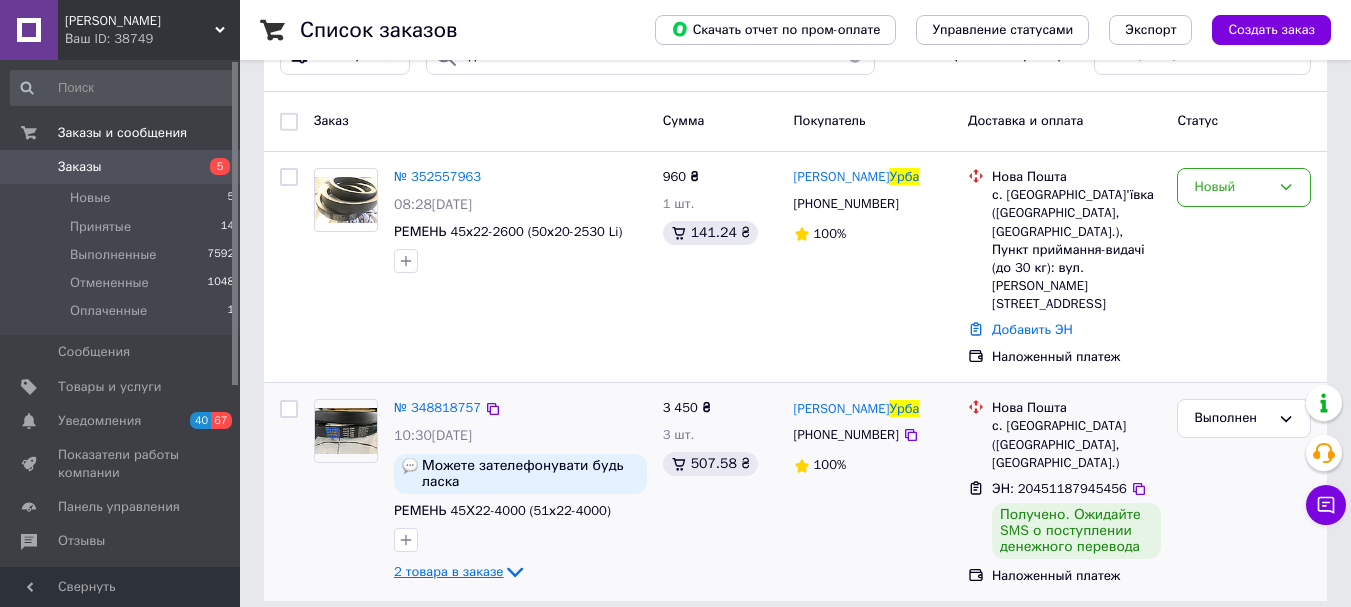 click on "2 товара в заказе" at bounding box center [448, 571] 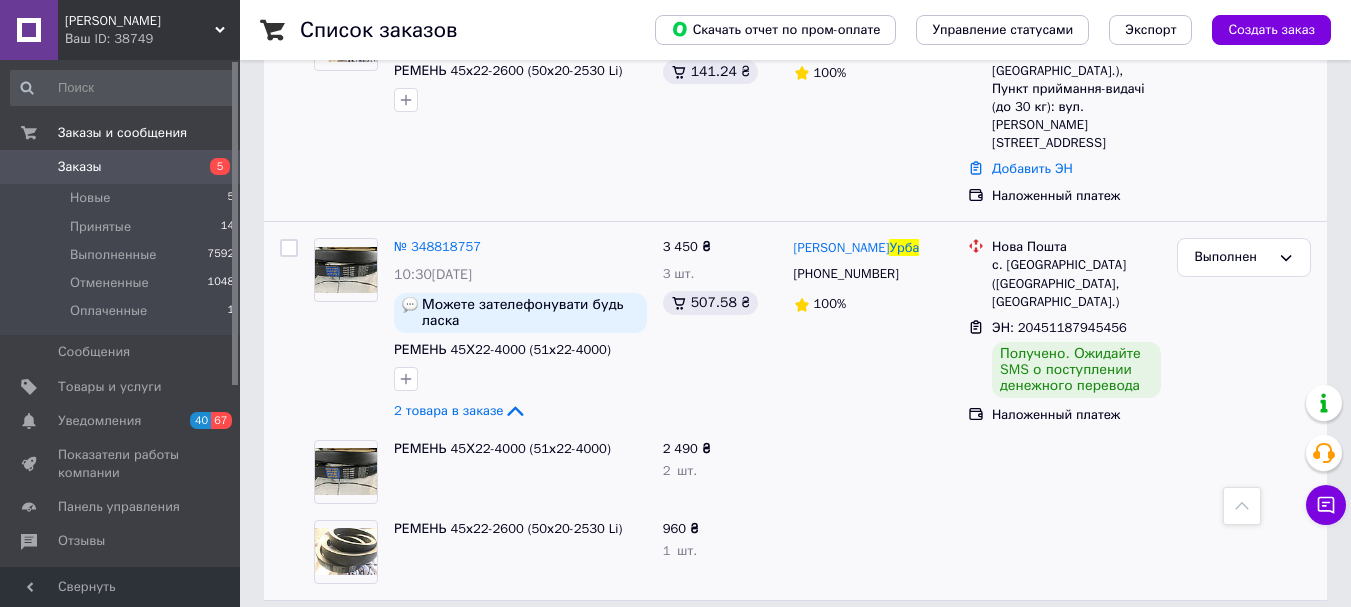 scroll, scrollTop: 0, scrollLeft: 0, axis: both 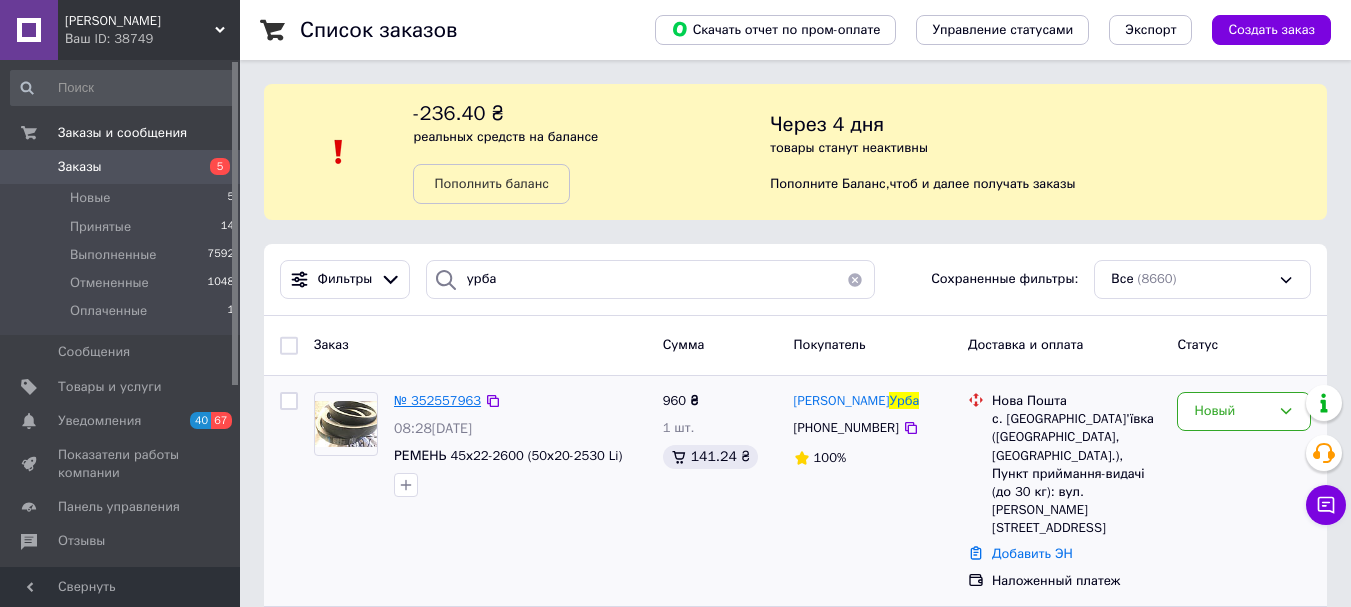 click on "№ 352557963" at bounding box center [437, 400] 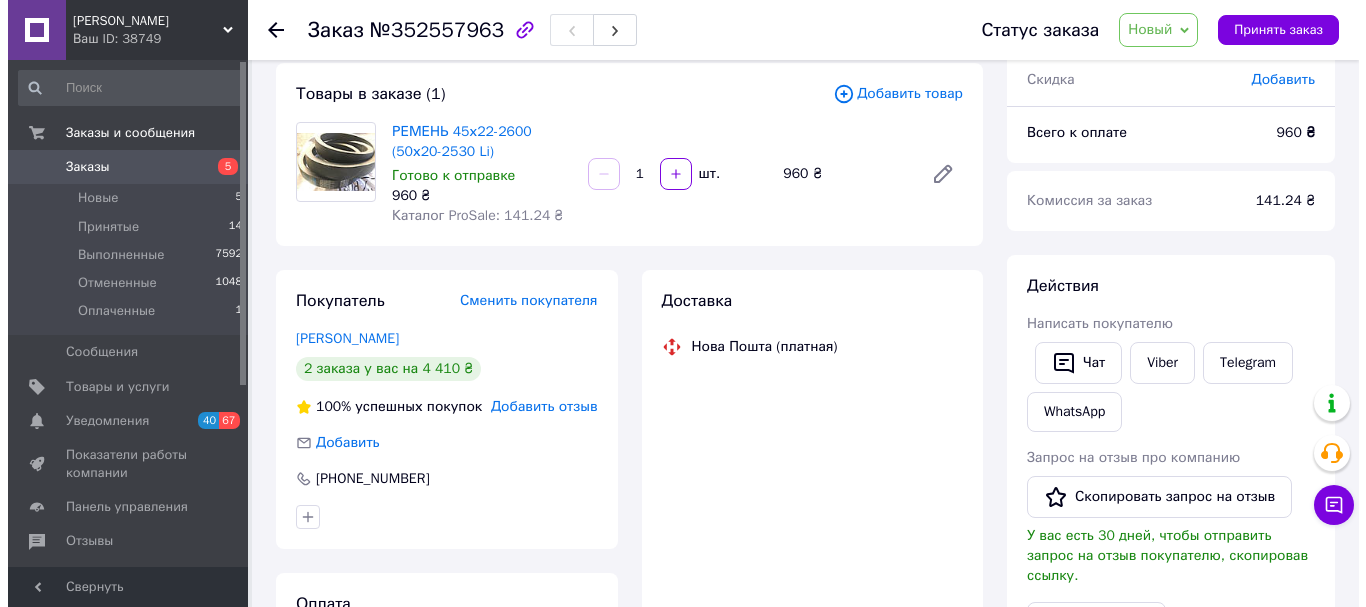 scroll, scrollTop: 200, scrollLeft: 0, axis: vertical 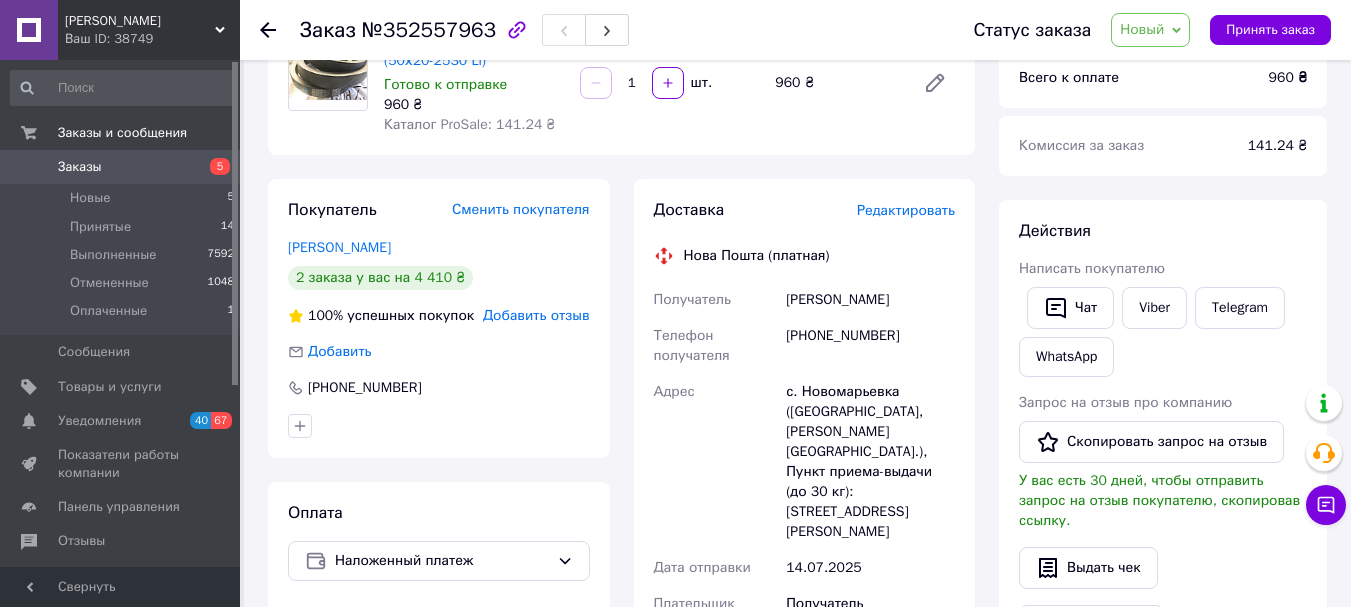 click on "Новый" at bounding box center (1142, 29) 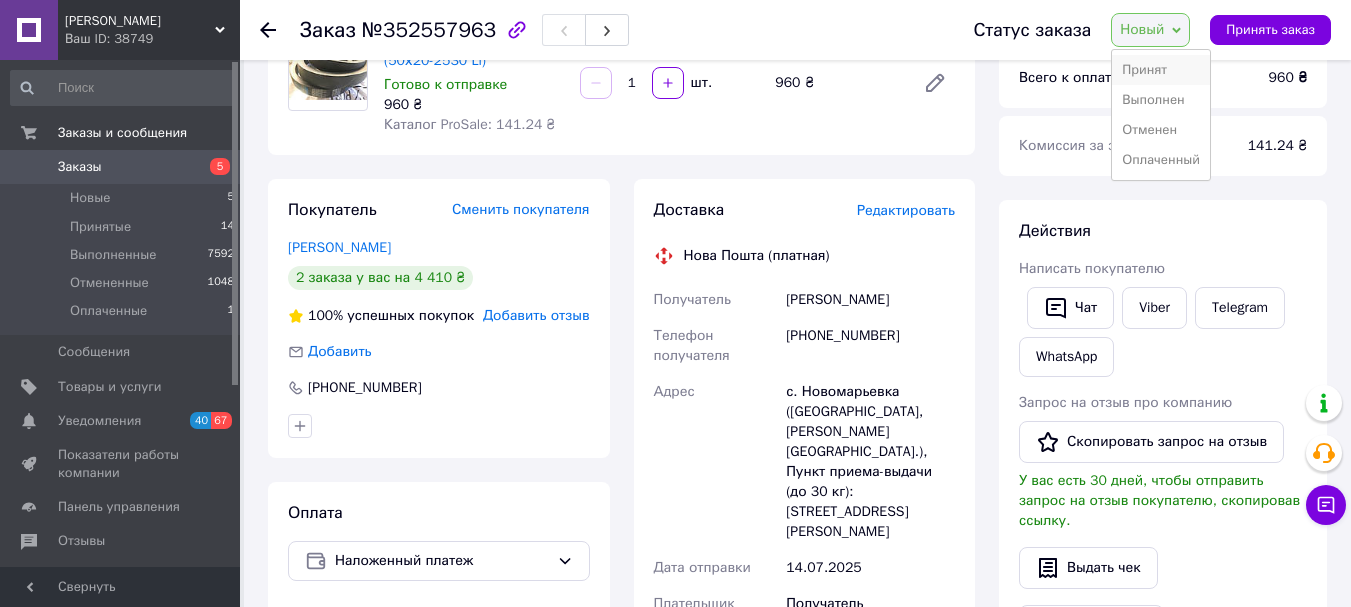 click on "Принят" at bounding box center (1161, 70) 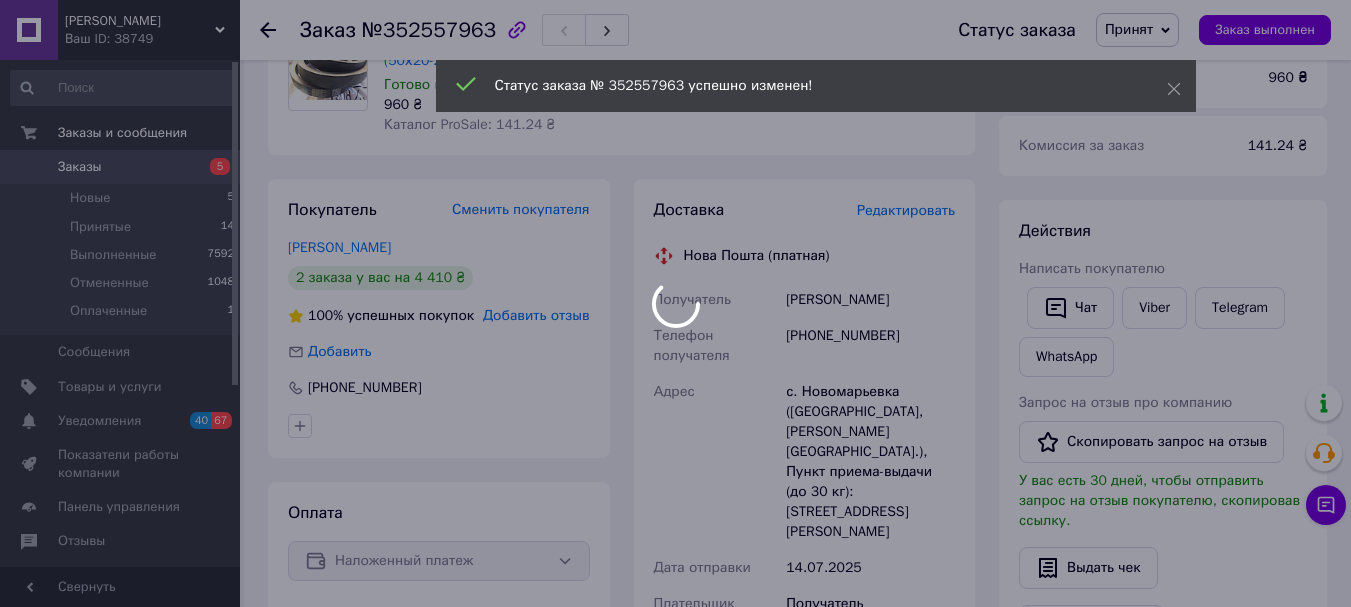 click on "Редактировать" at bounding box center [906, 210] 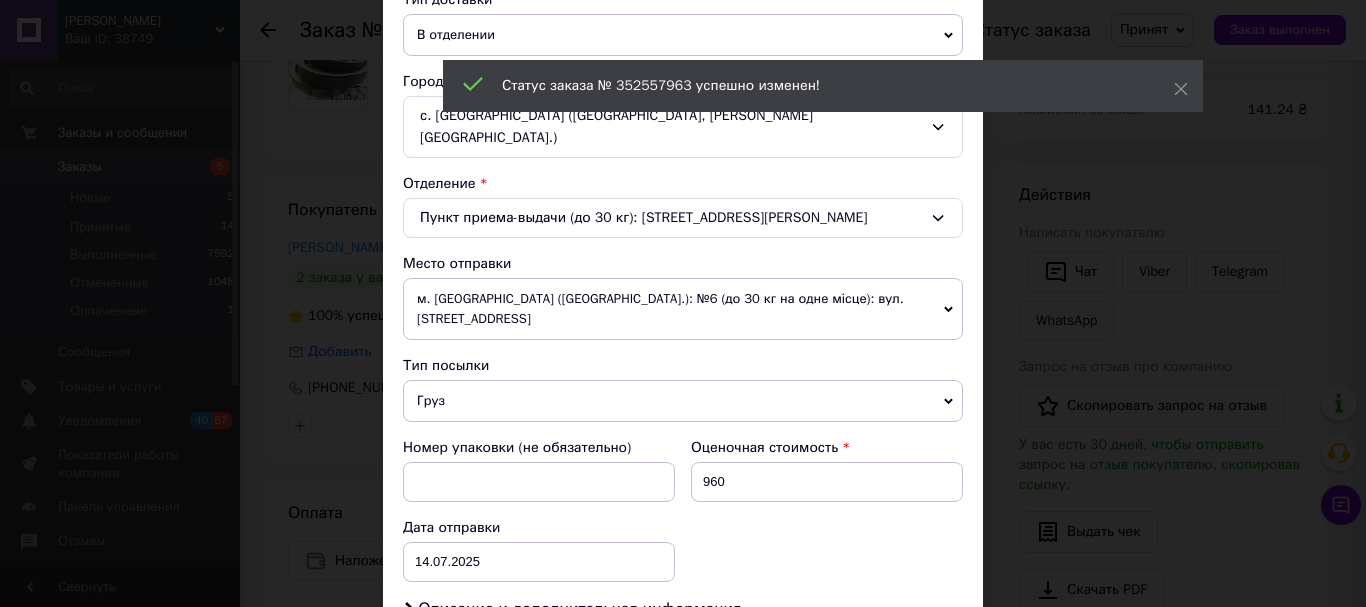 scroll, scrollTop: 600, scrollLeft: 0, axis: vertical 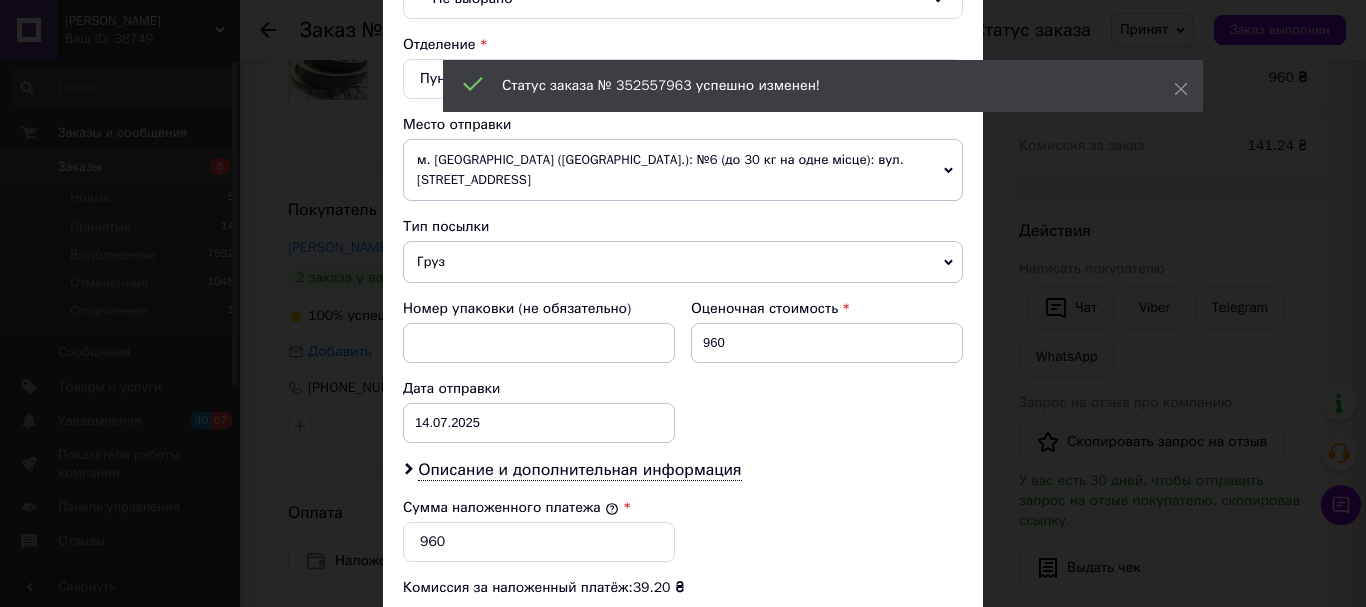click on "м. [GEOGRAPHIC_DATA] ([GEOGRAPHIC_DATA].): №6 (до 30 кг на одне місце): вул. [STREET_ADDRESS]" at bounding box center [683, 170] 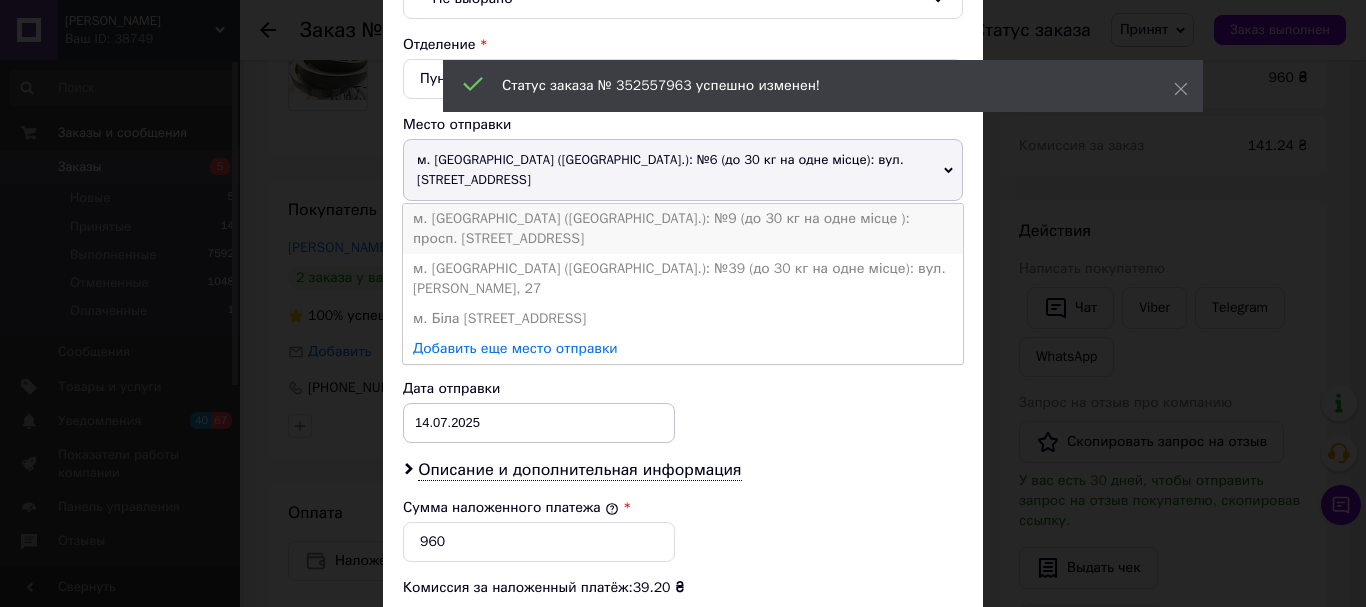 click on "м. [GEOGRAPHIC_DATA] ([GEOGRAPHIC_DATA].): №9 (до 30 кг на одне місце ): просп. [STREET_ADDRESS]" at bounding box center (683, 229) 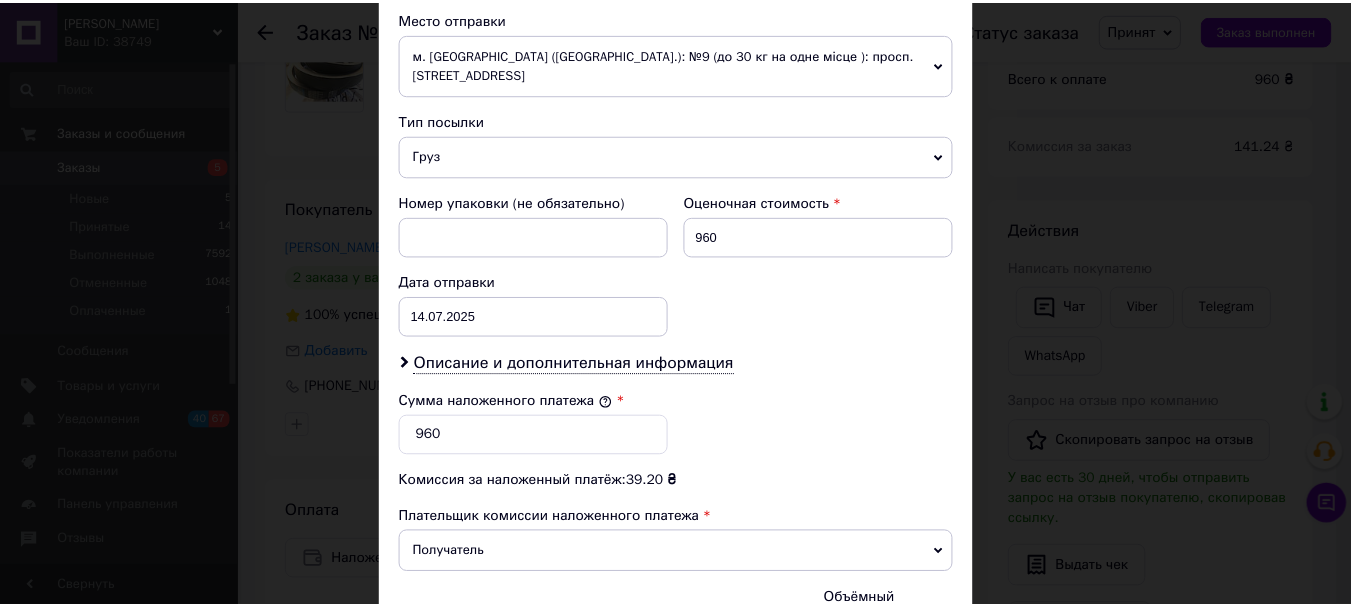 scroll, scrollTop: 900, scrollLeft: 0, axis: vertical 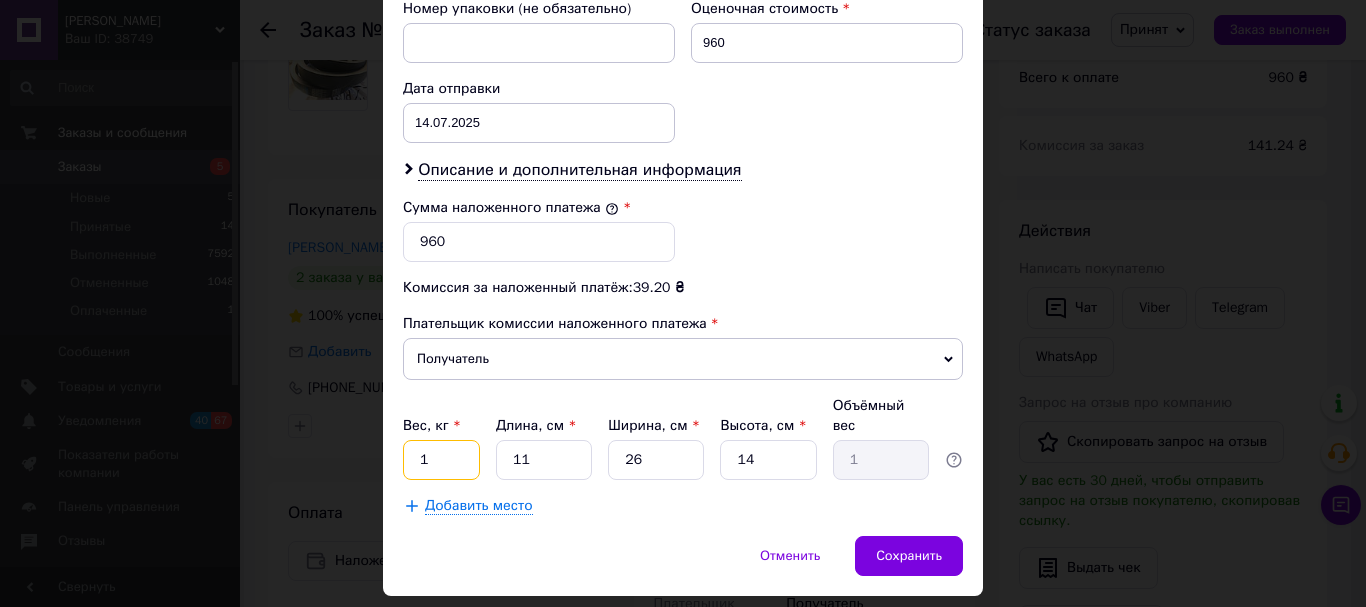 click on "1" at bounding box center (441, 460) 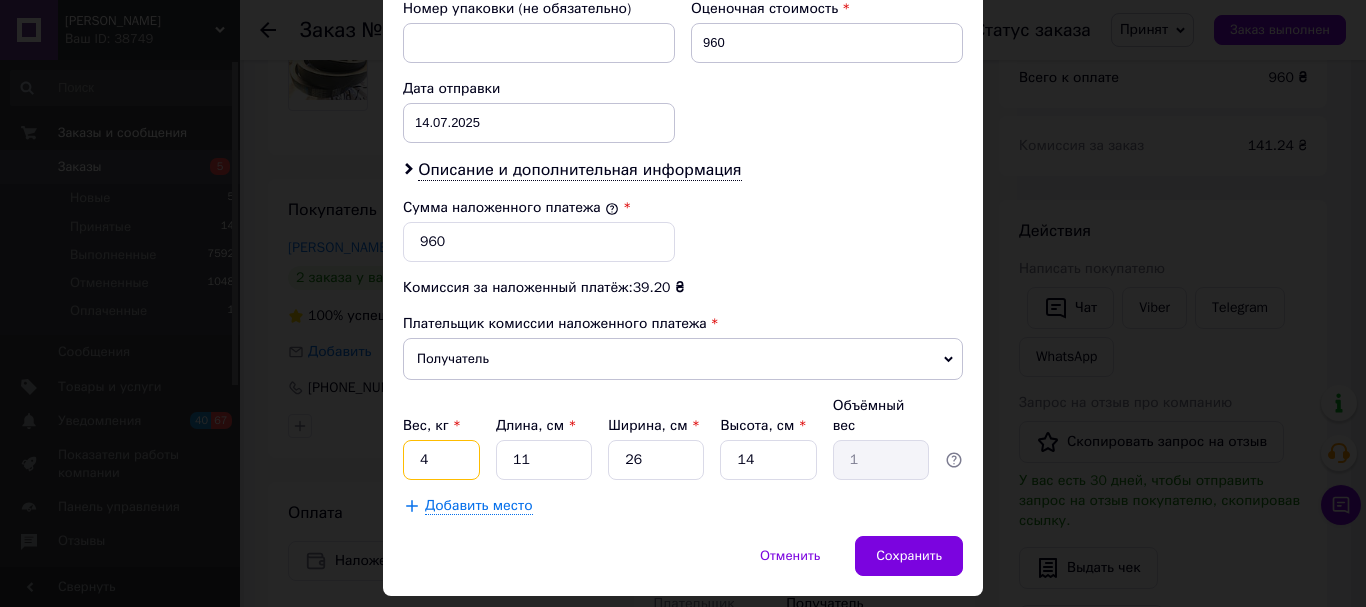 type on "4" 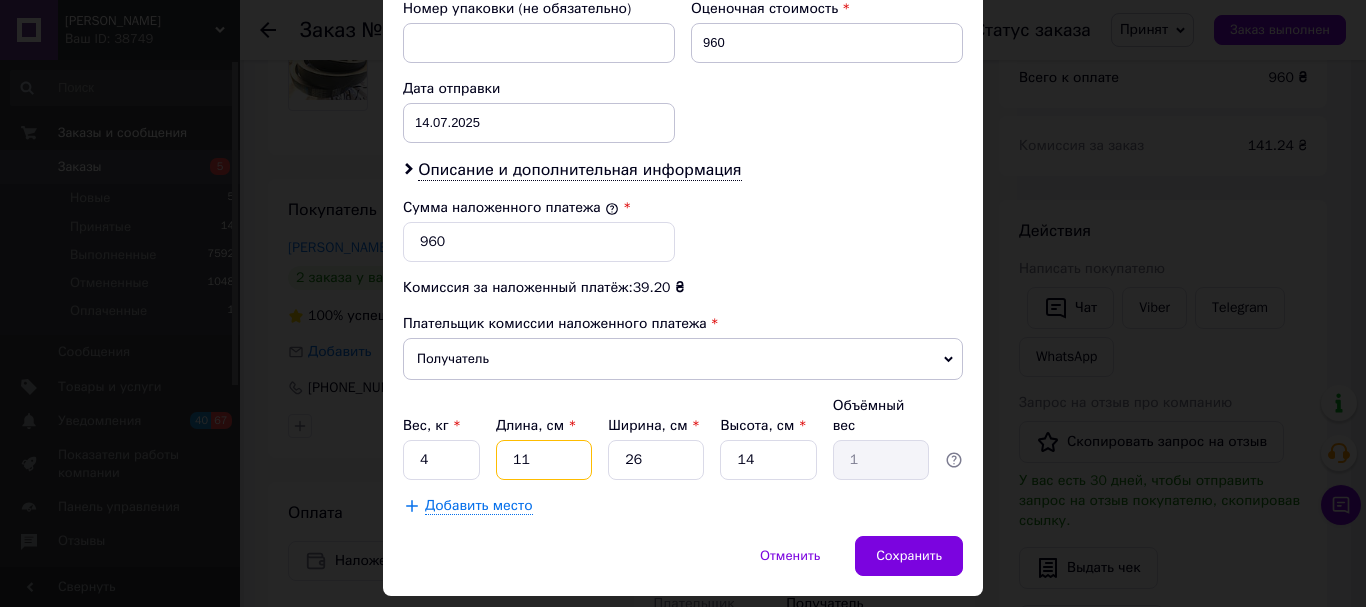 type on "3" 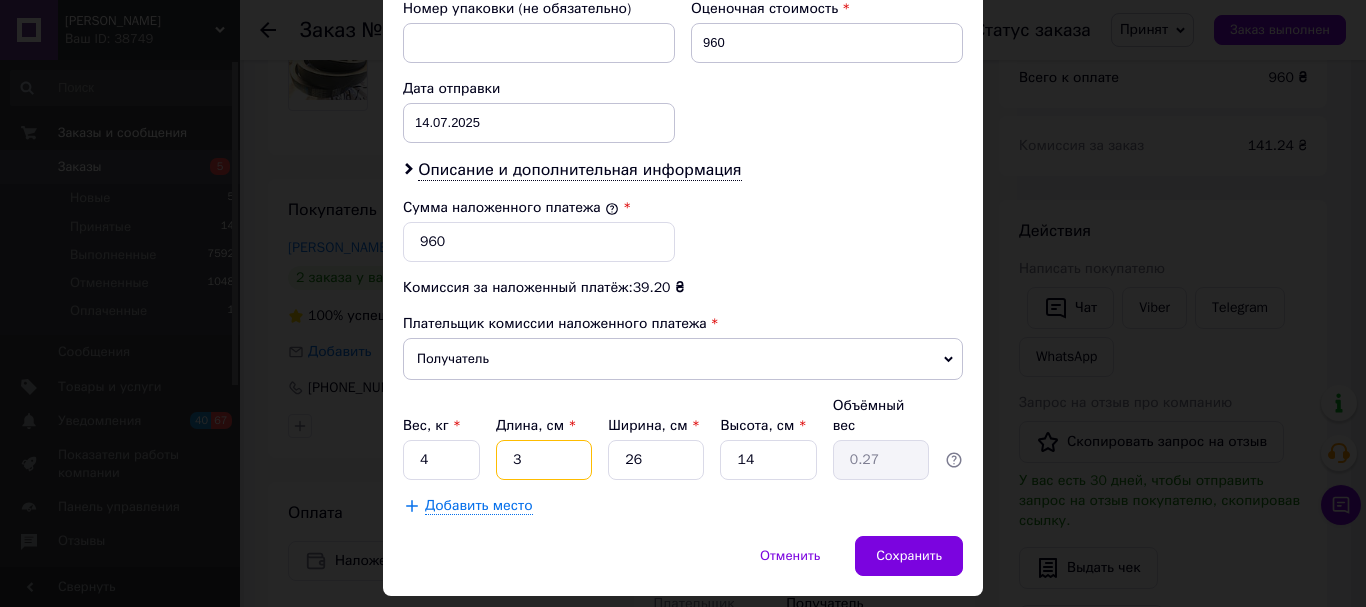 type on "35" 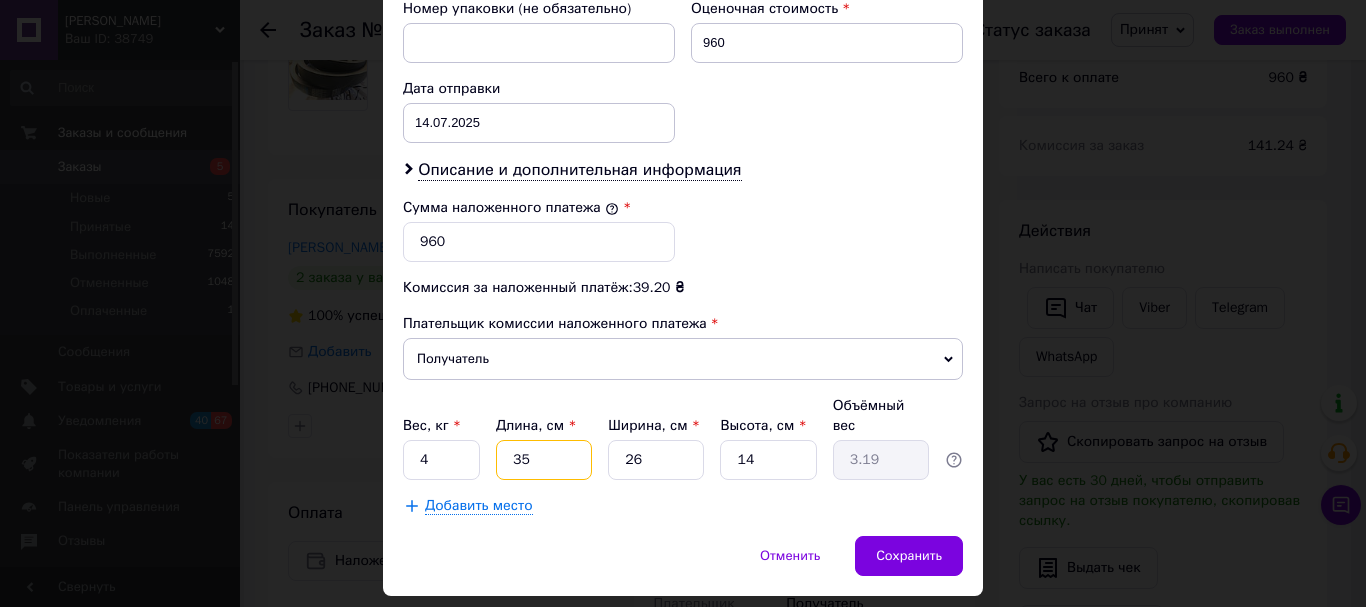 type on "35" 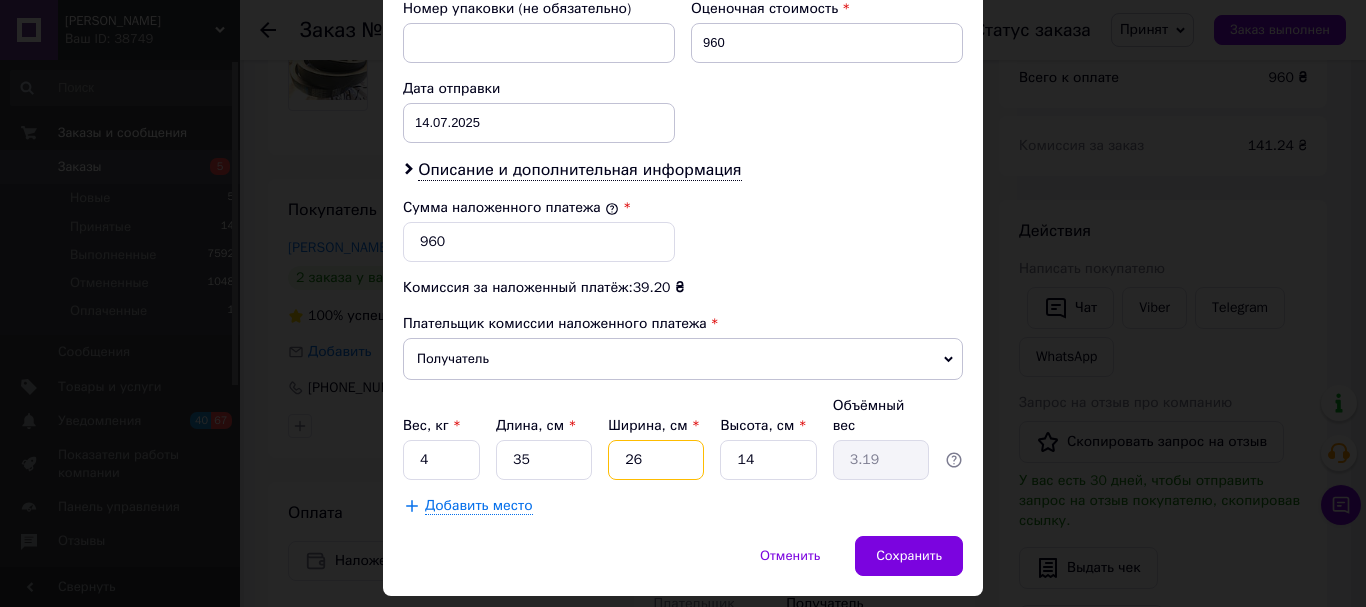 type on "3" 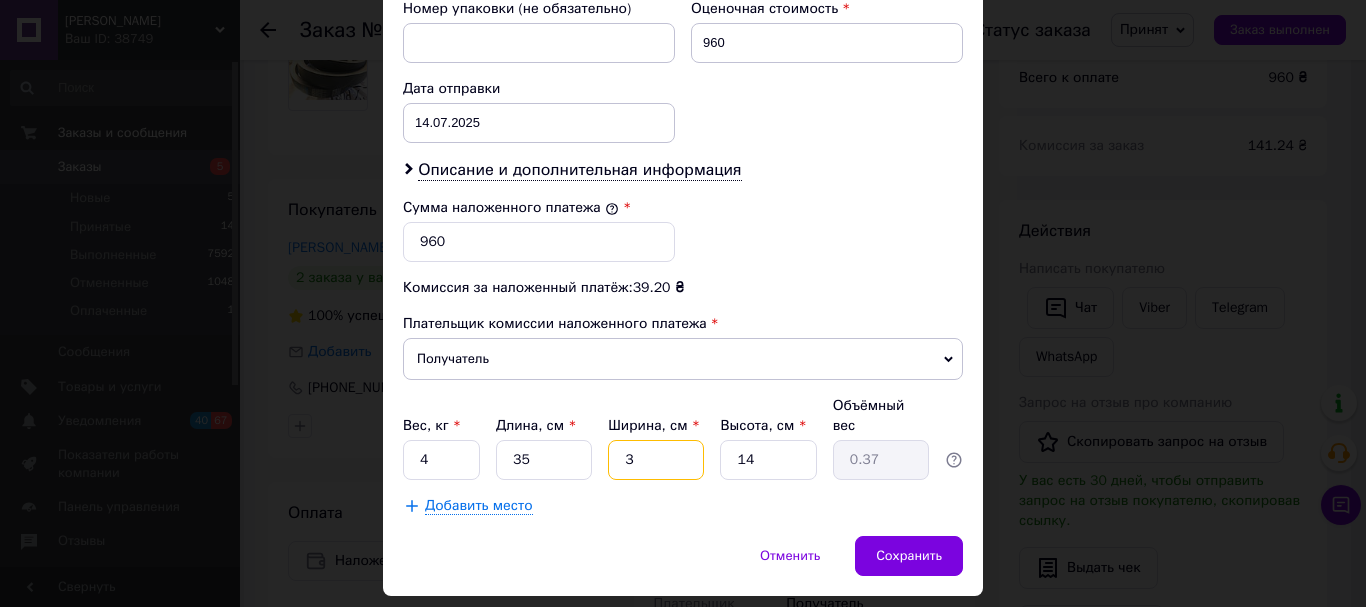 type on "35" 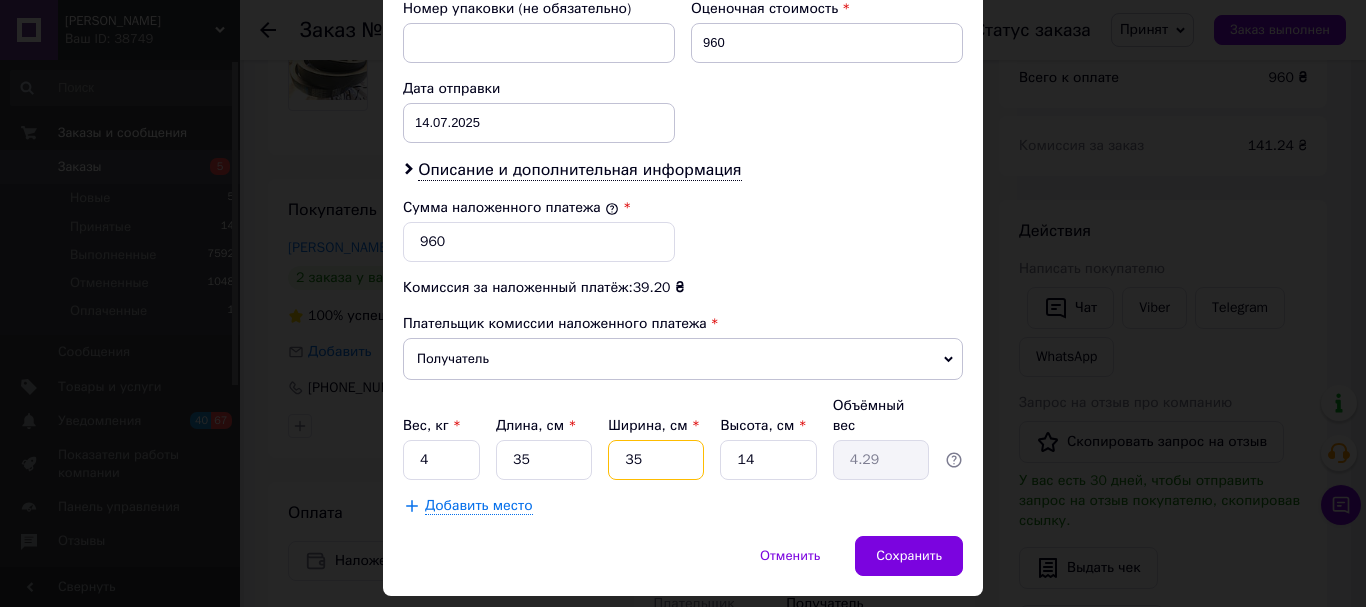 type on "35" 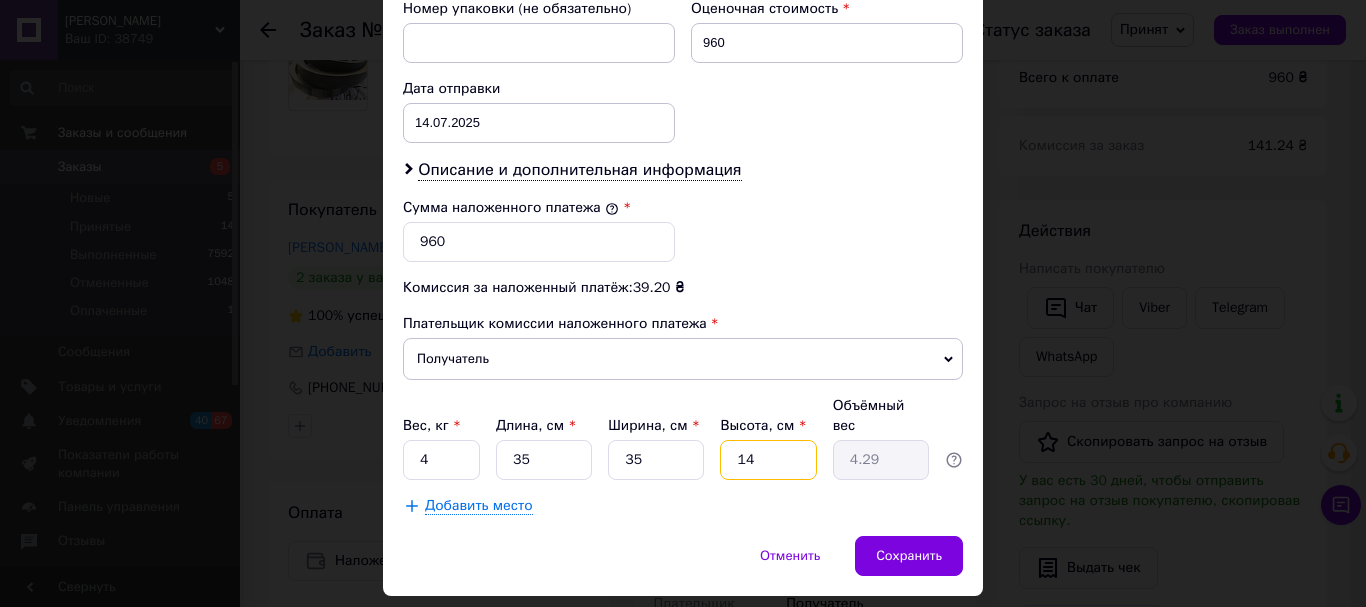 type on "2" 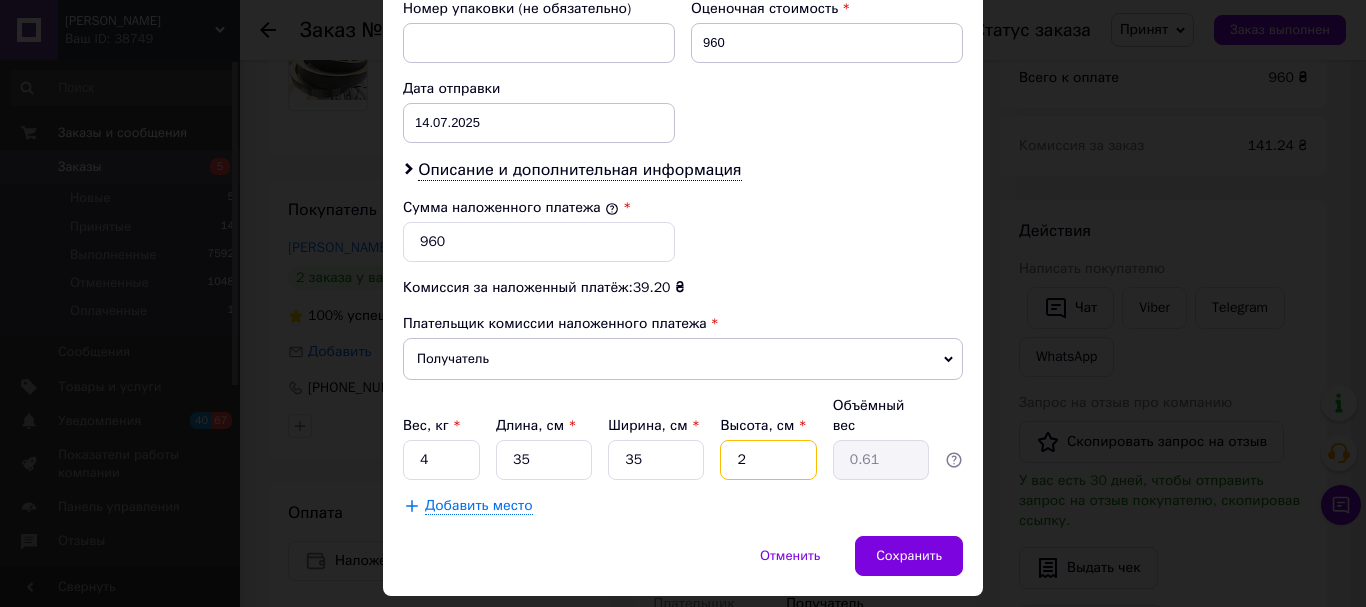 type on "20" 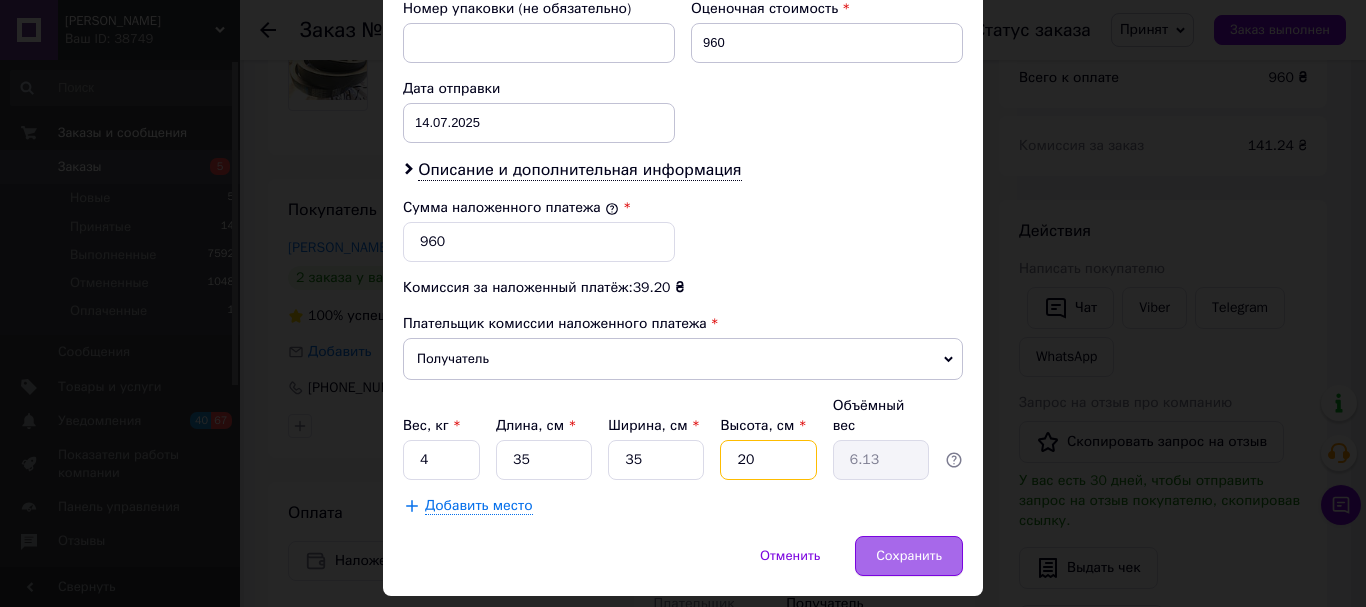 type on "20" 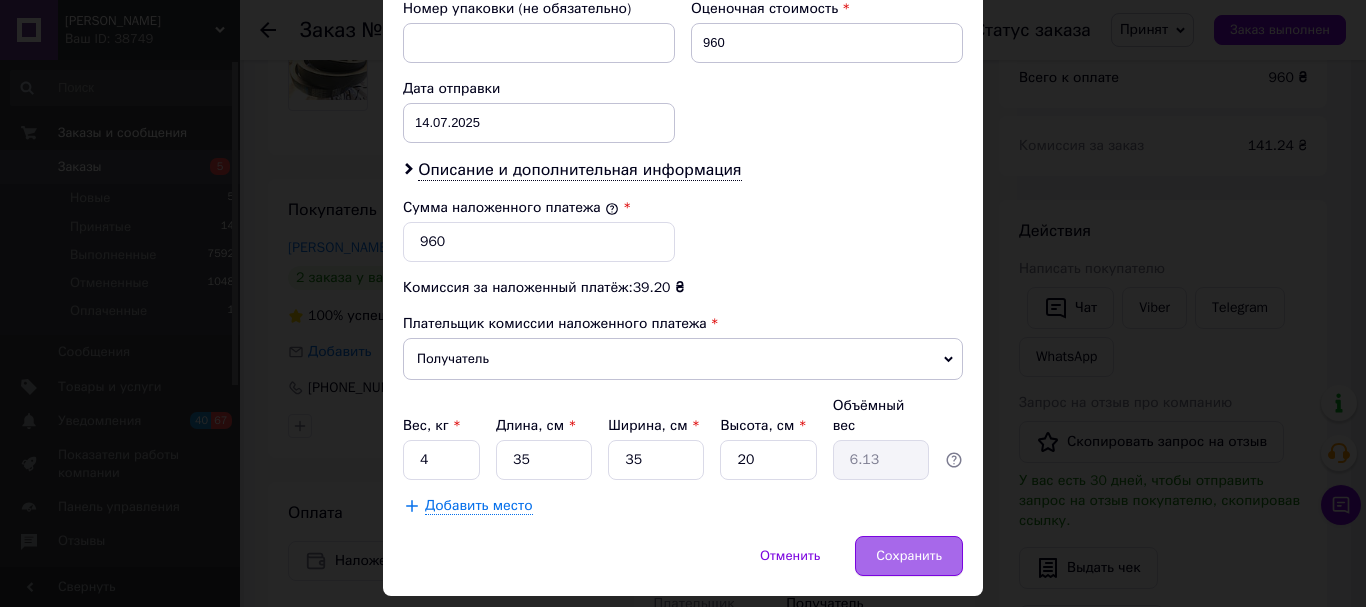 click on "Сохранить" at bounding box center [909, 556] 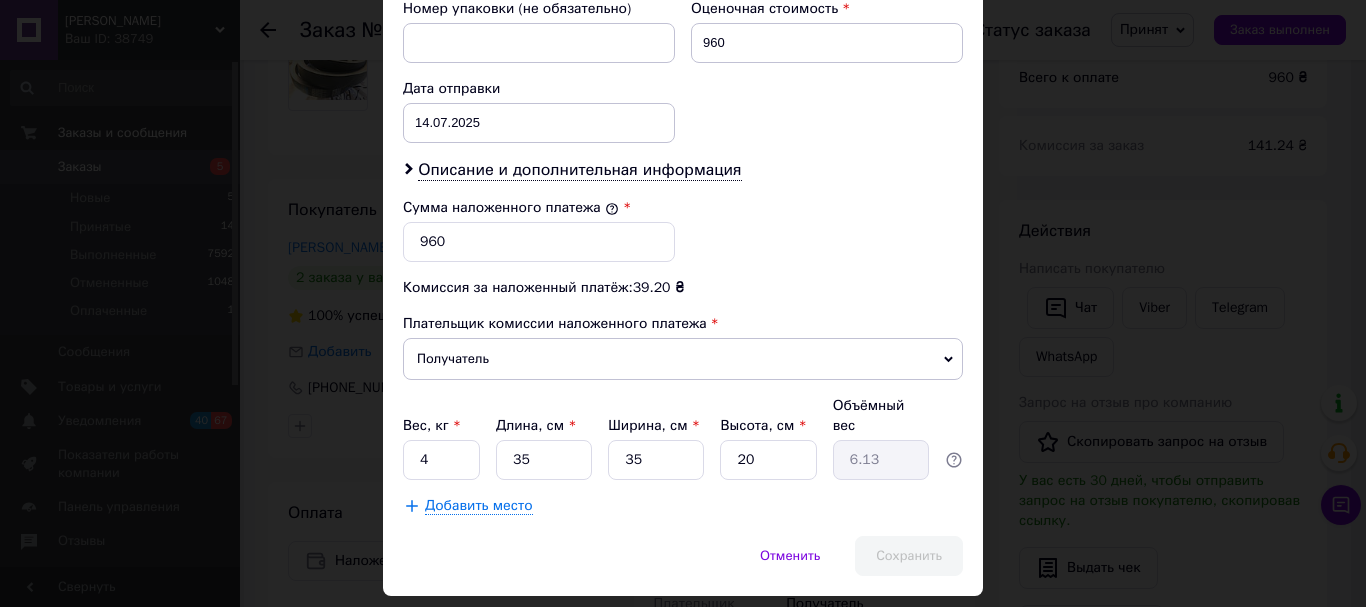 click on "Сохранить" at bounding box center [909, 556] 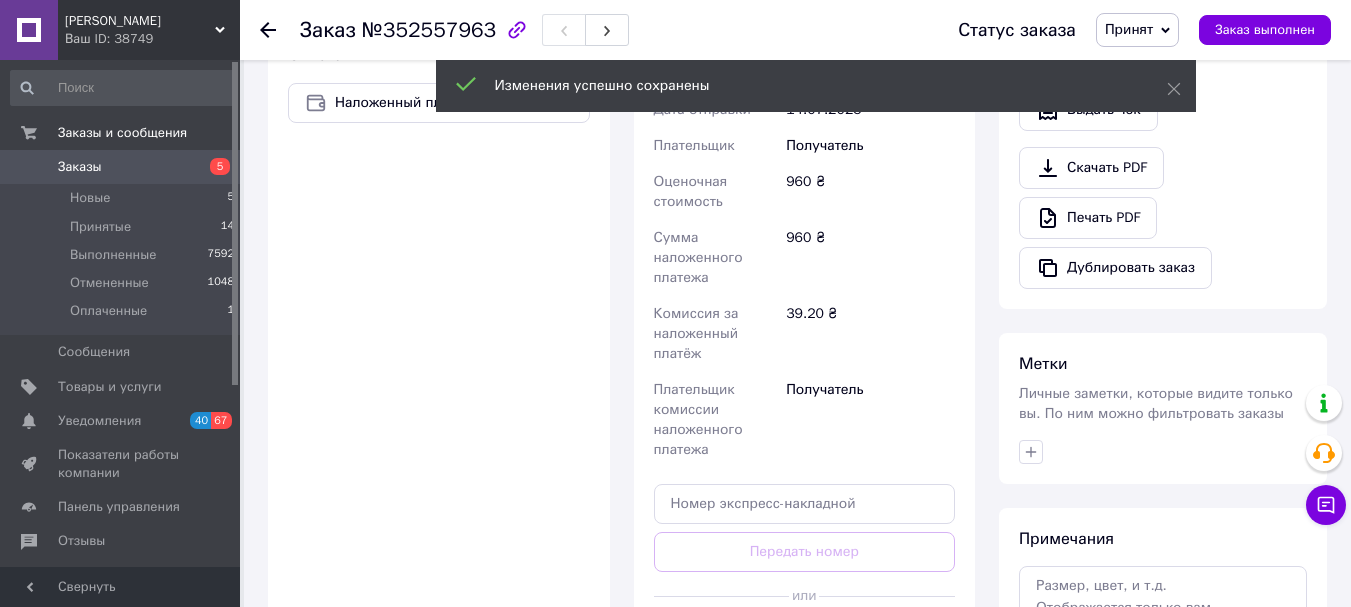 scroll, scrollTop: 800, scrollLeft: 0, axis: vertical 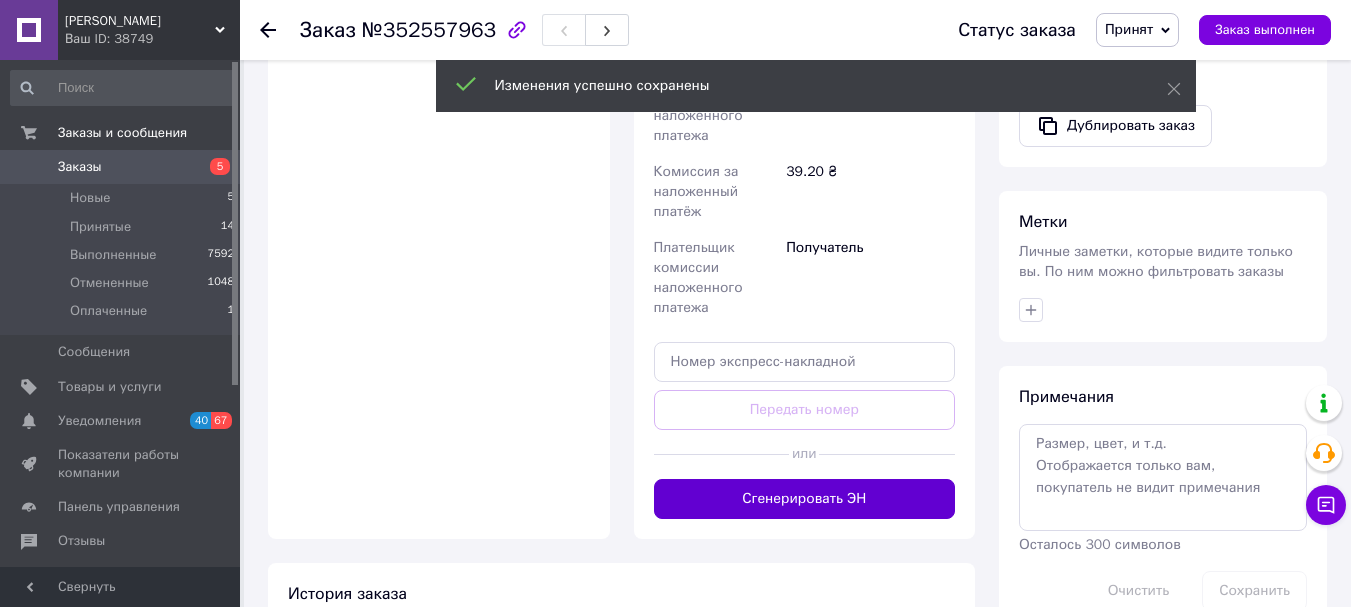 click on "Сгенерировать ЭН" at bounding box center (805, 499) 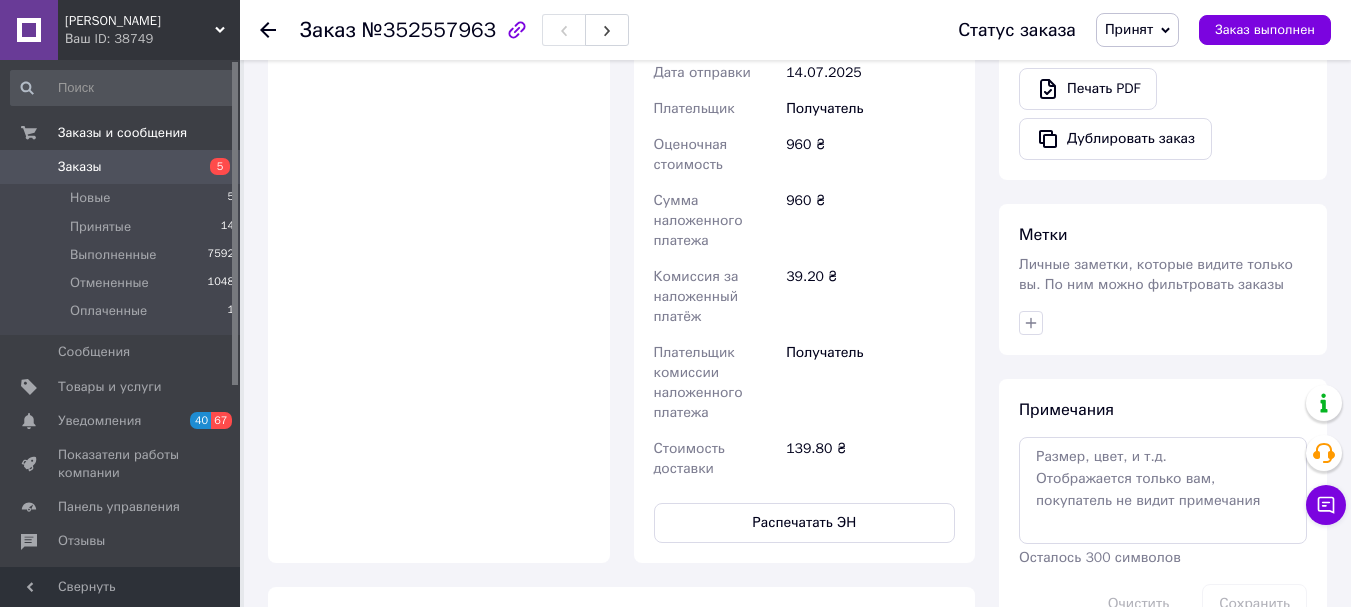 scroll, scrollTop: 600, scrollLeft: 0, axis: vertical 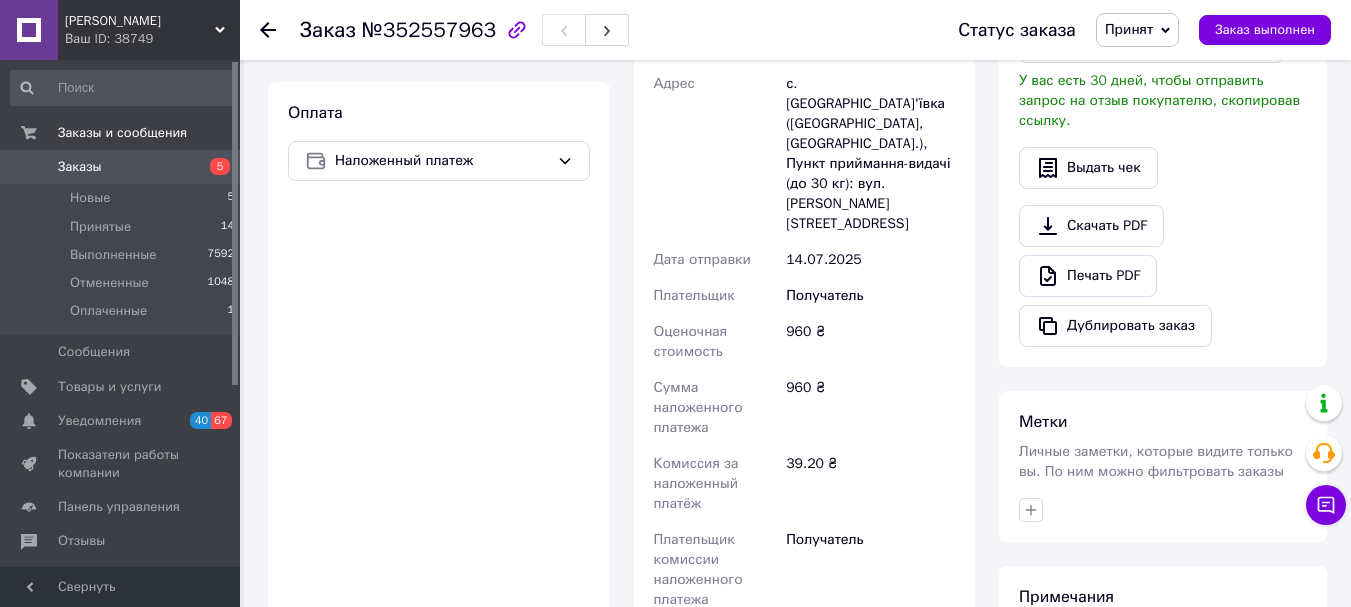click on "Заказы" at bounding box center (121, 167) 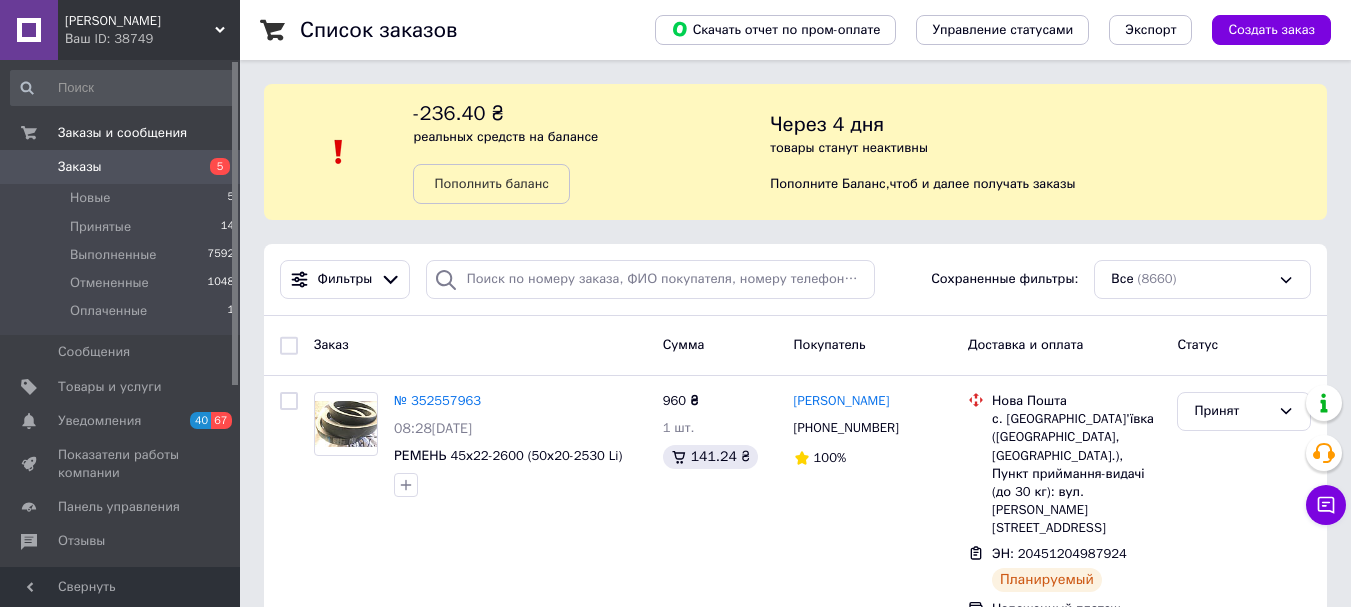 scroll, scrollTop: 300, scrollLeft: 0, axis: vertical 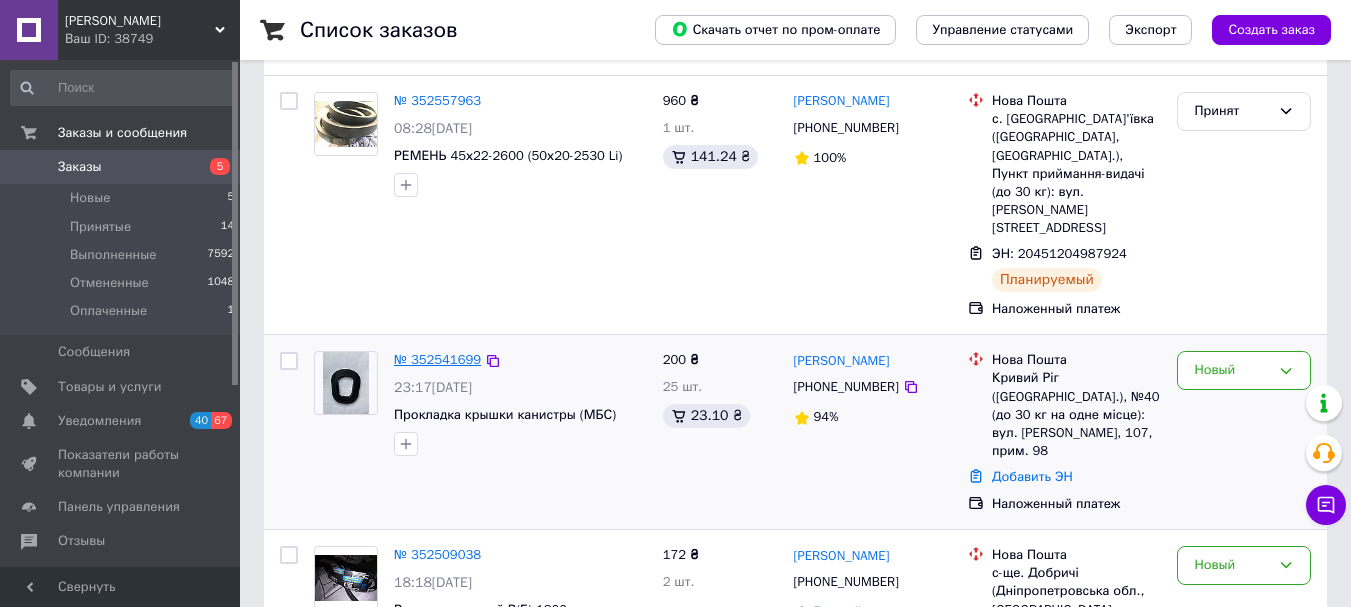 click on "№ 352541699" at bounding box center [437, 359] 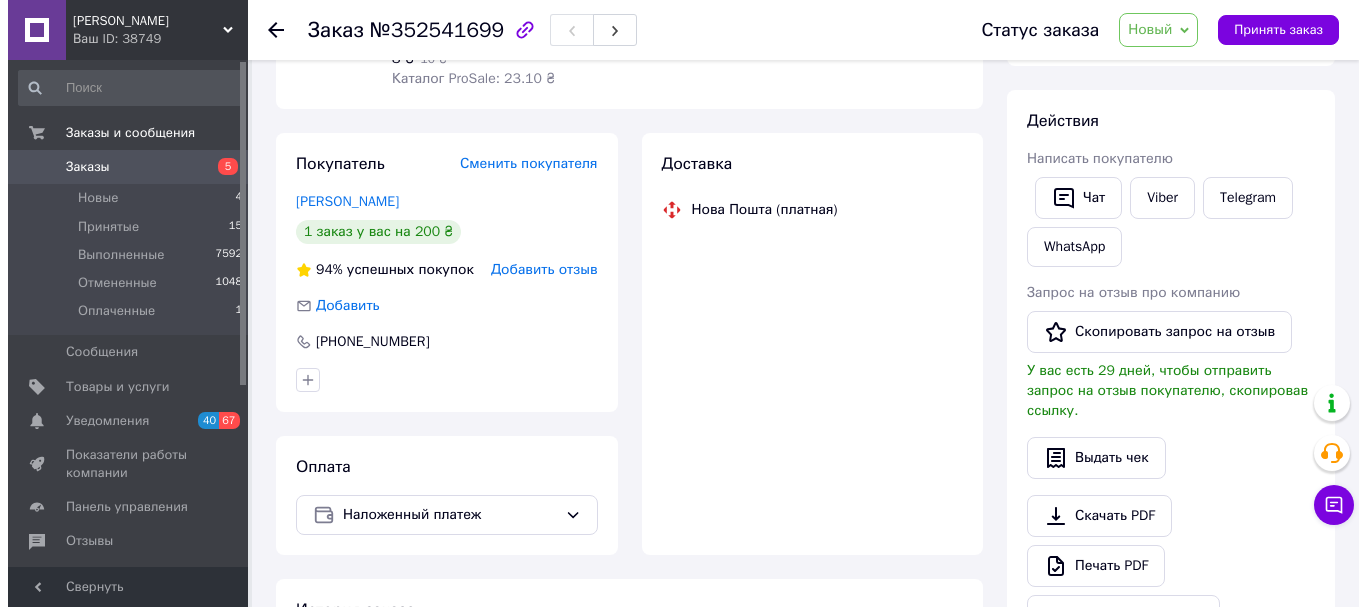scroll, scrollTop: 300, scrollLeft: 0, axis: vertical 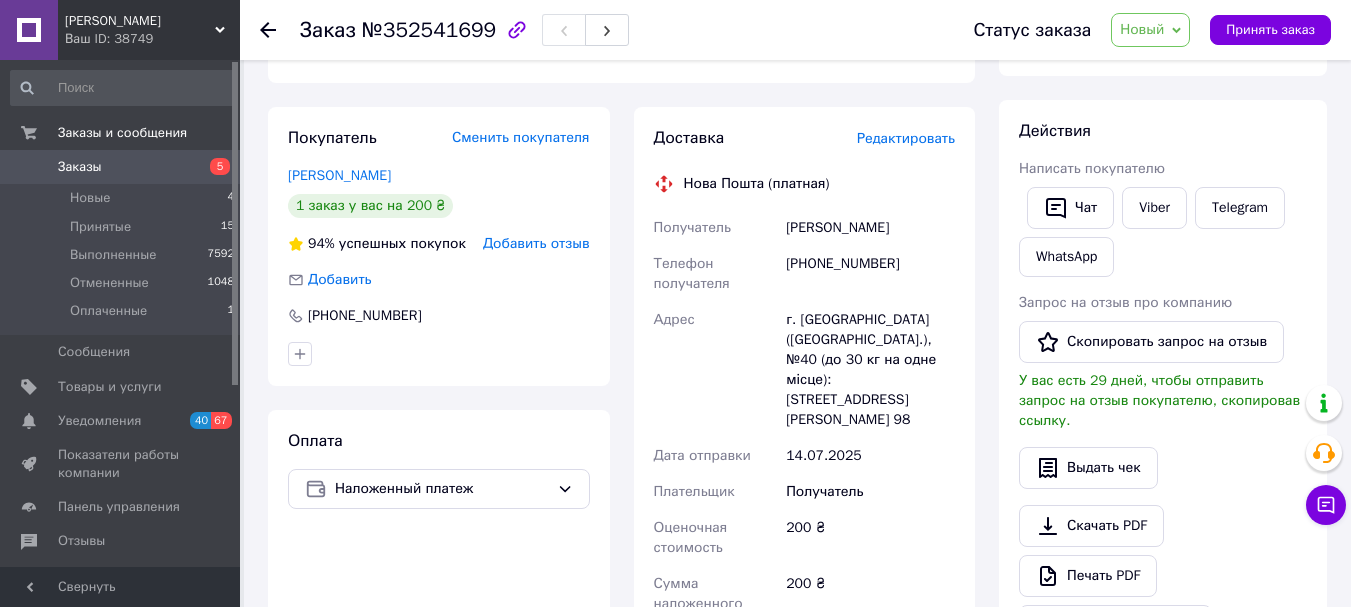 click on "Редактировать" at bounding box center (906, 138) 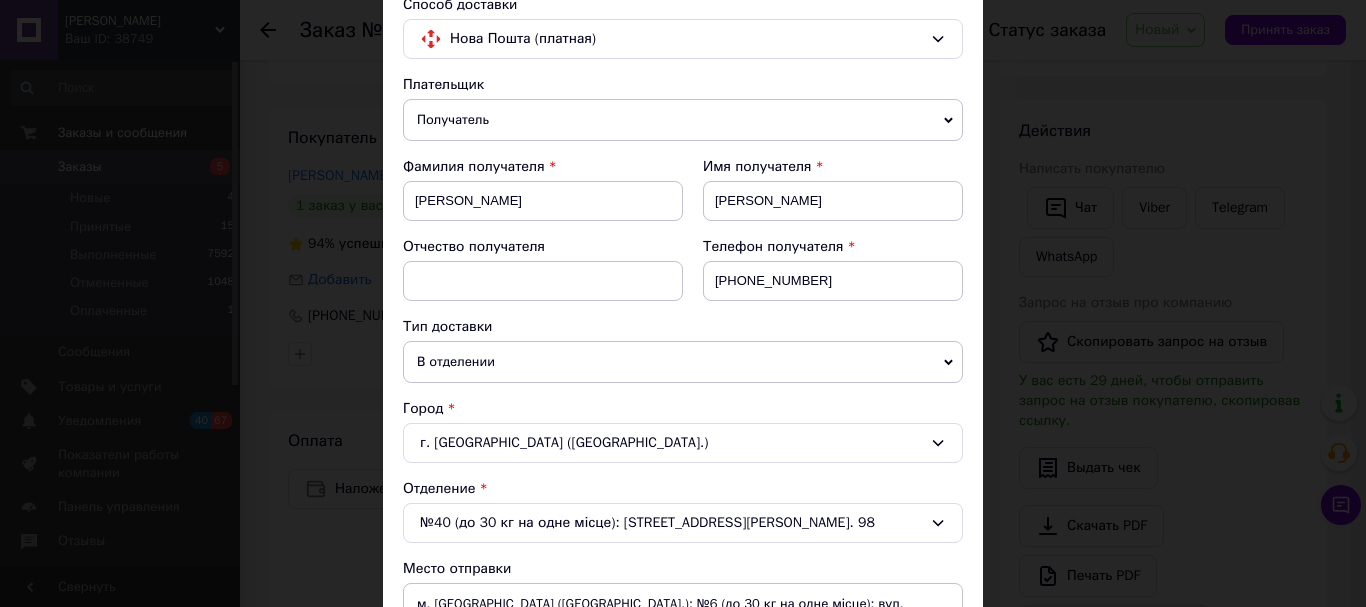 scroll, scrollTop: 400, scrollLeft: 0, axis: vertical 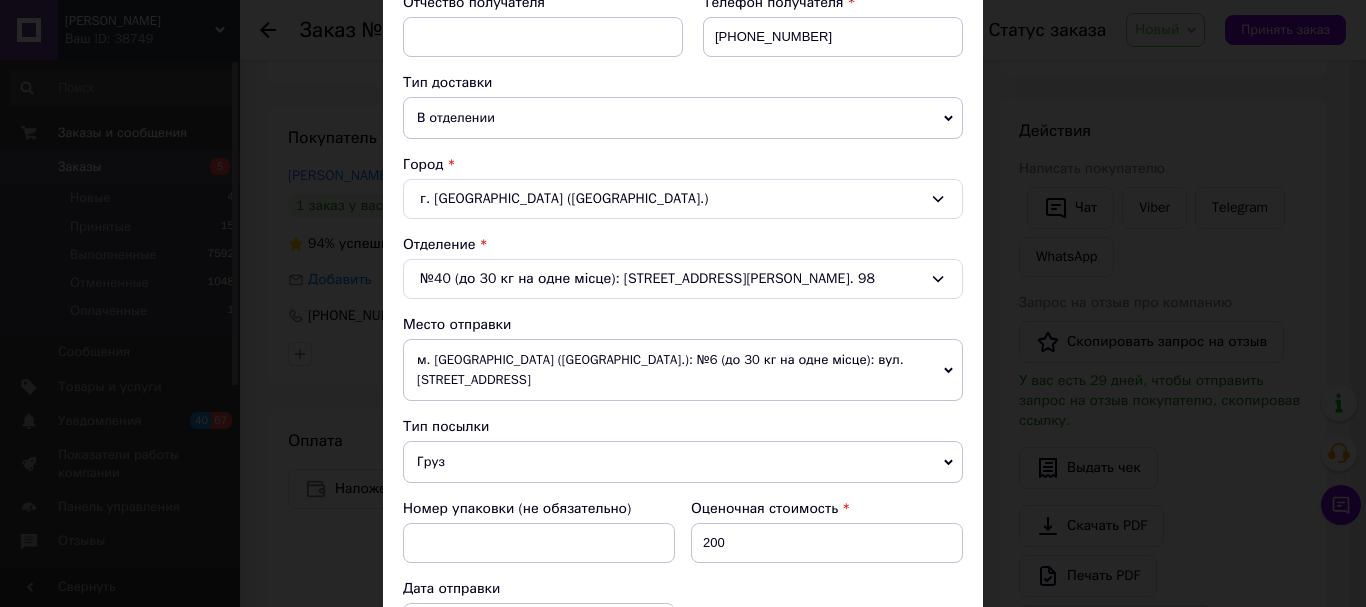 click on "м. [GEOGRAPHIC_DATA] ([GEOGRAPHIC_DATA].): №6 (до 30 кг на одне місце): вул. [STREET_ADDRESS]" at bounding box center (683, 370) 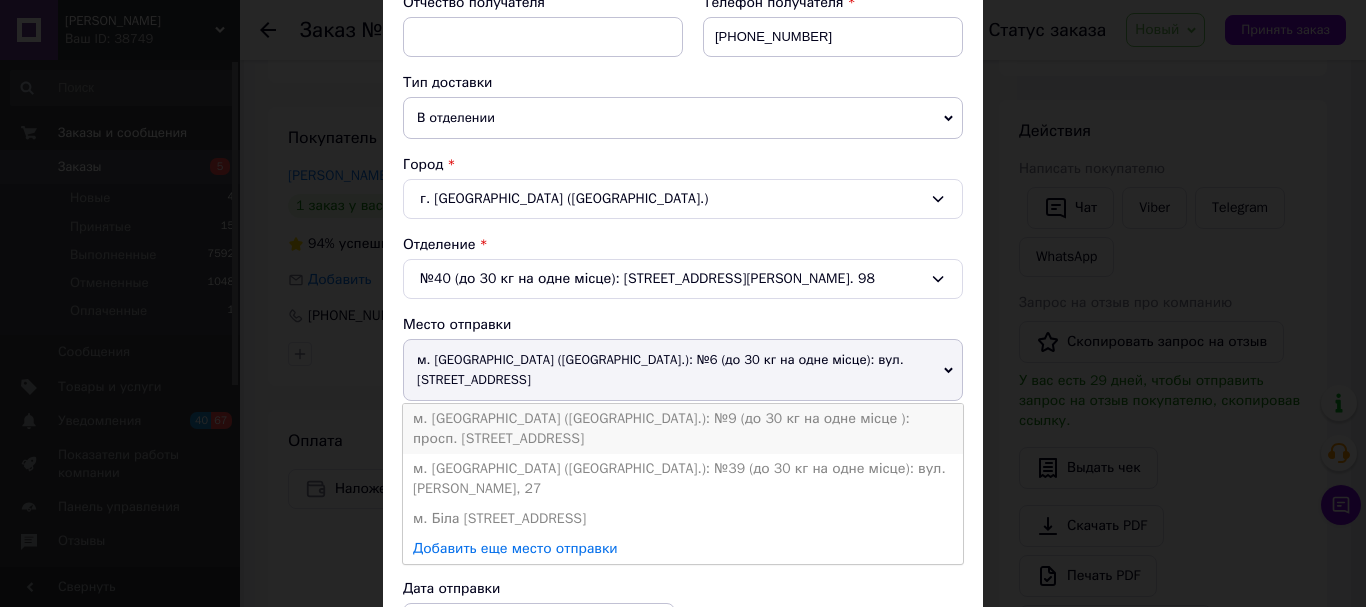 click on "м. [GEOGRAPHIC_DATA] ([GEOGRAPHIC_DATA].): №9 (до 30 кг на одне місце ): просп. [STREET_ADDRESS]" at bounding box center (683, 429) 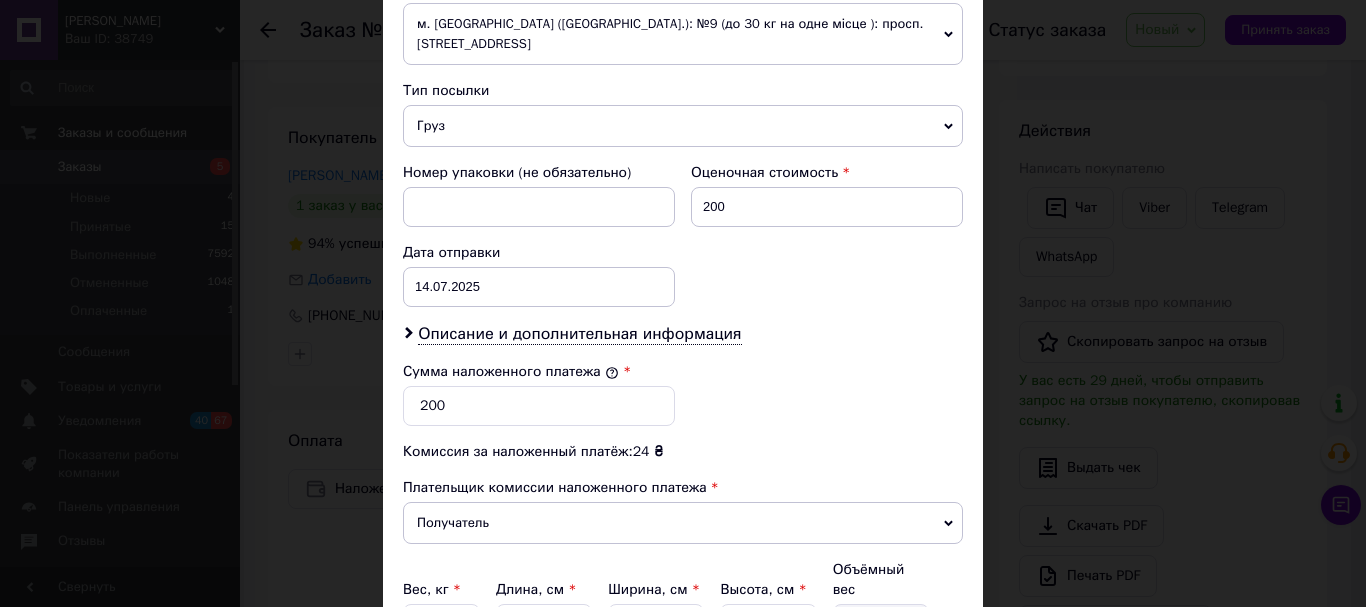 scroll, scrollTop: 939, scrollLeft: 0, axis: vertical 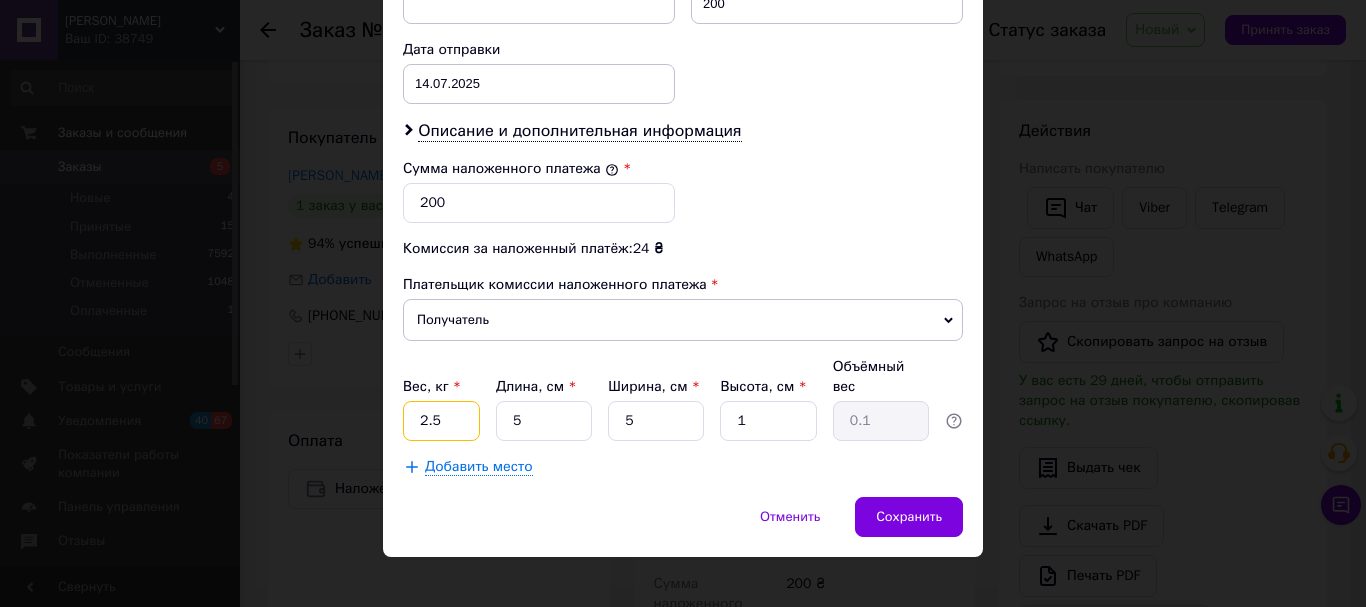drag, startPoint x: 456, startPoint y: 400, endPoint x: 379, endPoint y: 411, distance: 77.781746 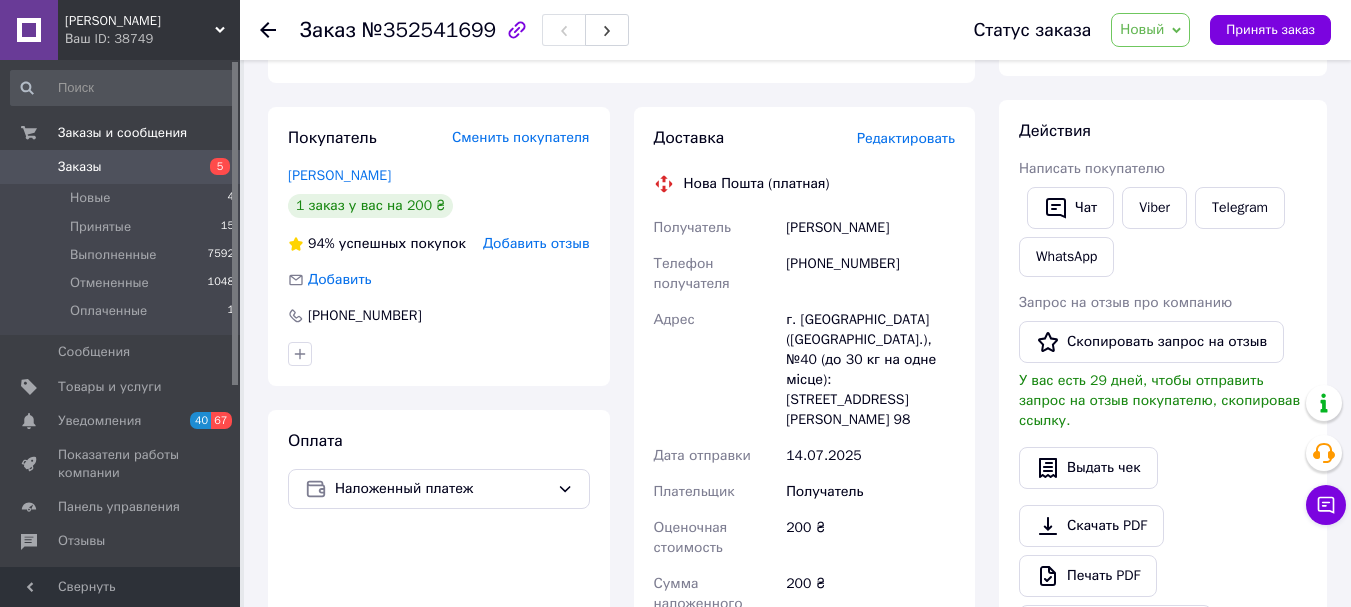 click on "Редактировать" at bounding box center [906, 138] 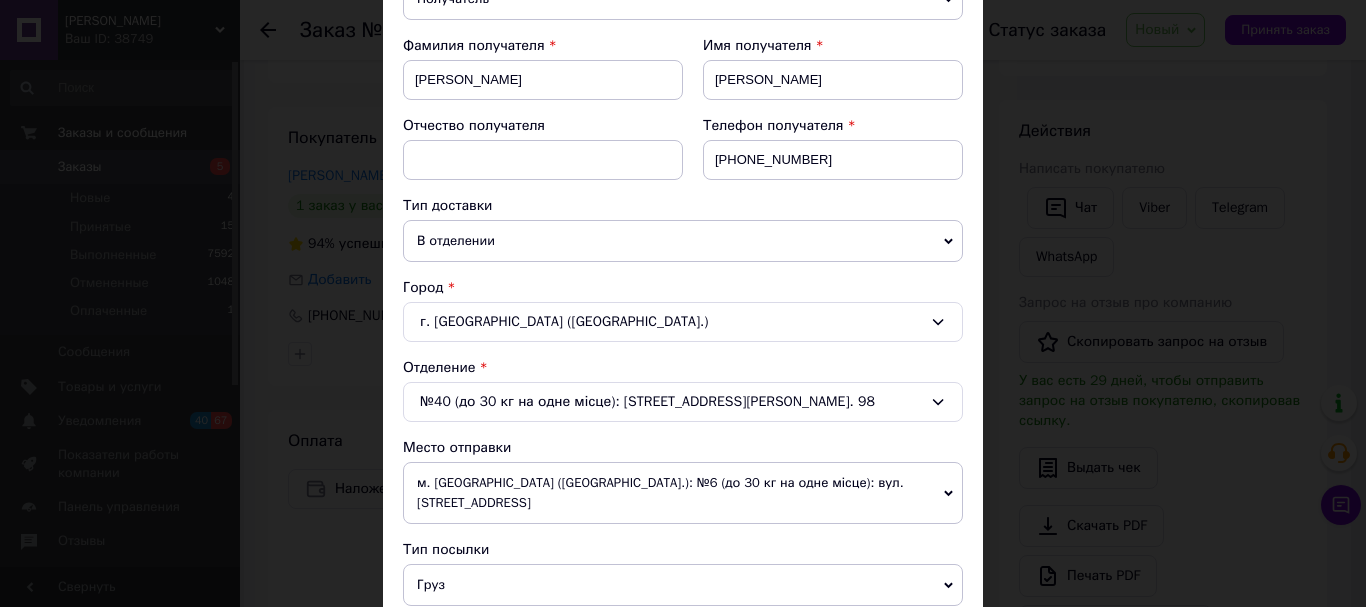 scroll, scrollTop: 500, scrollLeft: 0, axis: vertical 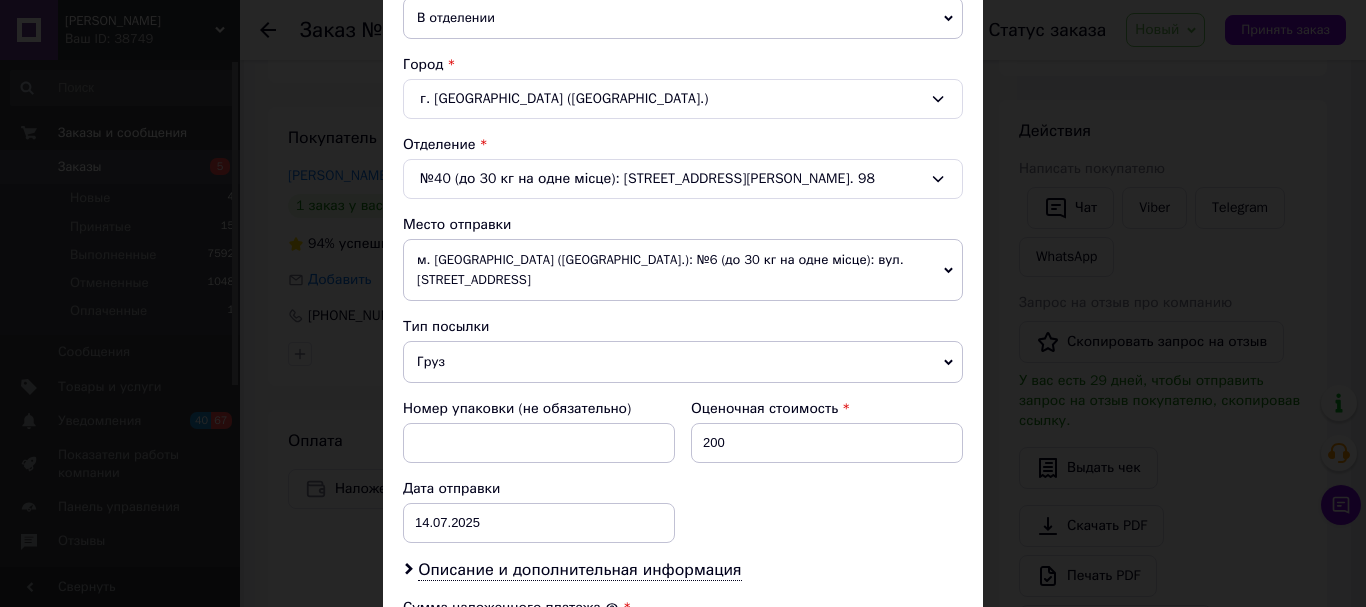 click on "м. [GEOGRAPHIC_DATA] ([GEOGRAPHIC_DATA].): №6 (до 30 кг на одне місце): вул. [STREET_ADDRESS]" at bounding box center (683, 270) 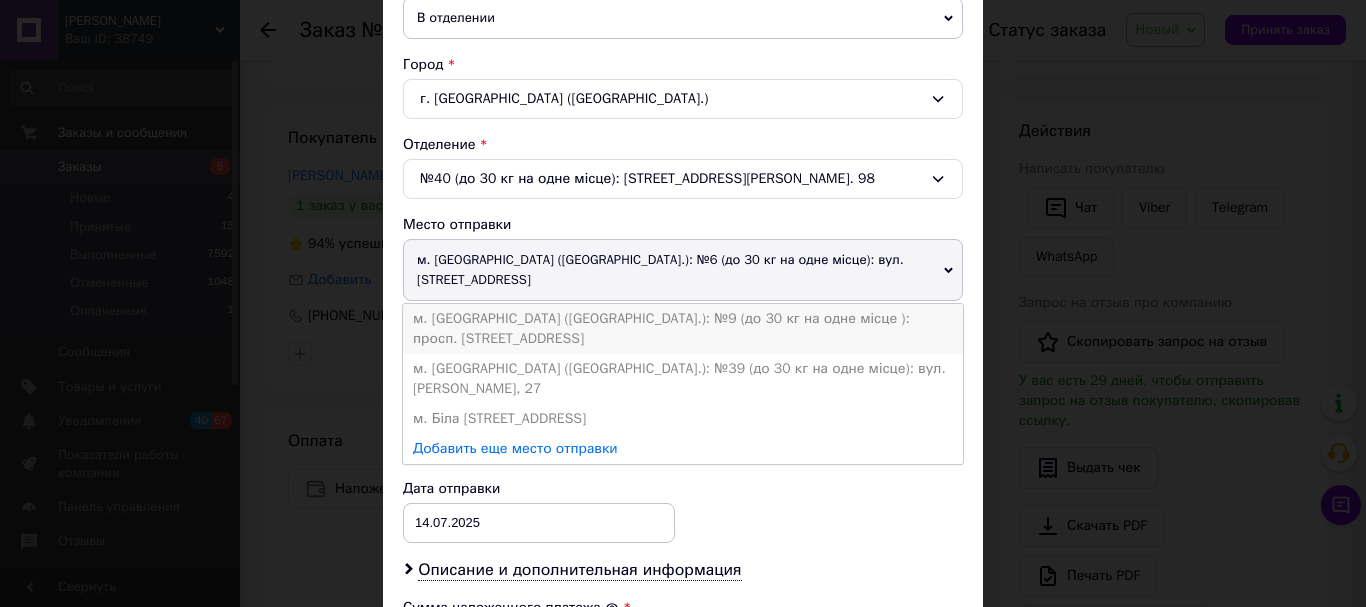 click on "м. [GEOGRAPHIC_DATA] ([GEOGRAPHIC_DATA].): №9 (до 30 кг на одне місце ): просп. [STREET_ADDRESS]" at bounding box center [683, 329] 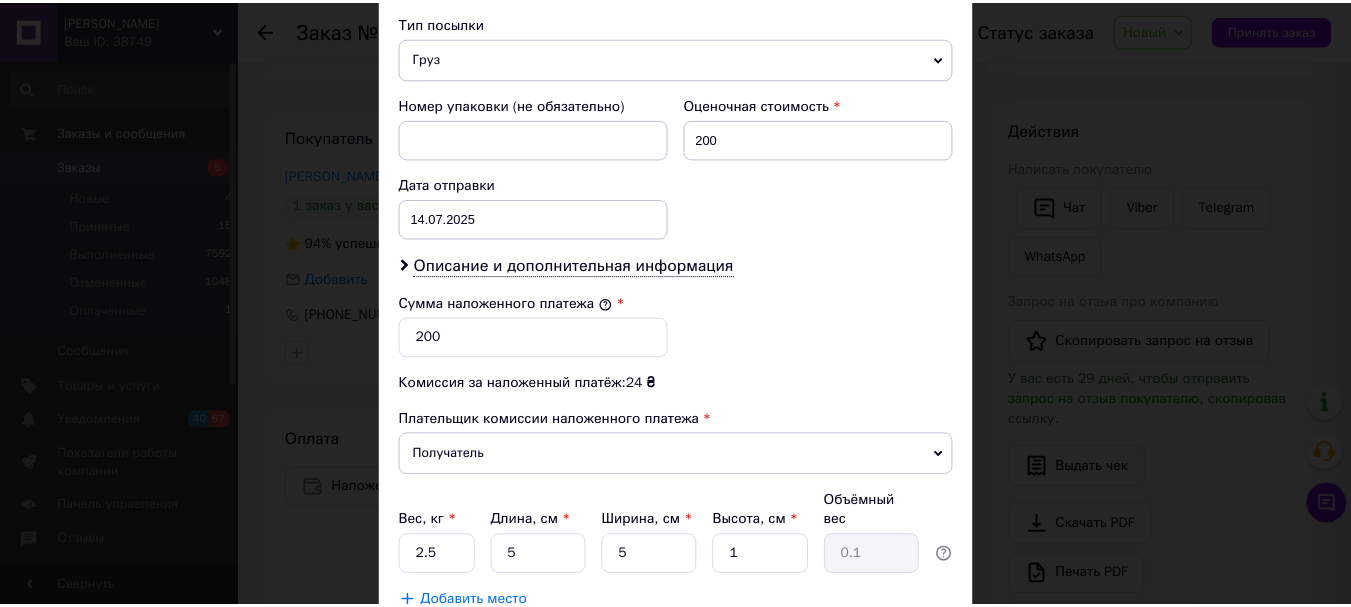 scroll, scrollTop: 939, scrollLeft: 0, axis: vertical 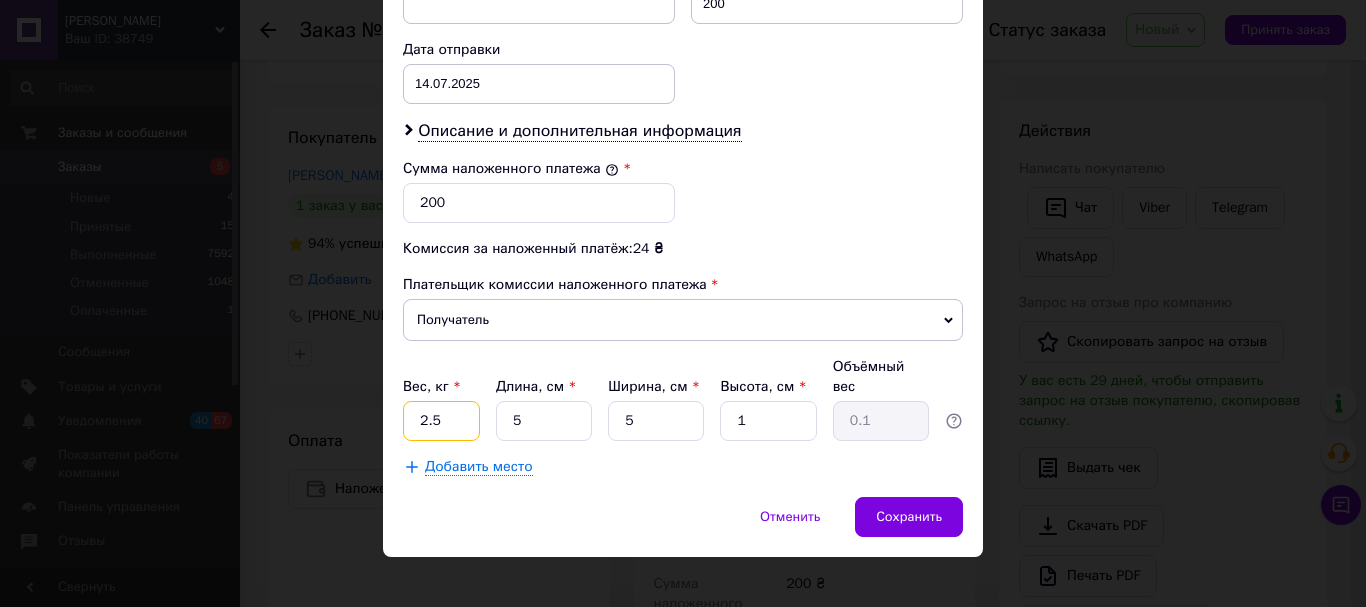 click on "2.5" at bounding box center [441, 421] 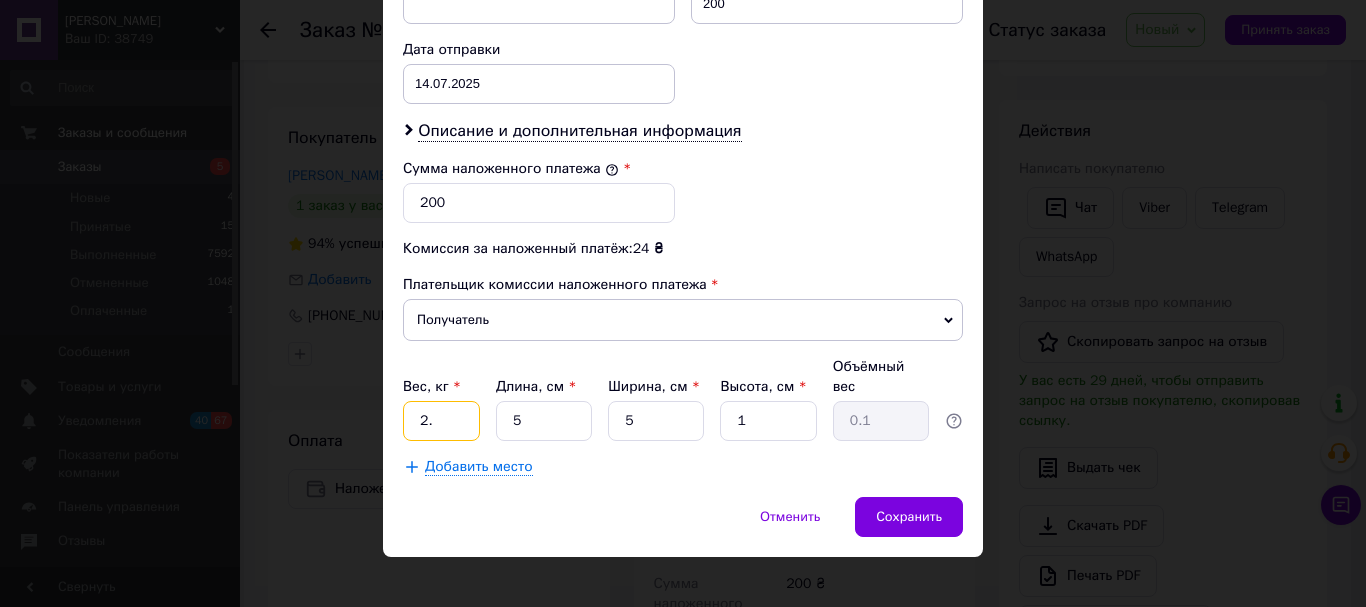type on "2" 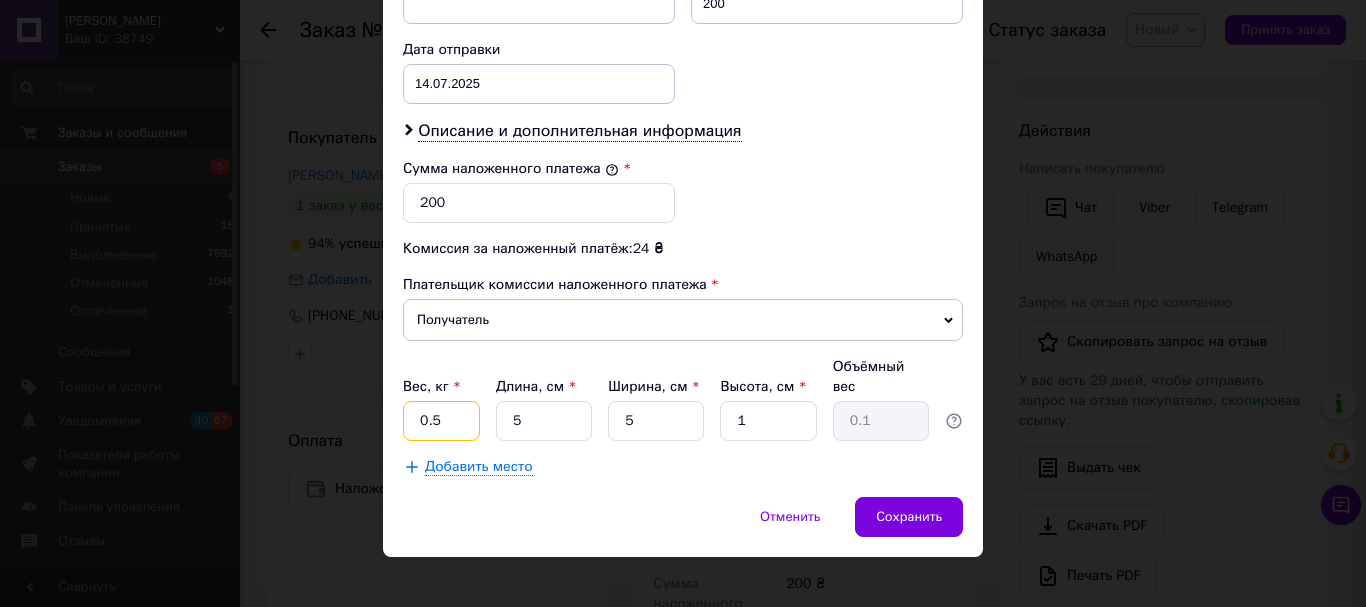 type on "0.5" 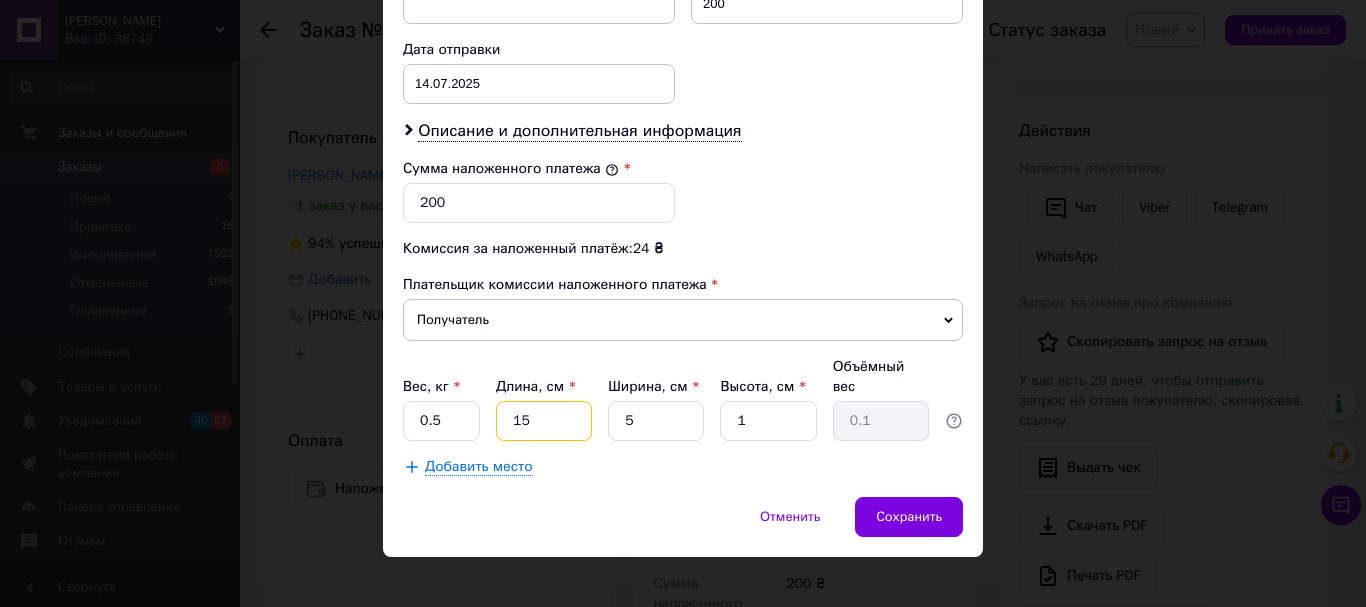type on "15" 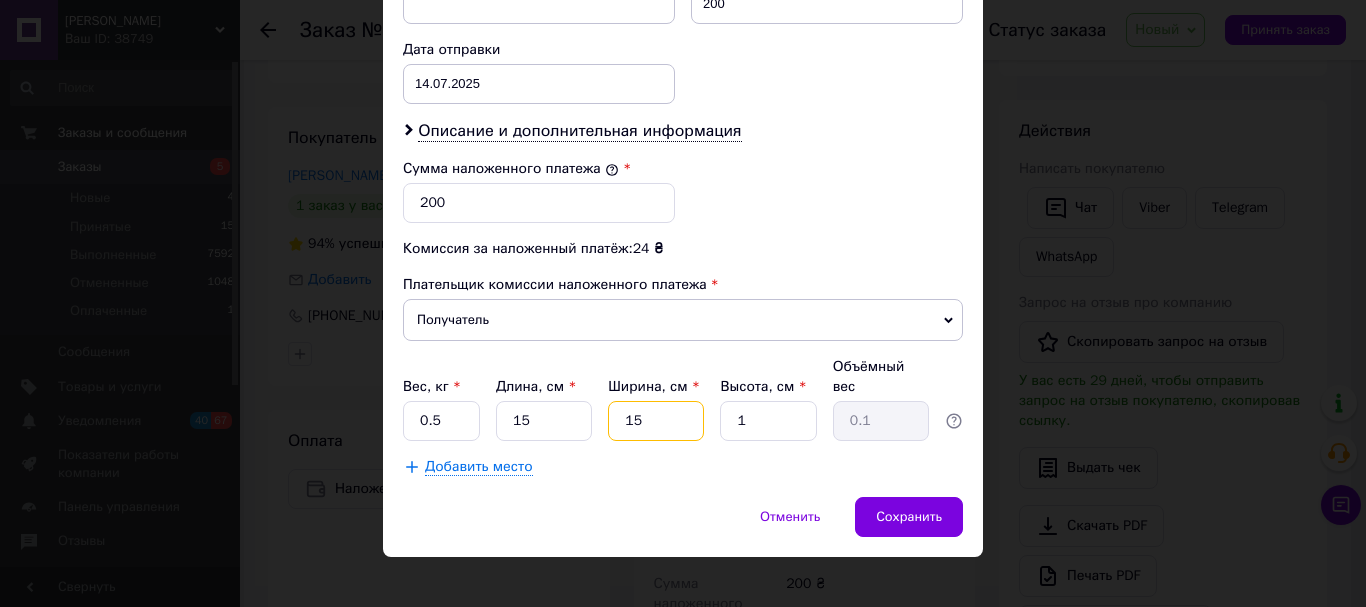 type on "15" 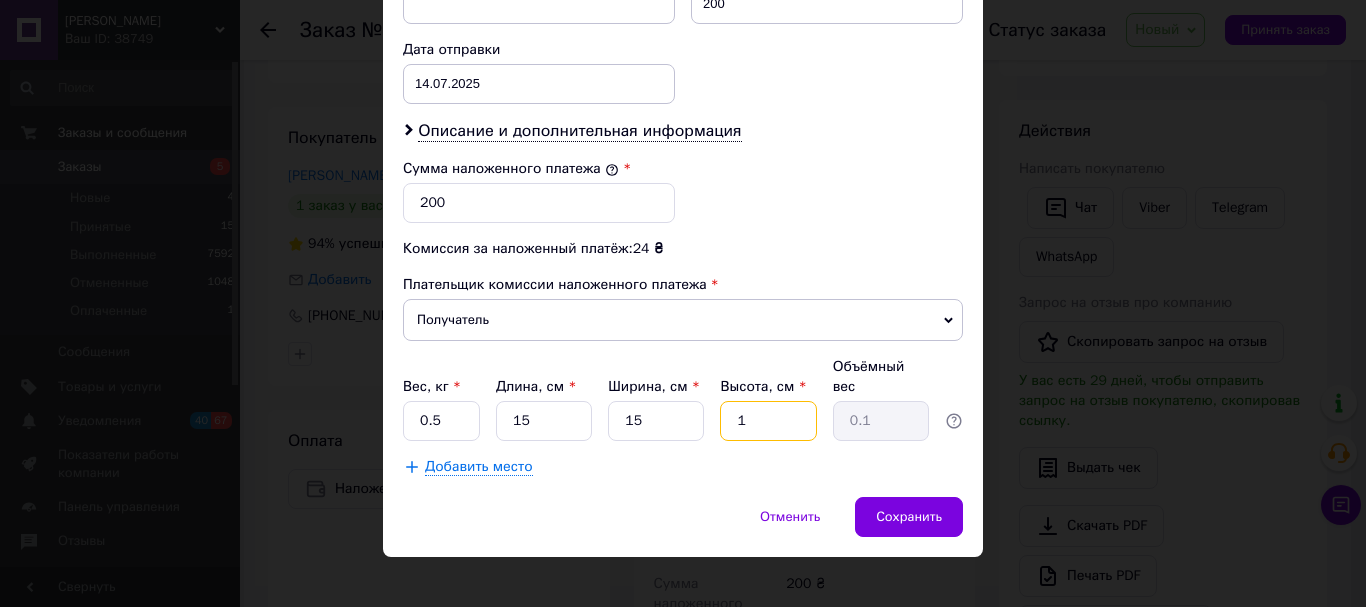 type on "3" 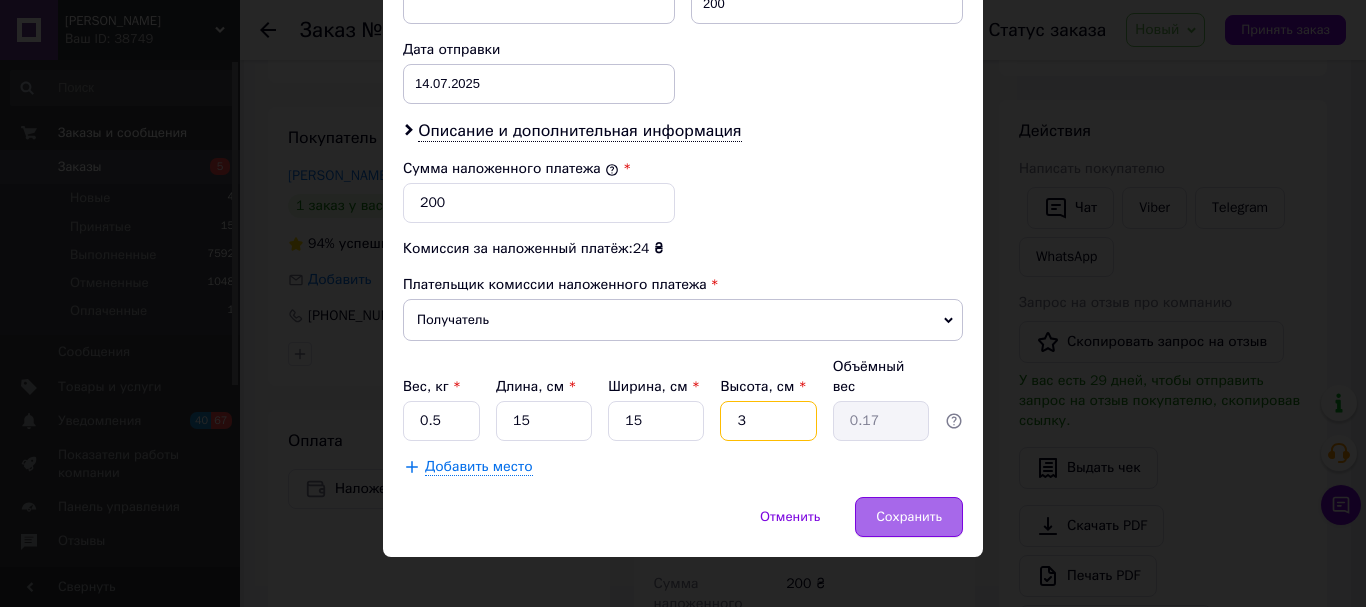 type on "3" 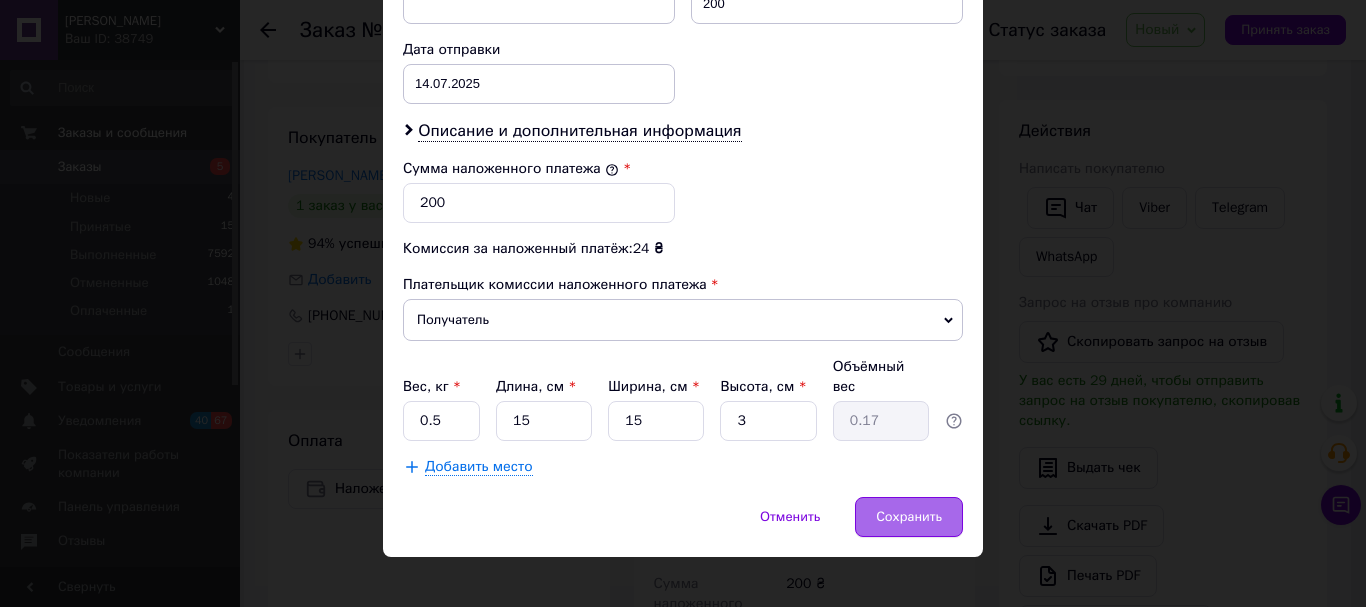 click on "Сохранить" at bounding box center [909, 517] 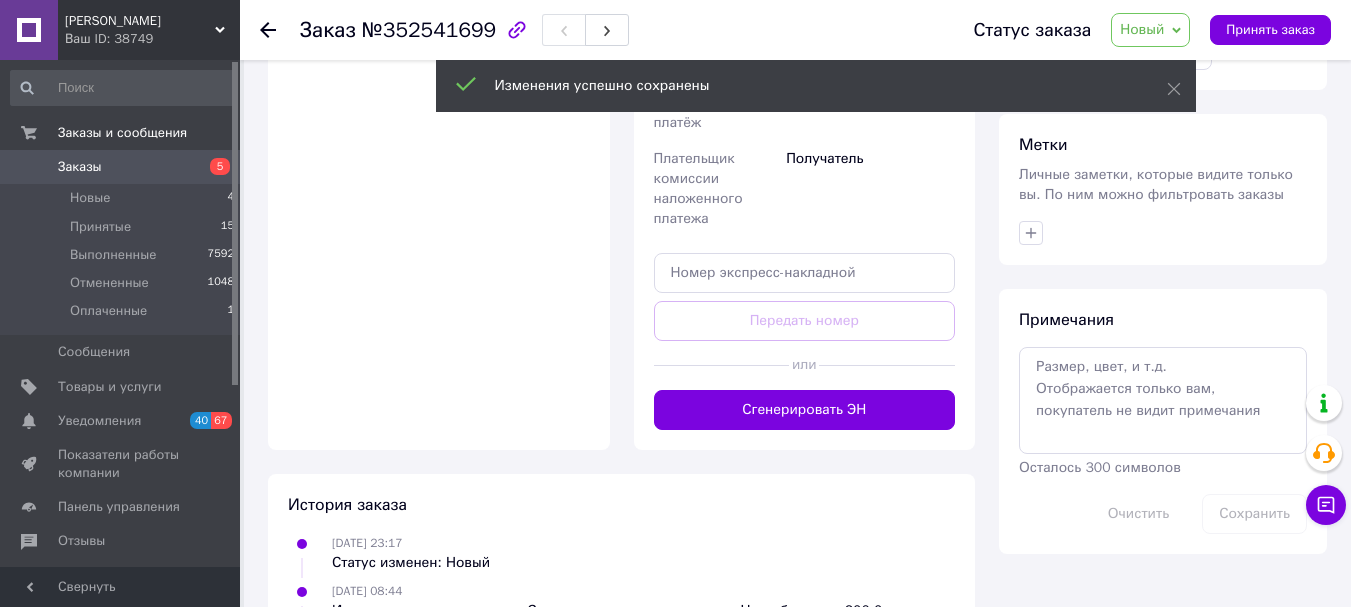 scroll, scrollTop: 1100, scrollLeft: 0, axis: vertical 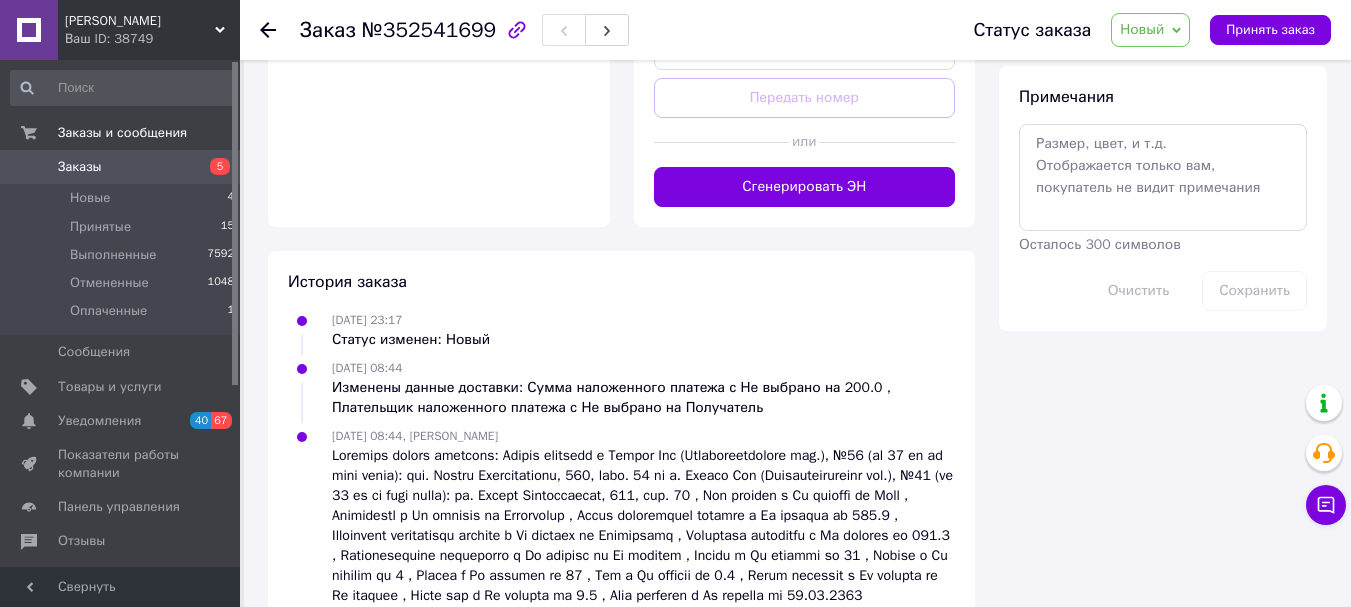 click on "Сгенерировать ЭН" at bounding box center [805, 187] 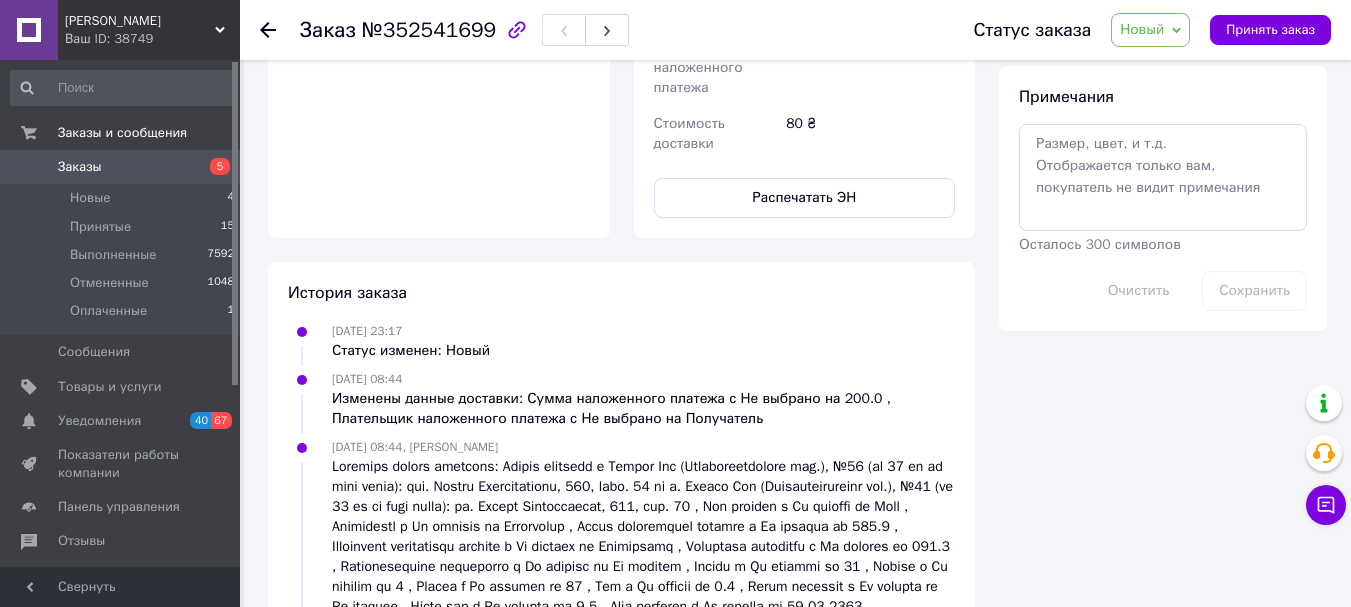 click on "Новые" at bounding box center [90, 198] 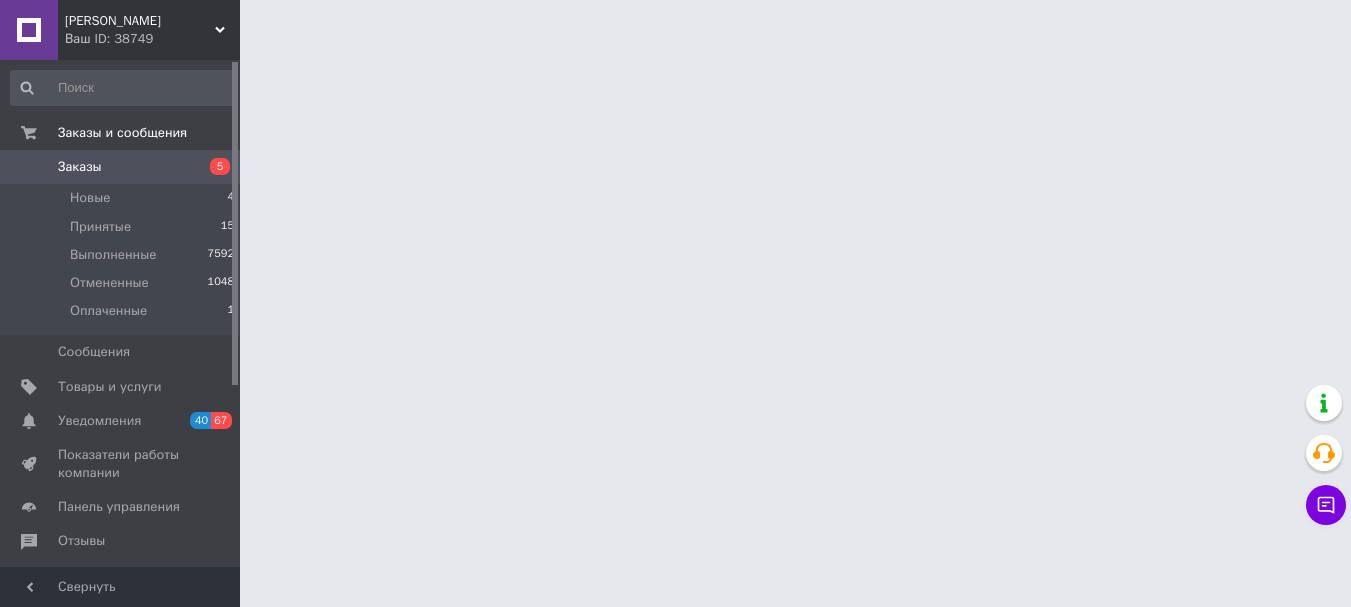 scroll, scrollTop: 0, scrollLeft: 0, axis: both 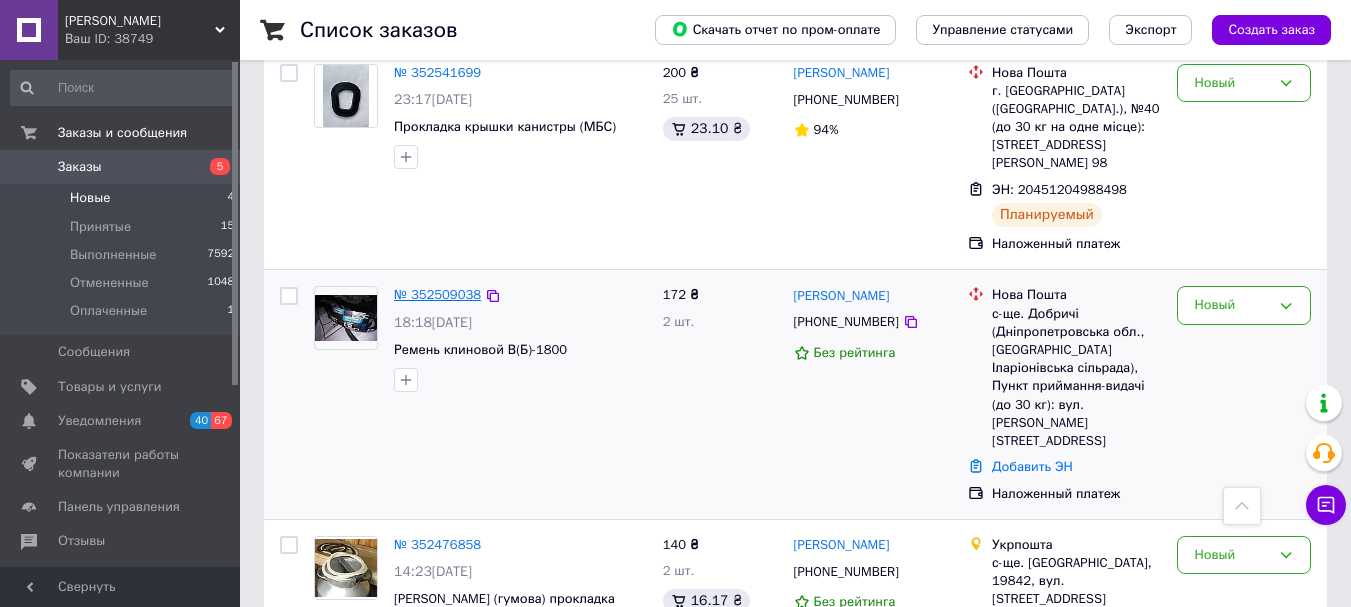click on "№ 352509038" at bounding box center (437, 294) 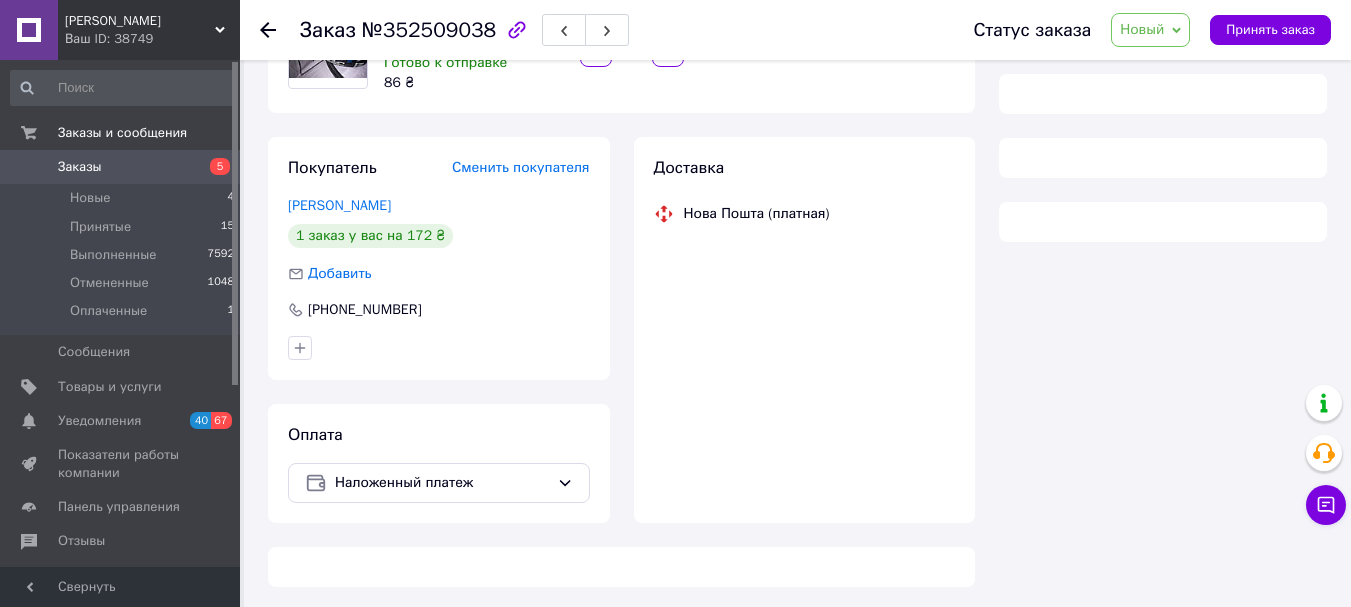 scroll, scrollTop: 400, scrollLeft: 0, axis: vertical 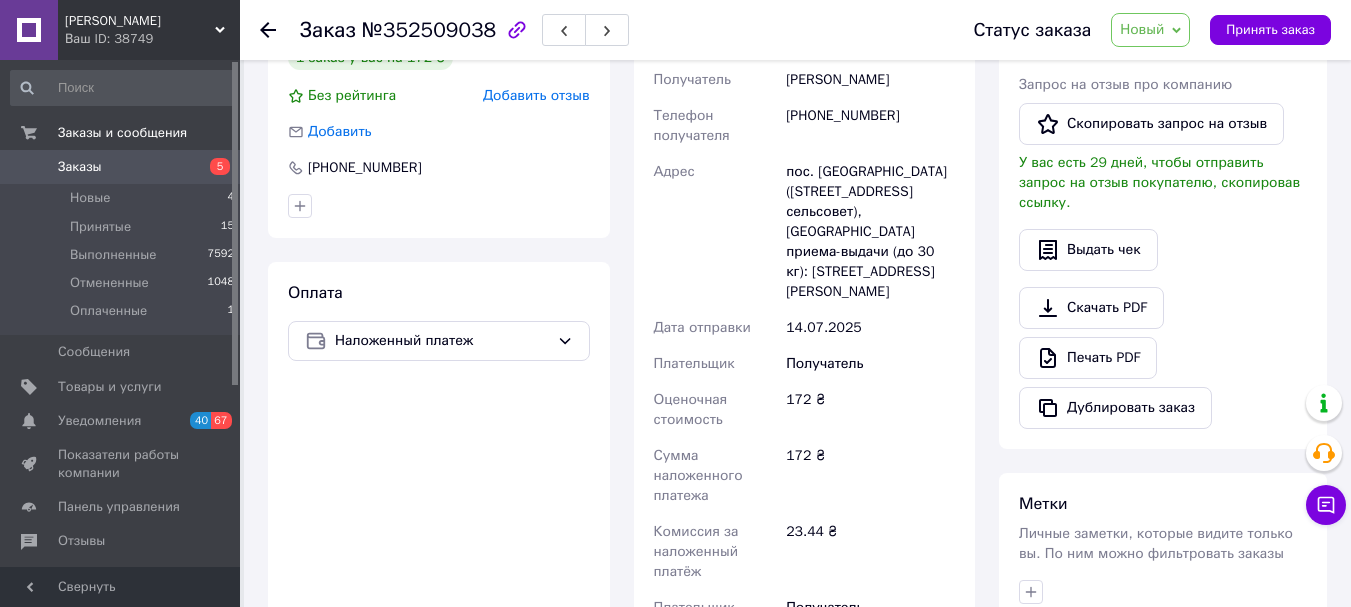 drag, startPoint x: 453, startPoint y: 296, endPoint x: 439, endPoint y: 206, distance: 91.08238 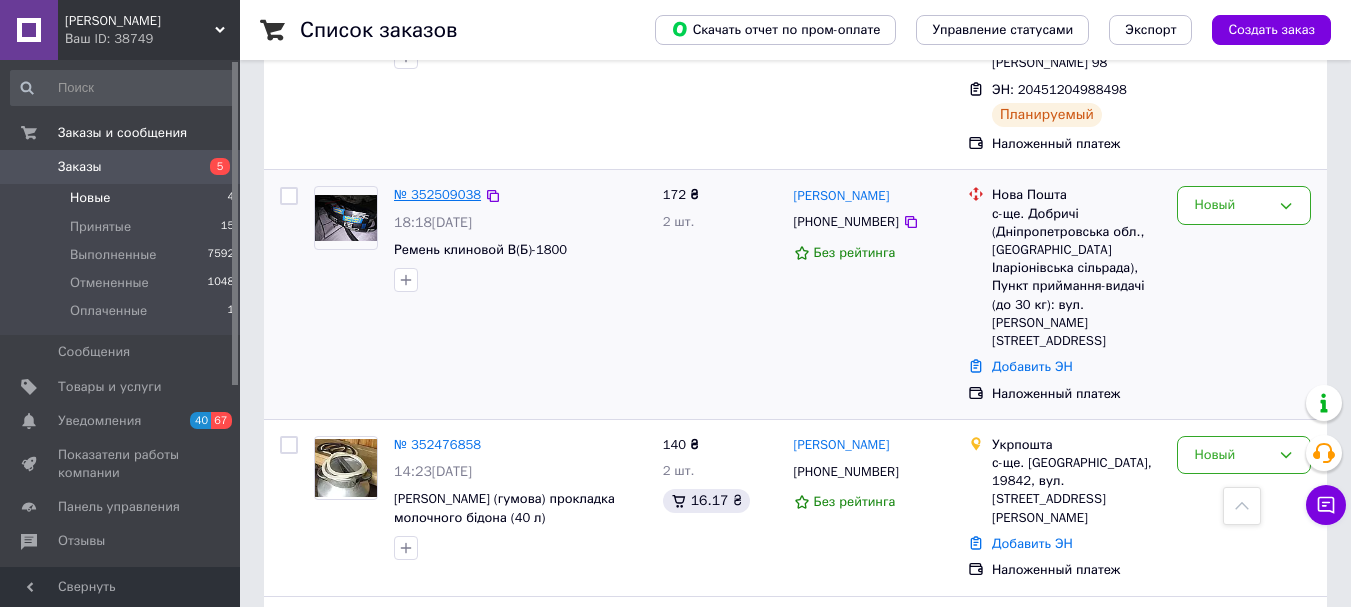 click on "№ 352509038" at bounding box center (437, 194) 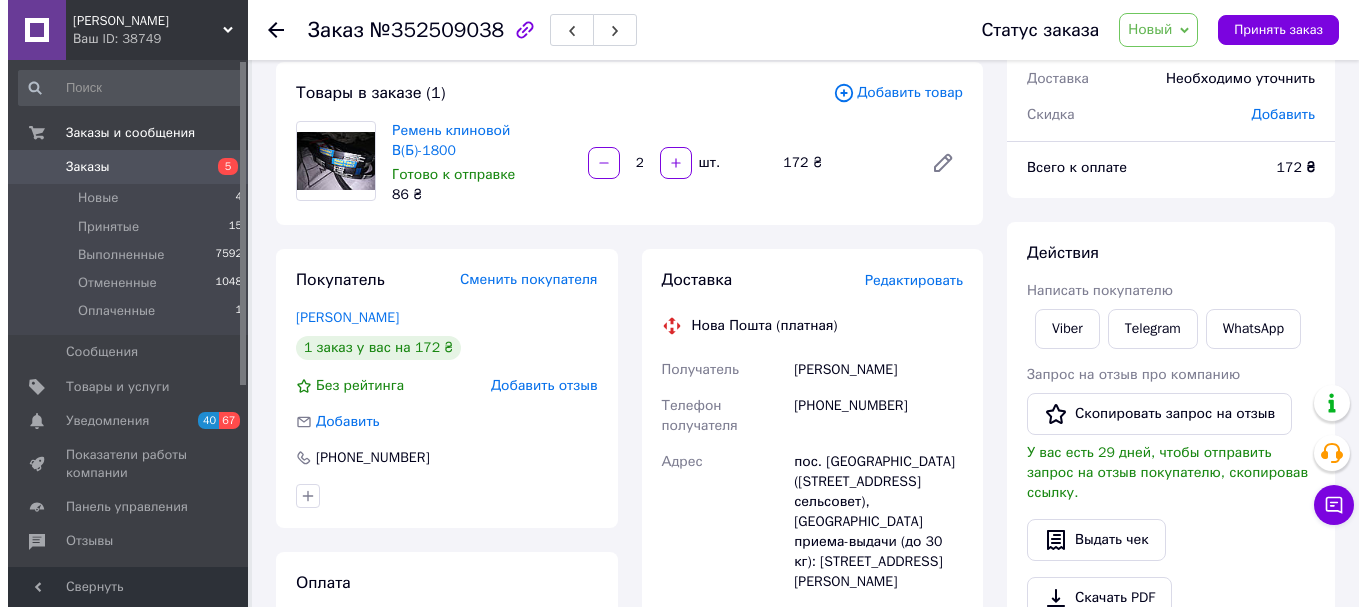 scroll, scrollTop: 0, scrollLeft: 0, axis: both 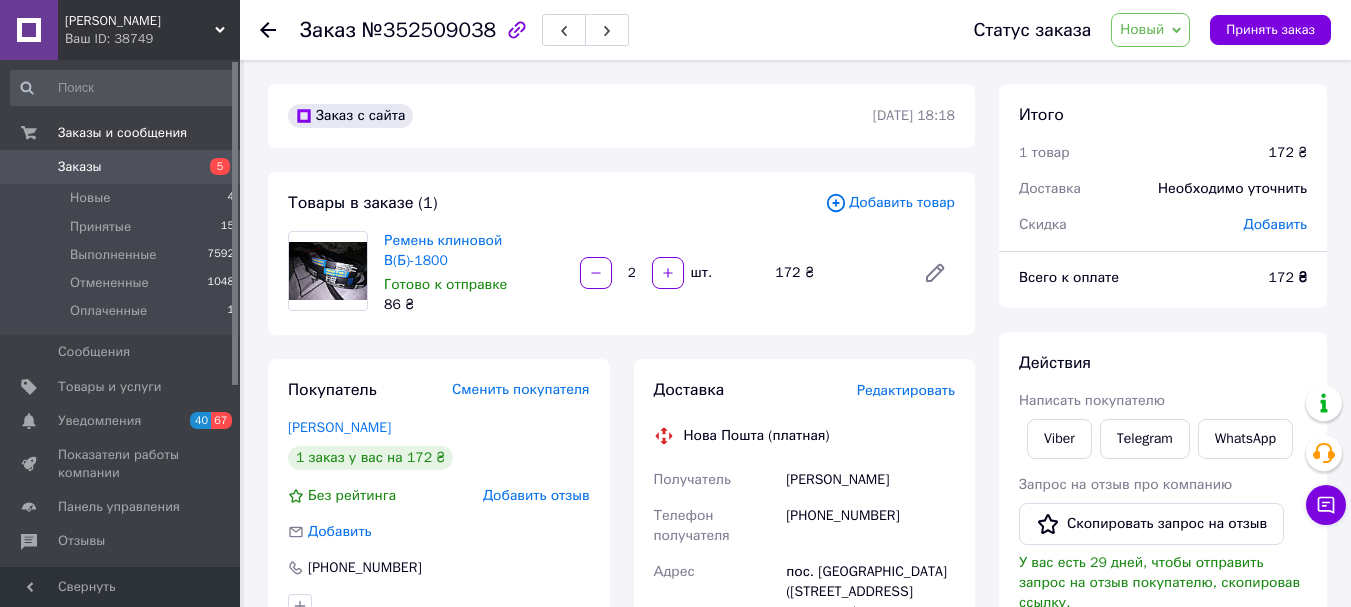 click on "Редактировать" at bounding box center (906, 390) 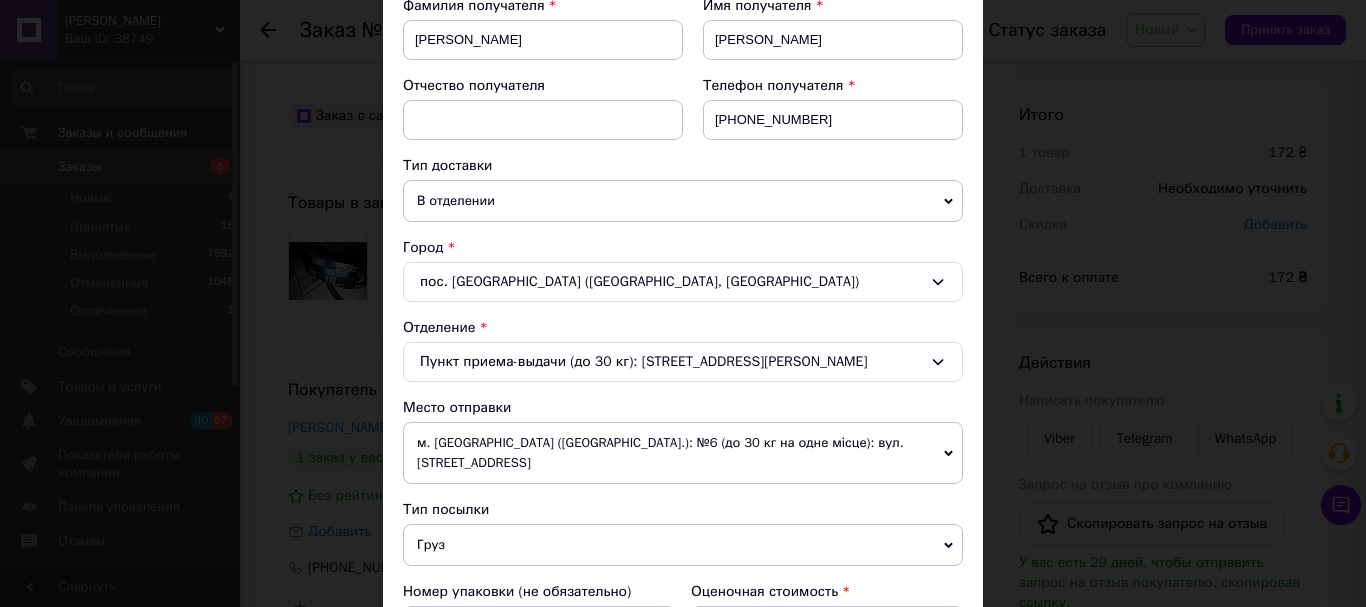 scroll, scrollTop: 500, scrollLeft: 0, axis: vertical 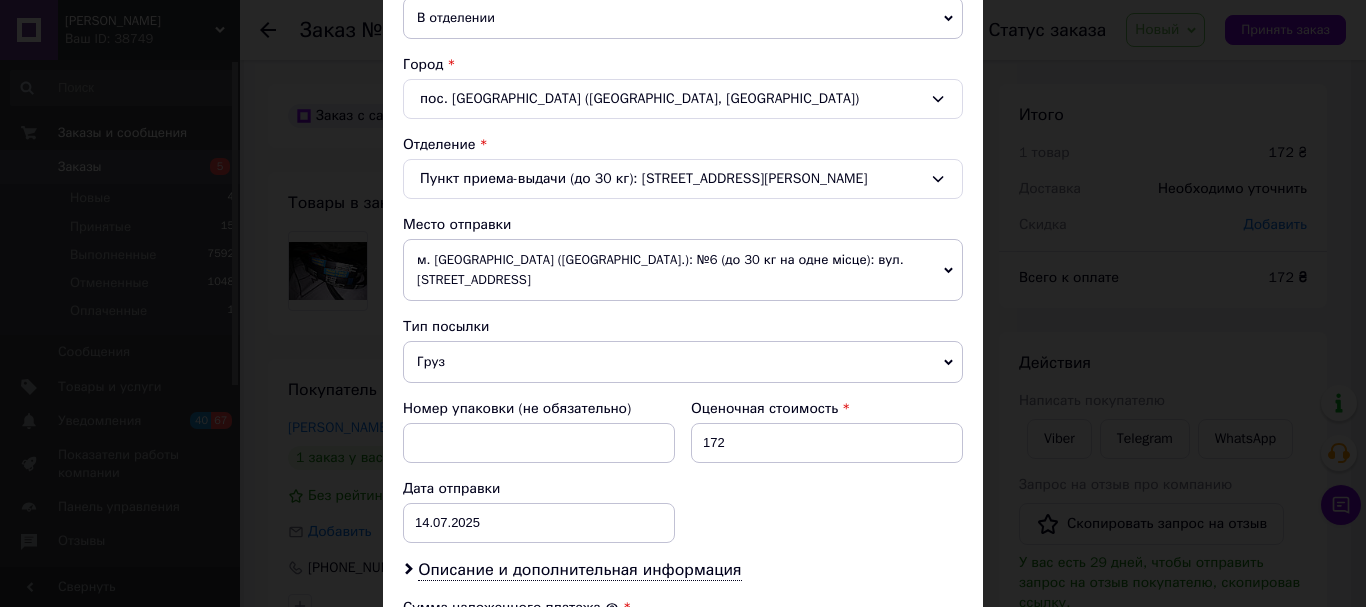 click on "м. [GEOGRAPHIC_DATA] ([GEOGRAPHIC_DATA].): №6 (до 30 кг на одне місце): вул. [STREET_ADDRESS]" at bounding box center [683, 270] 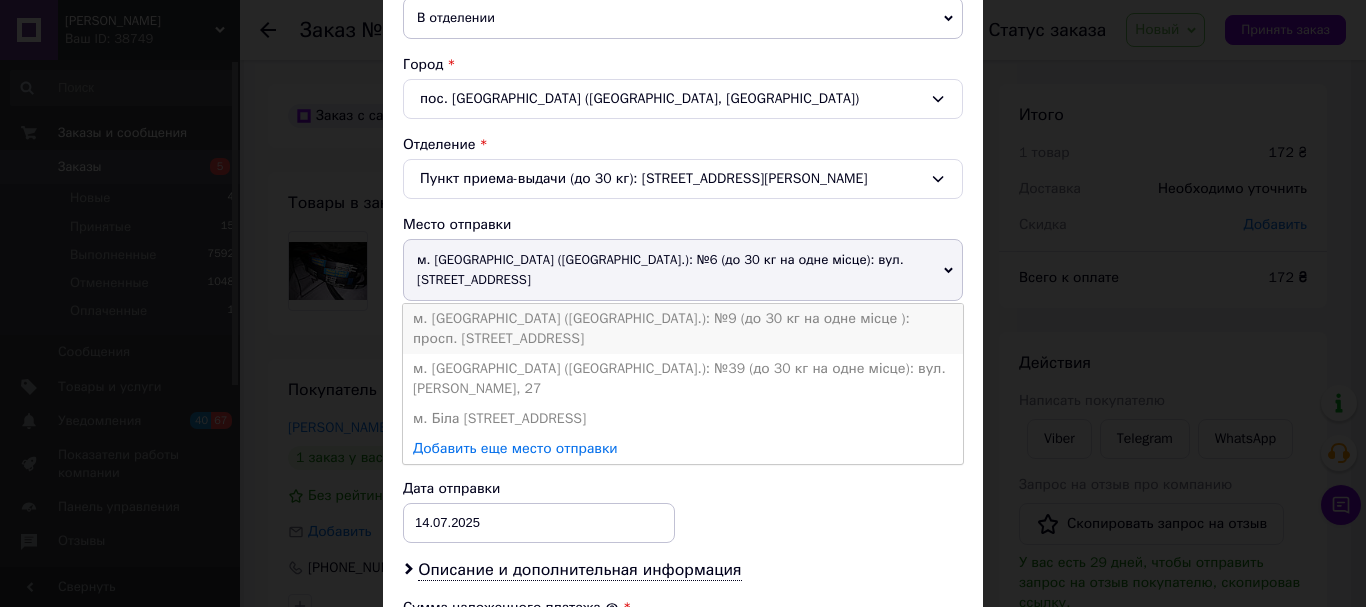 click on "м. [GEOGRAPHIC_DATA] ([GEOGRAPHIC_DATA].): №9 (до 30 кг на одне місце ): просп. [STREET_ADDRESS]" at bounding box center (683, 329) 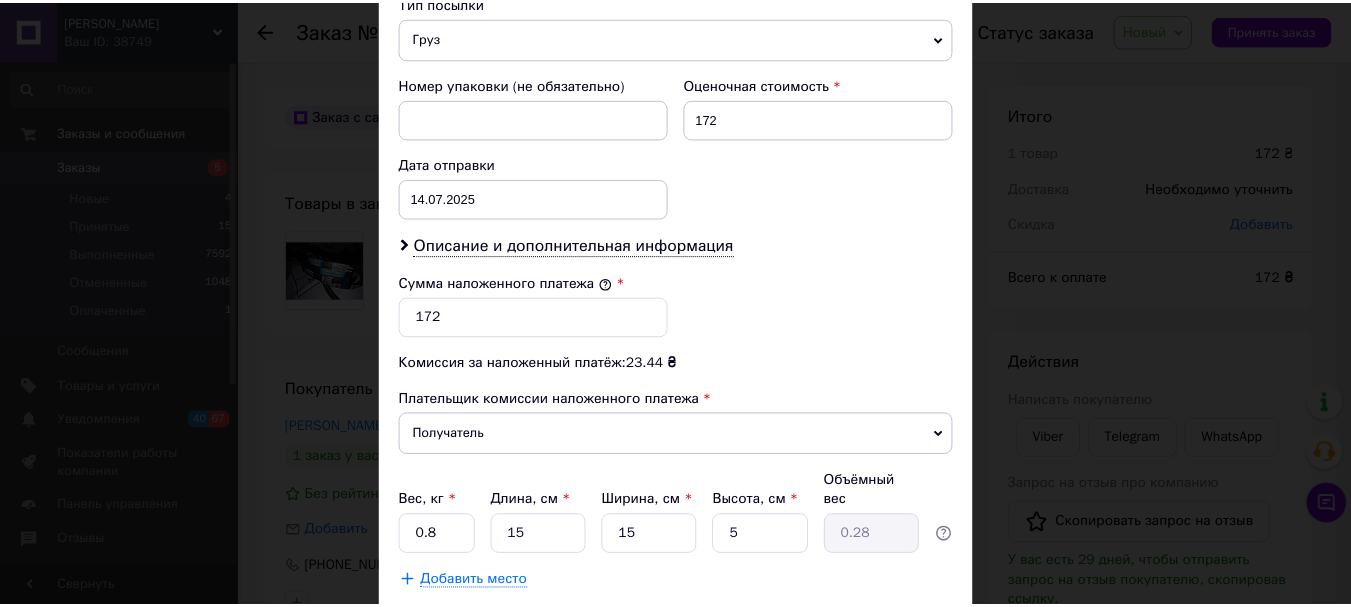 scroll, scrollTop: 961, scrollLeft: 0, axis: vertical 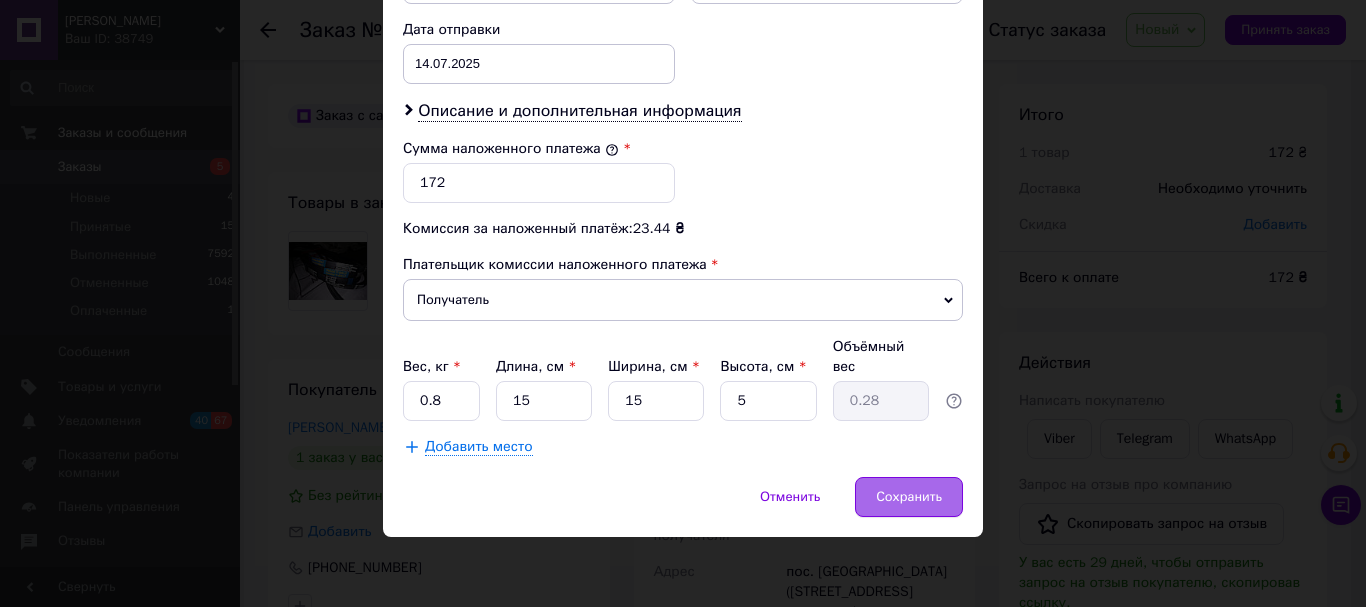 click on "Сохранить" at bounding box center [909, 497] 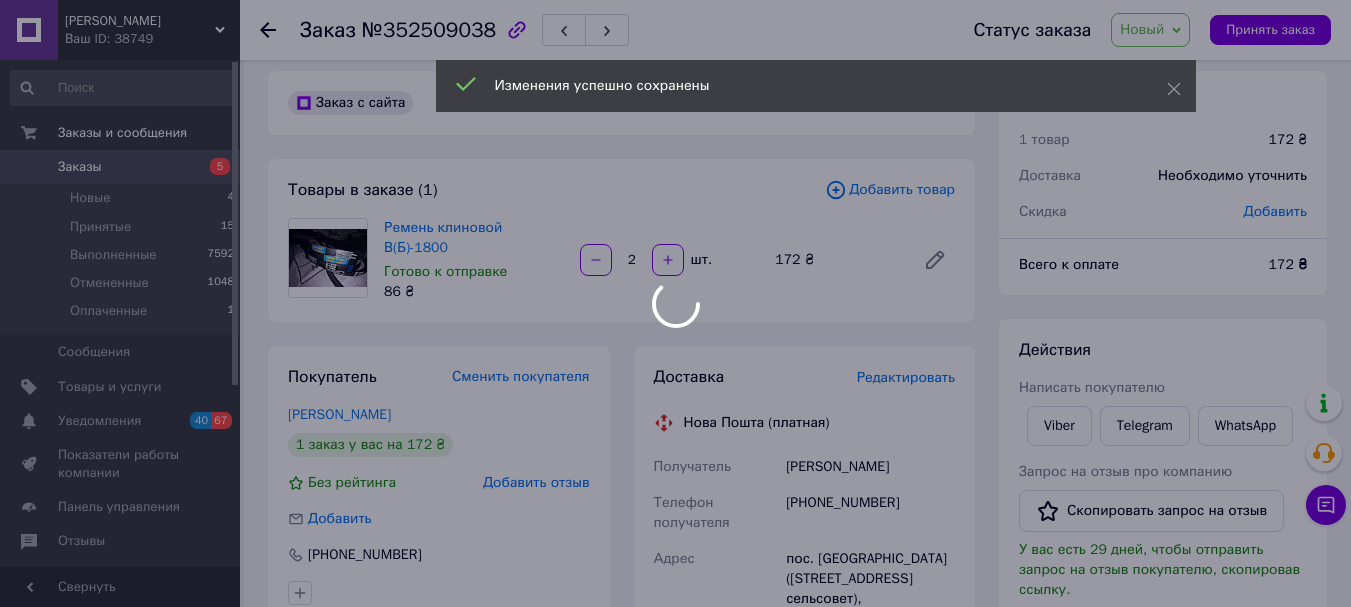 scroll, scrollTop: 700, scrollLeft: 0, axis: vertical 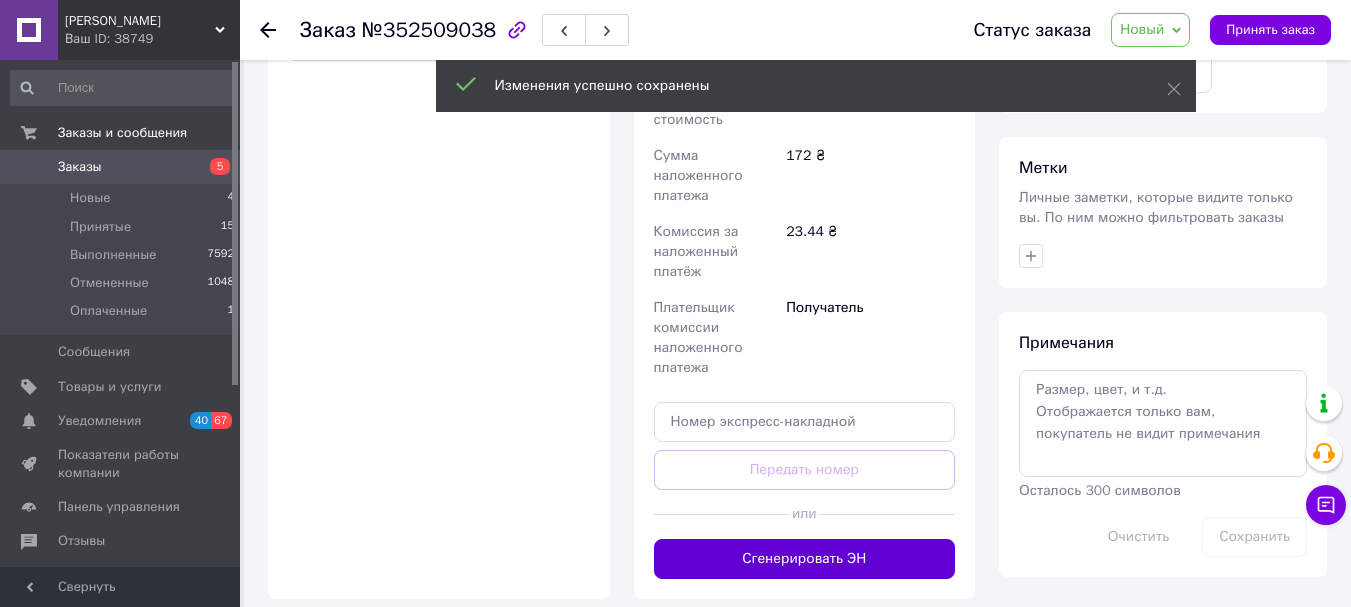click on "Сгенерировать ЭН" at bounding box center (805, 559) 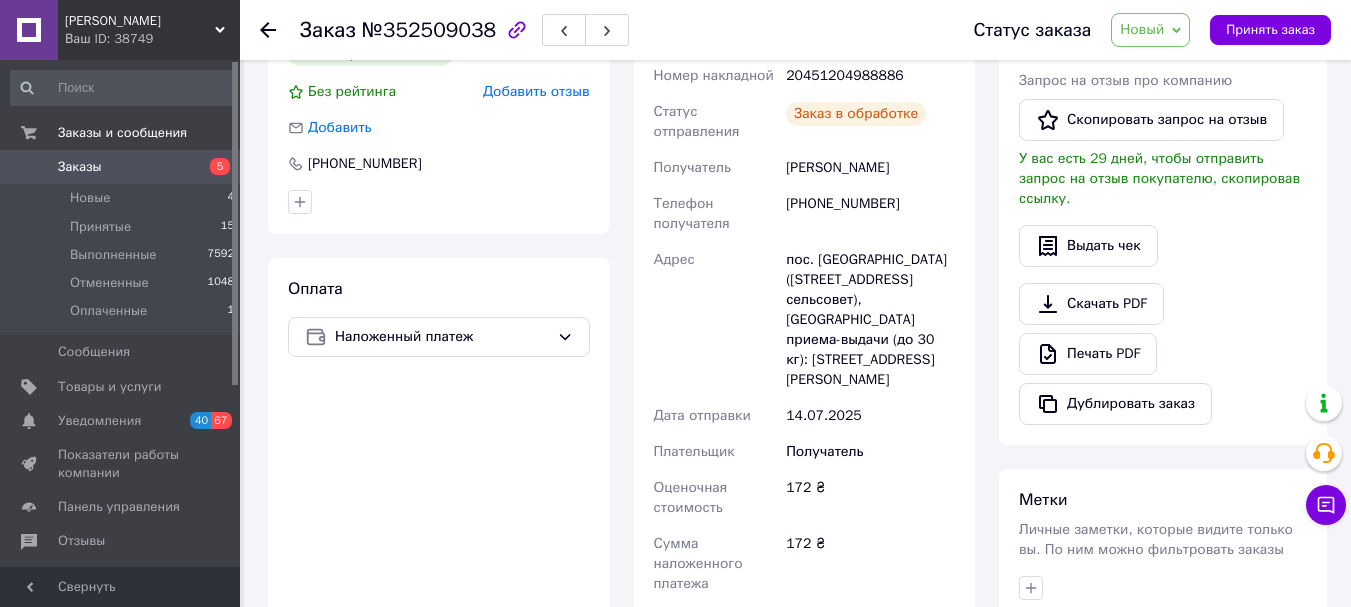 scroll, scrollTop: 400, scrollLeft: 0, axis: vertical 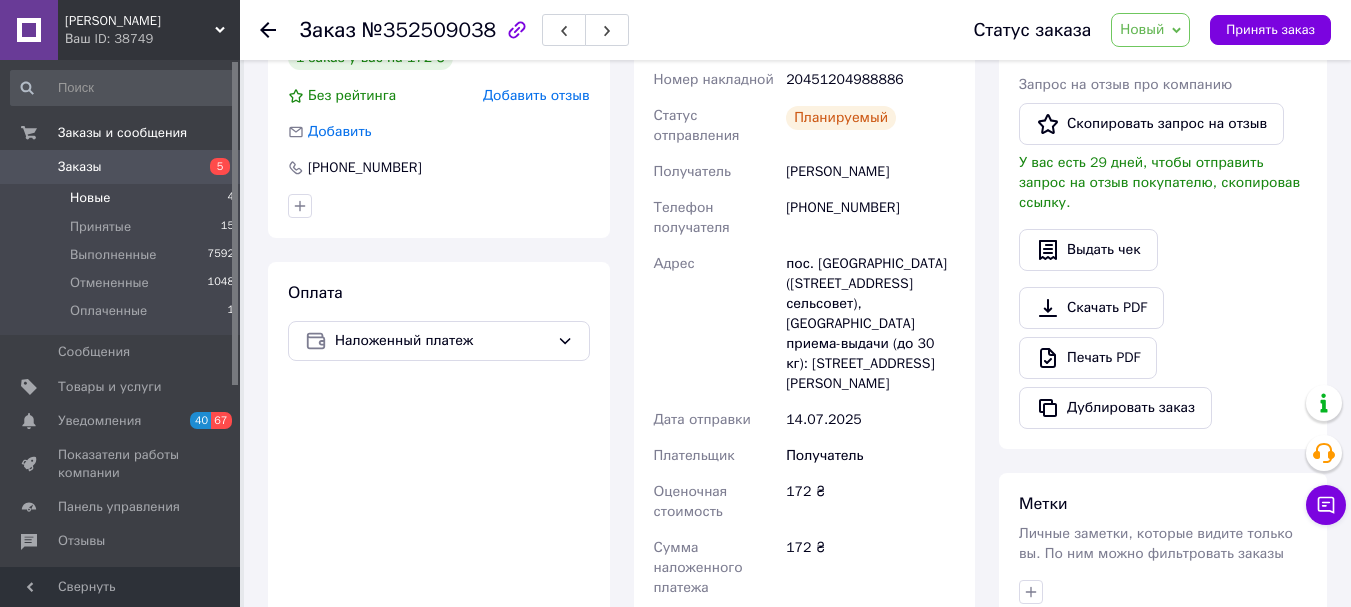 click on "Новые" at bounding box center (90, 198) 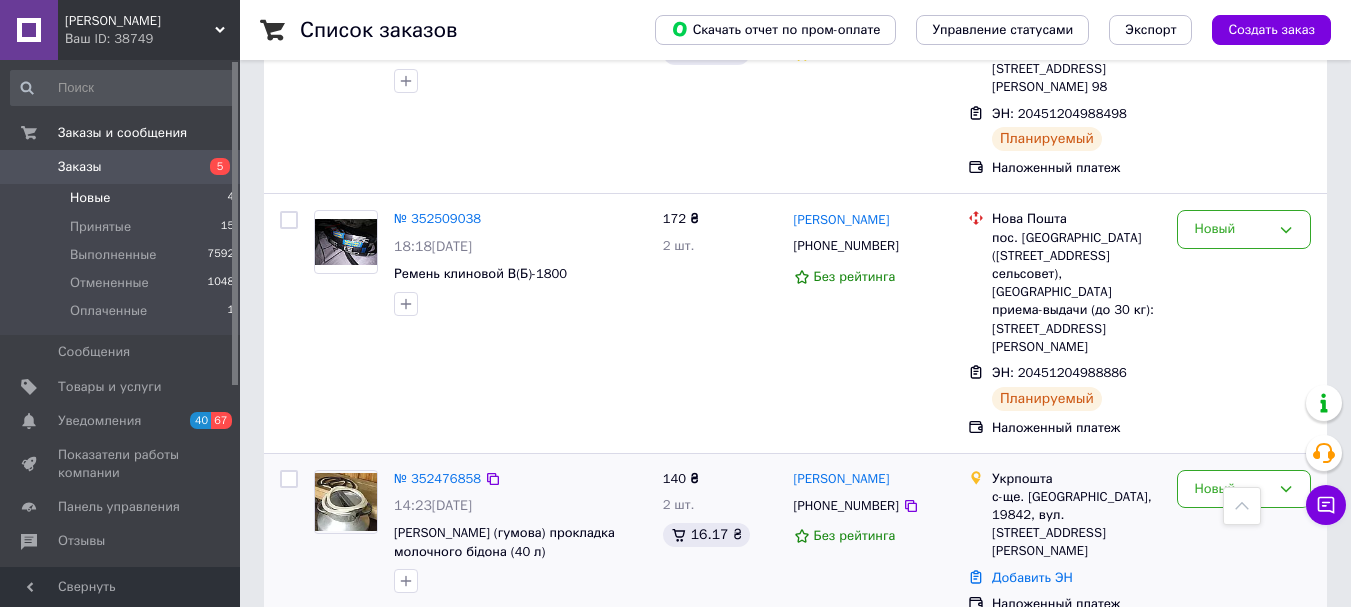scroll, scrollTop: 699, scrollLeft: 0, axis: vertical 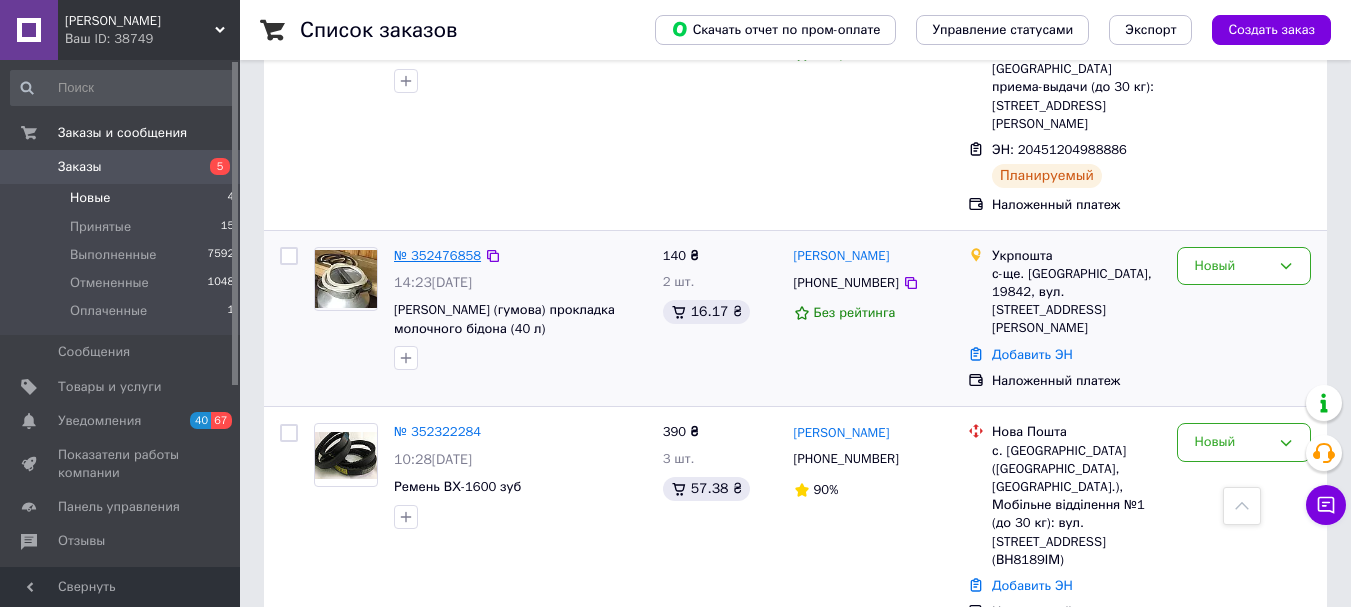 click on "№ 352476858" at bounding box center (437, 255) 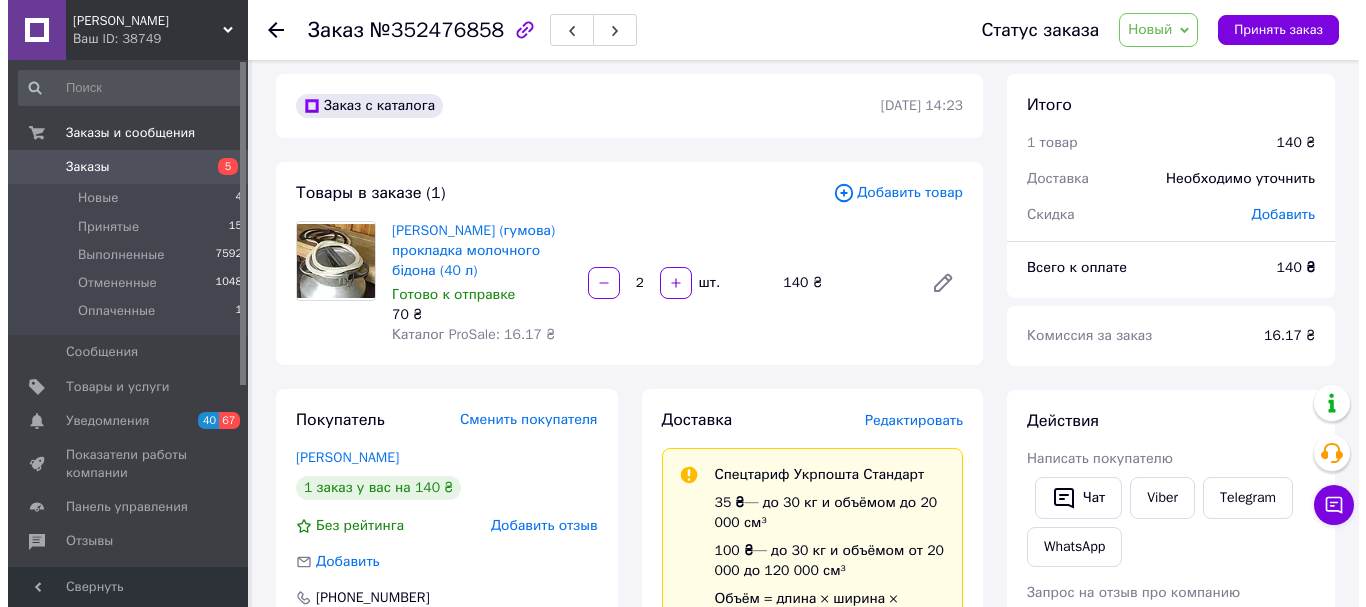 scroll, scrollTop: 0, scrollLeft: 0, axis: both 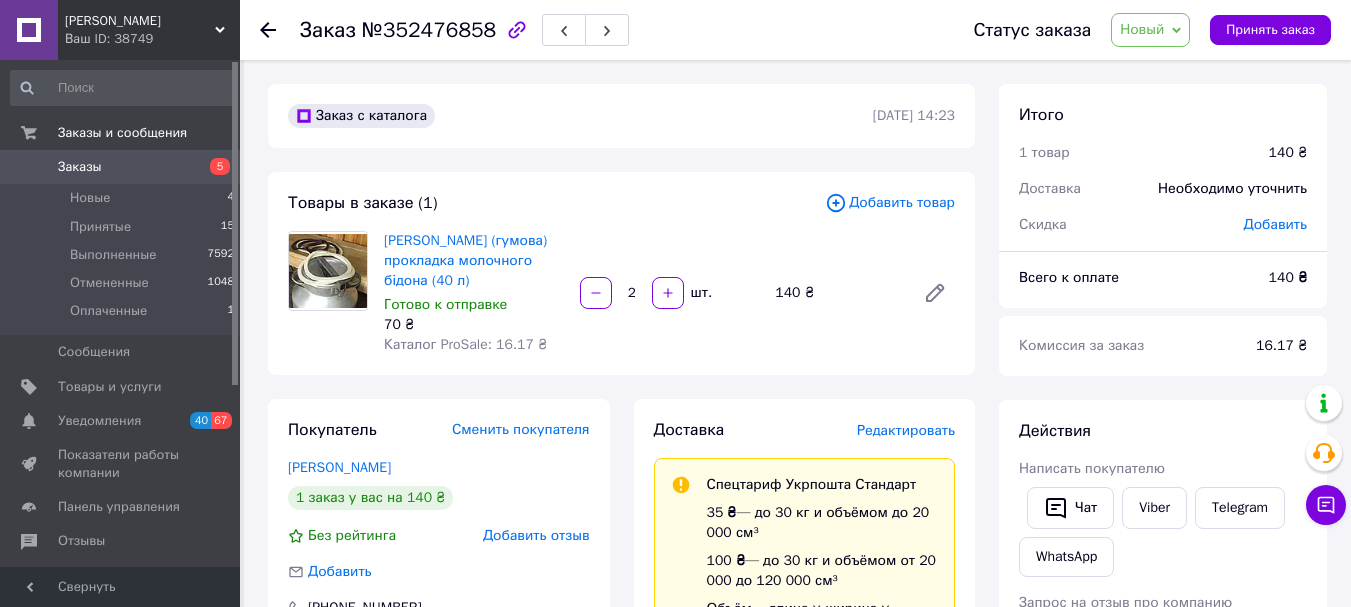 click on "Редактировать" at bounding box center (906, 430) 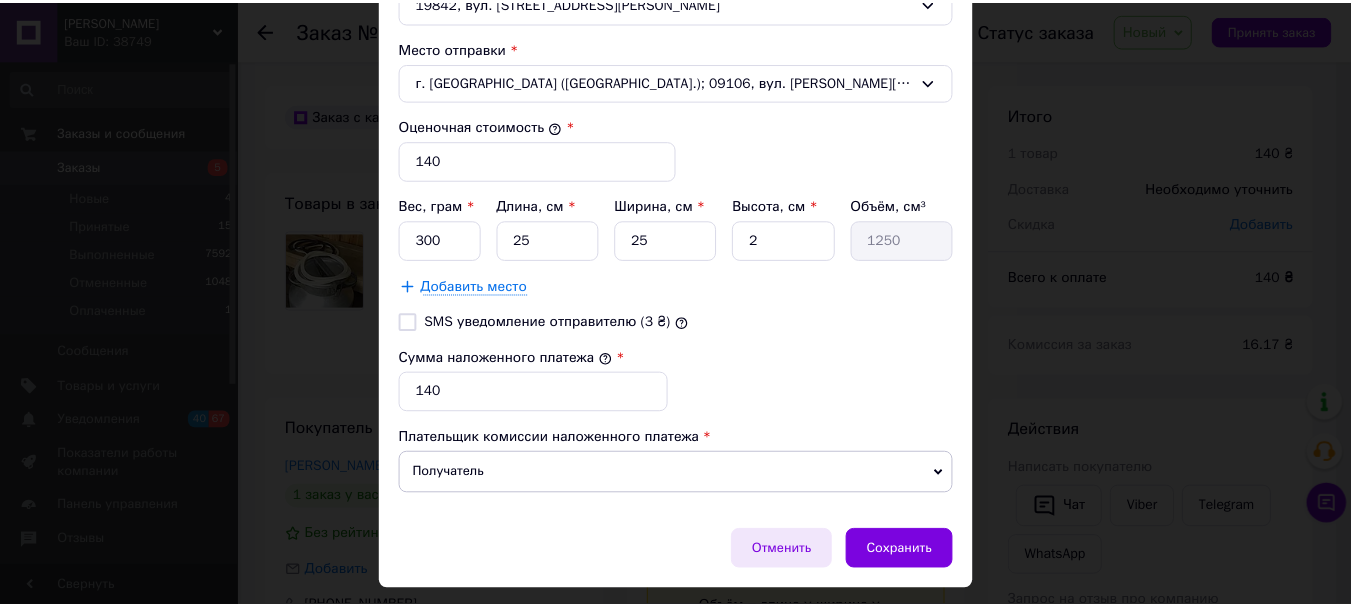 scroll, scrollTop: 806, scrollLeft: 0, axis: vertical 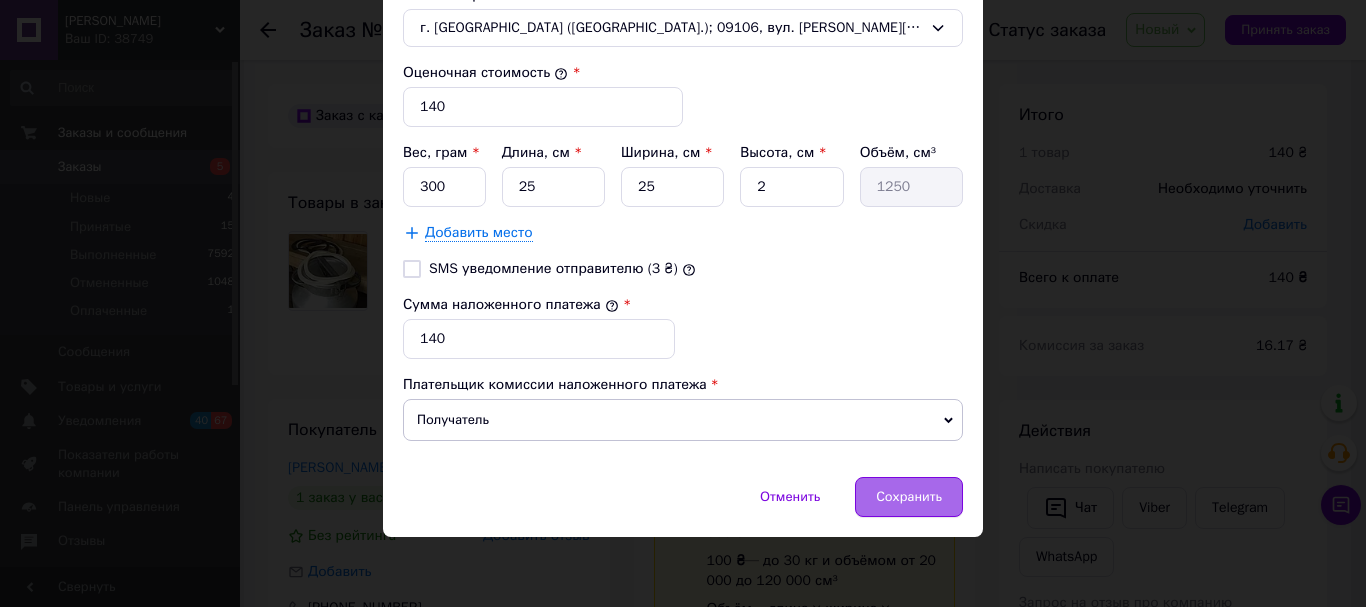 click on "Сохранить" at bounding box center [909, 497] 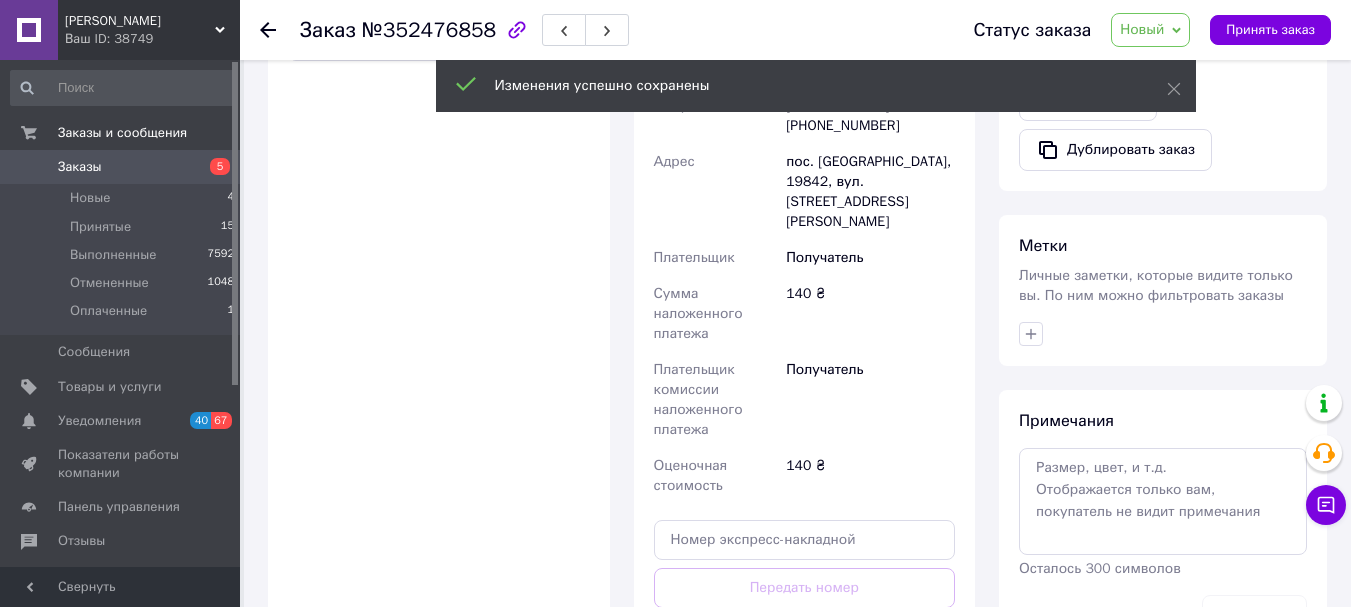scroll, scrollTop: 900, scrollLeft: 0, axis: vertical 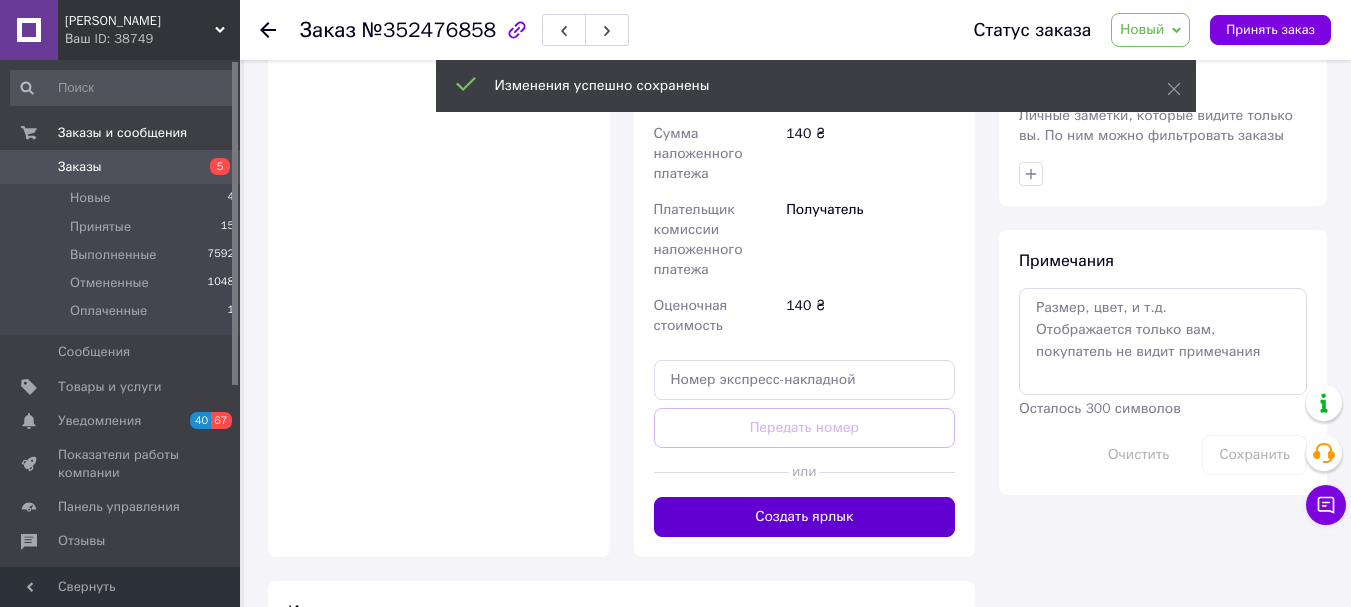click on "Создать ярлык" at bounding box center (805, 517) 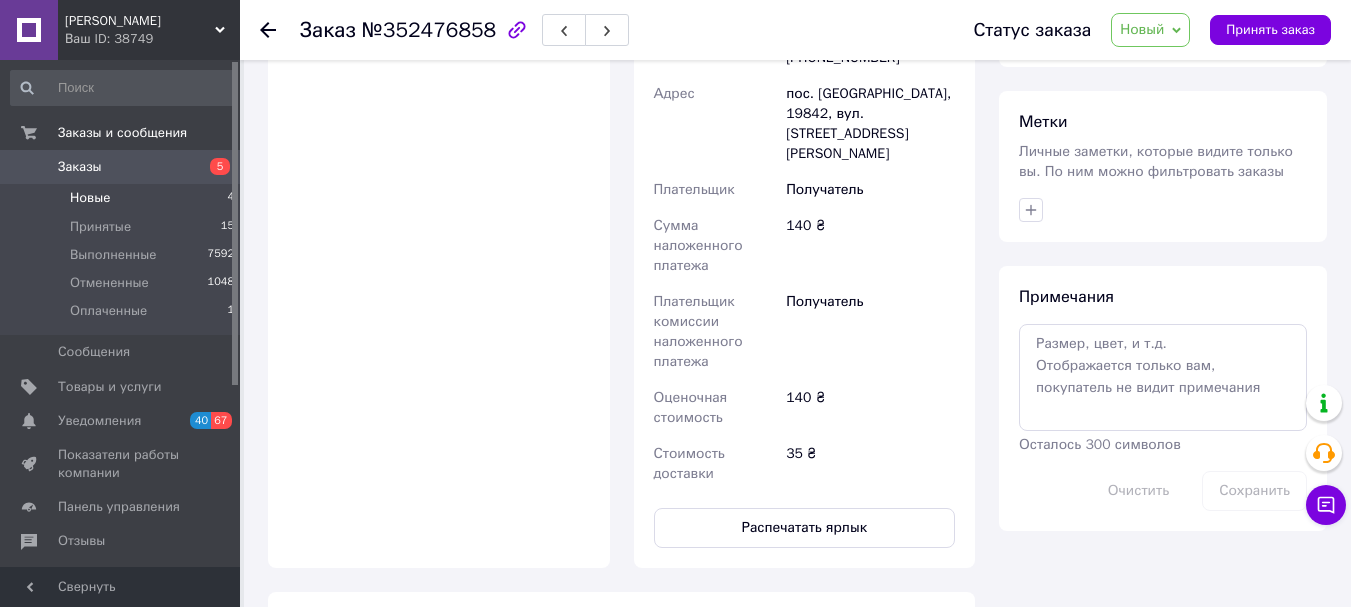 click on "Новые" at bounding box center [90, 198] 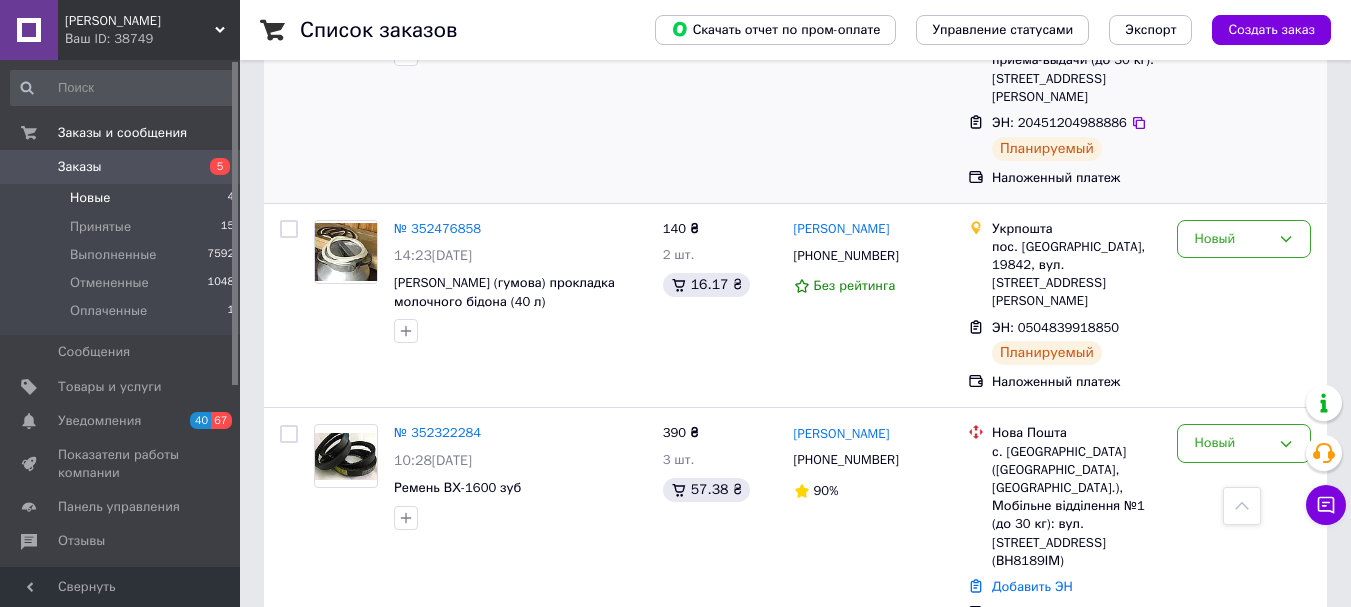 scroll, scrollTop: 727, scrollLeft: 0, axis: vertical 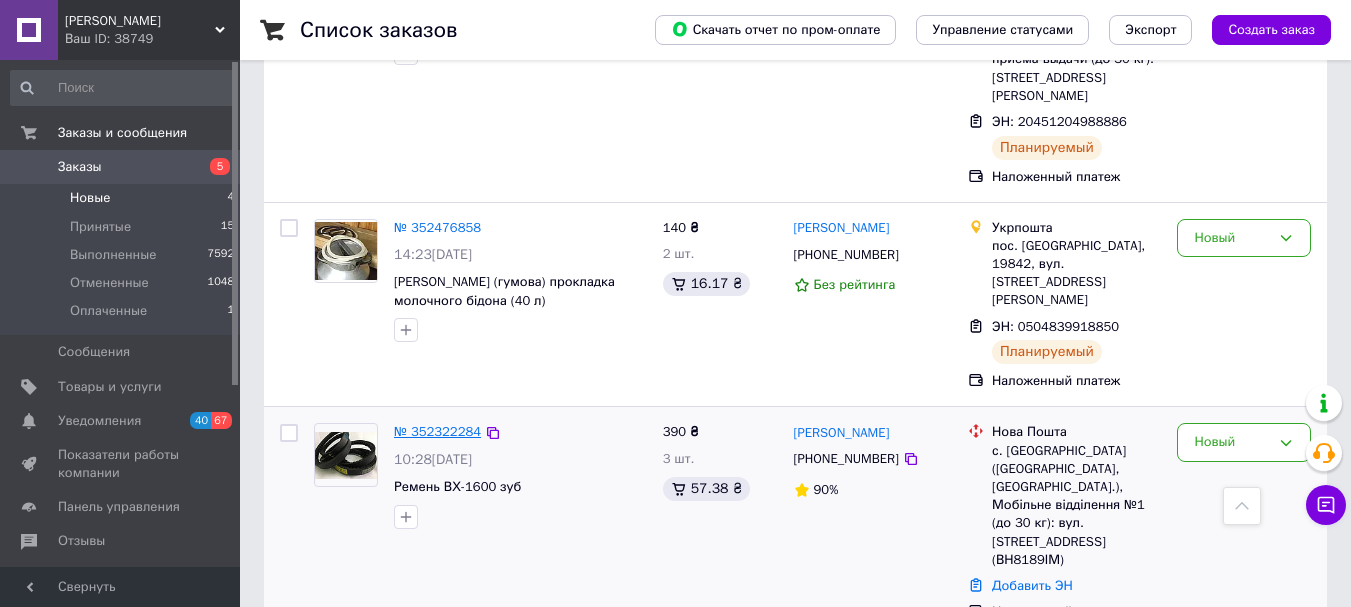 click on "№ 352322284" at bounding box center [437, 431] 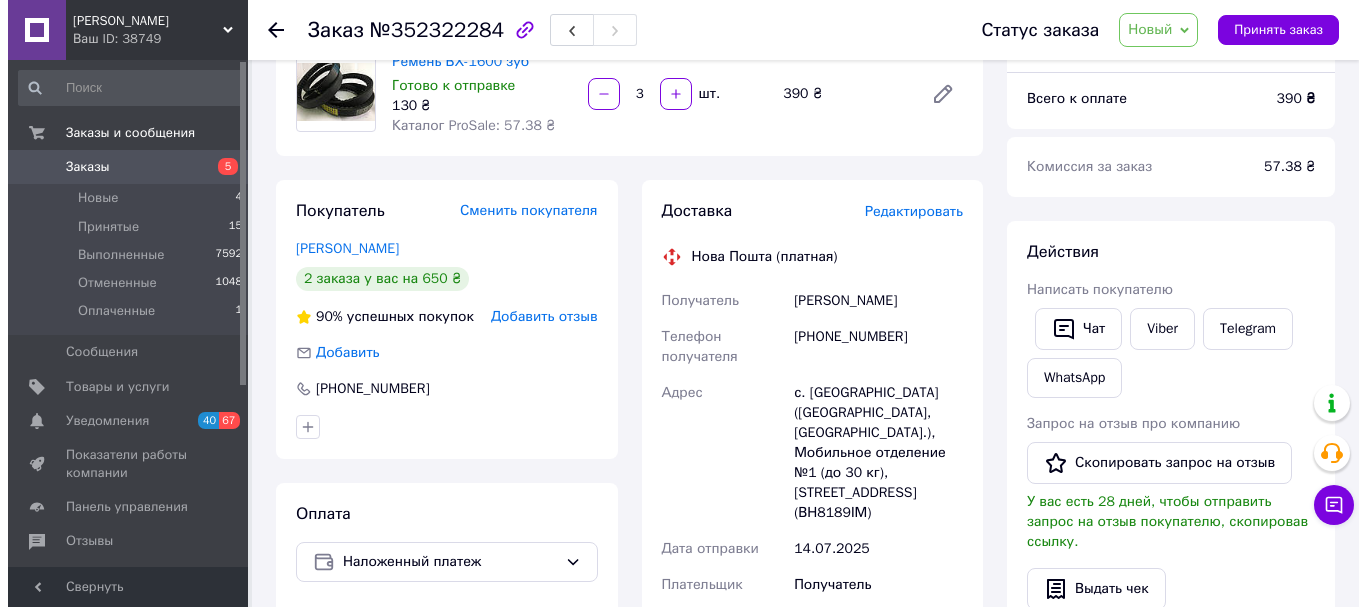 scroll, scrollTop: 127, scrollLeft: 0, axis: vertical 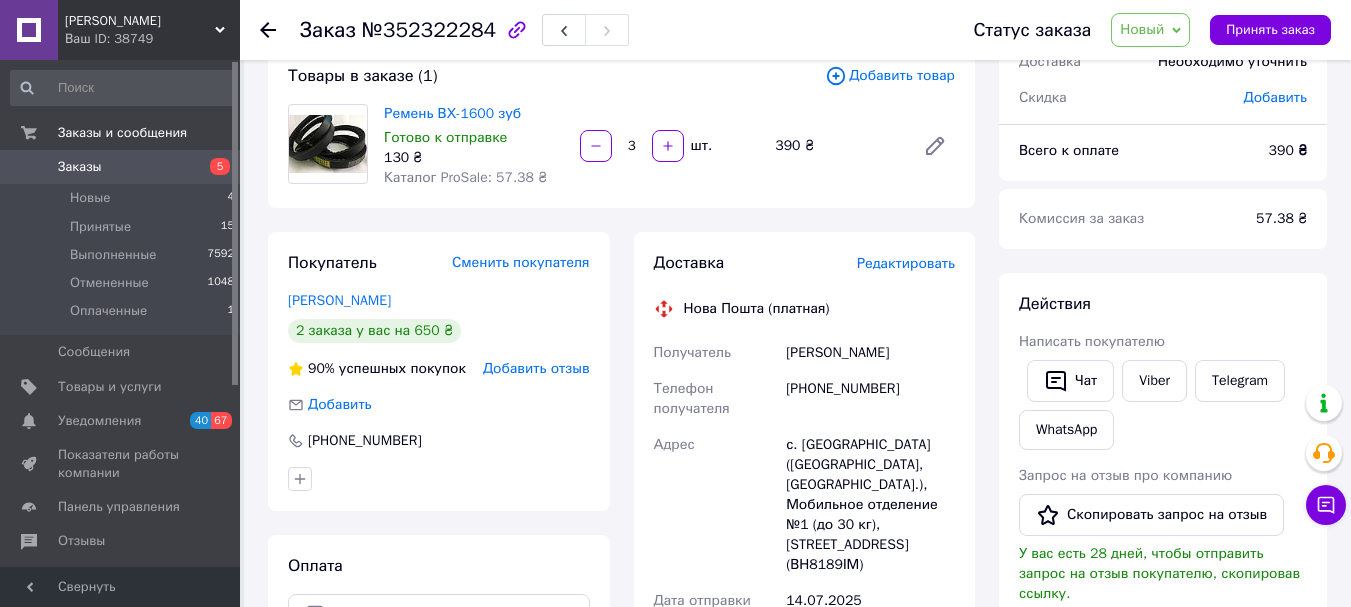 click on "Новый" at bounding box center [1142, 29] 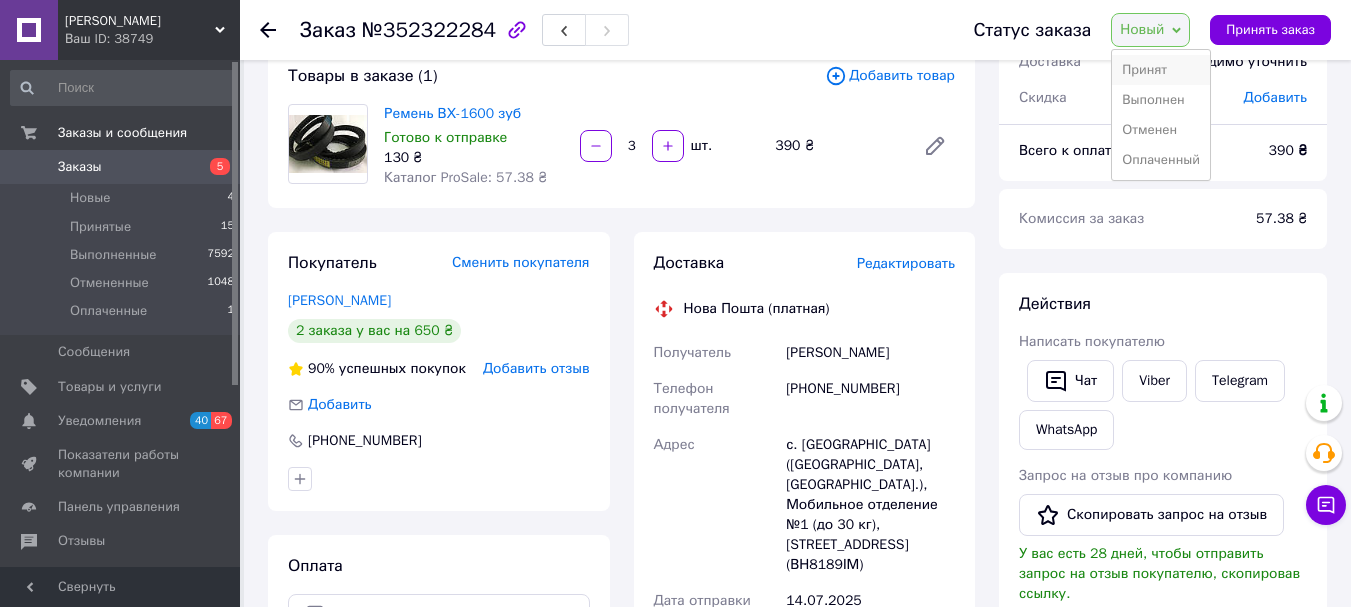 click on "Принят" at bounding box center [1161, 70] 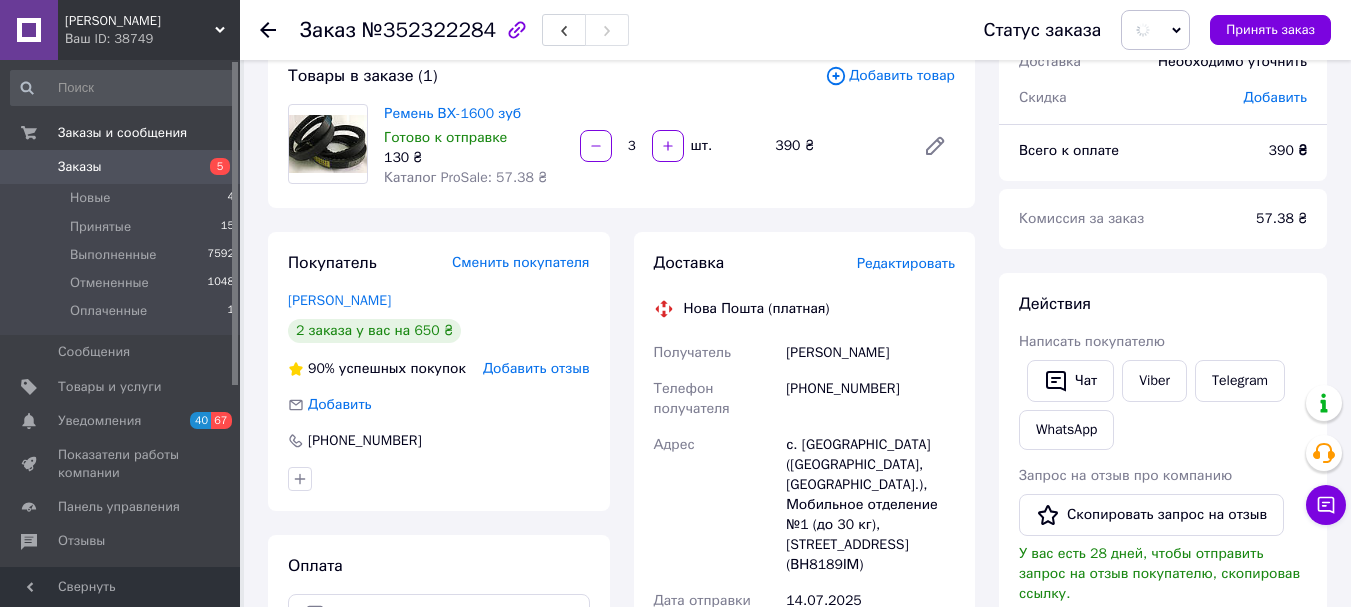 click on "Редактировать" at bounding box center [906, 263] 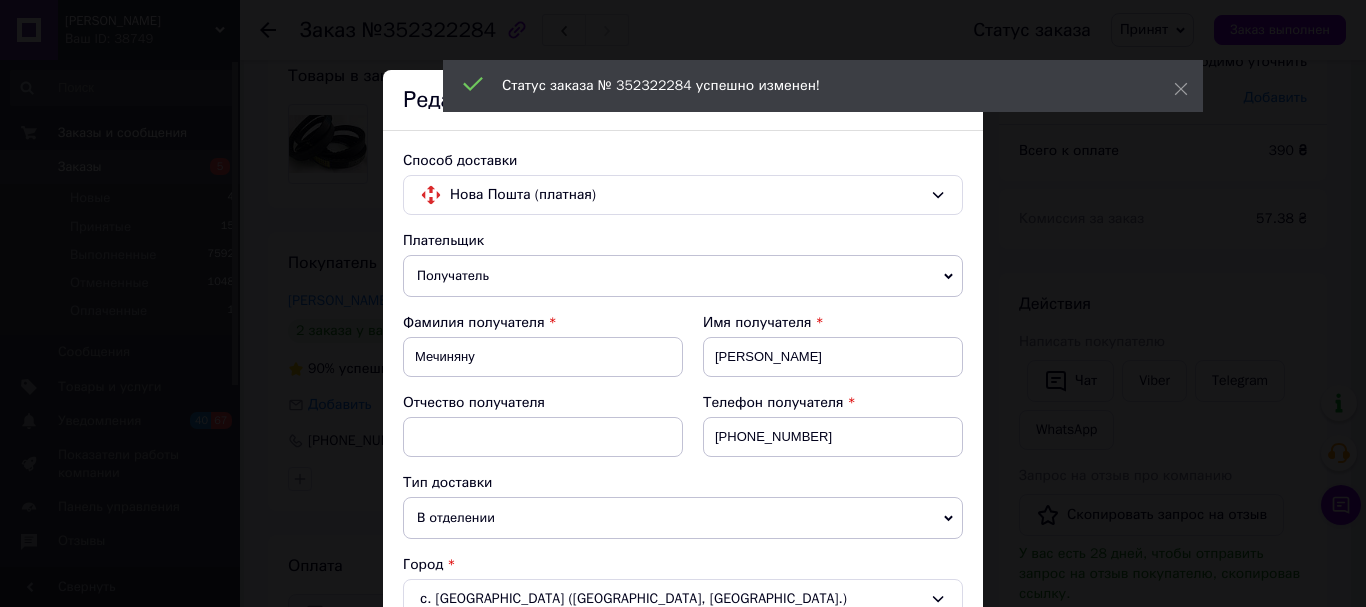 scroll, scrollTop: 400, scrollLeft: 0, axis: vertical 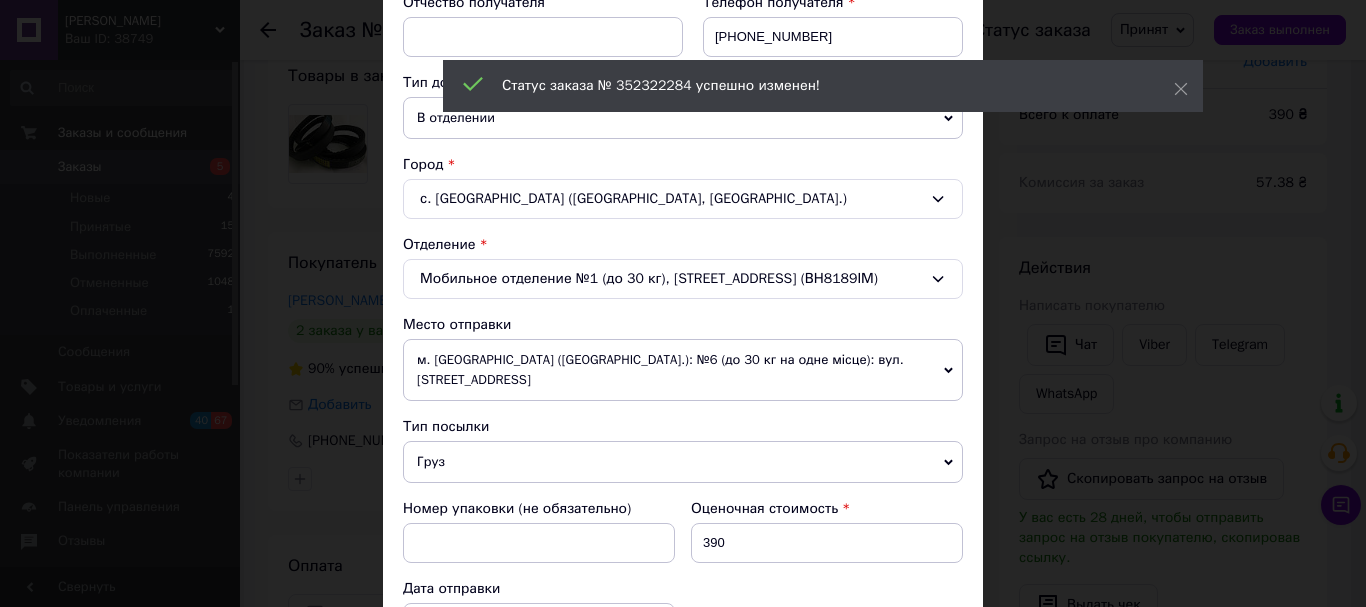click on "м. [GEOGRAPHIC_DATA] ([GEOGRAPHIC_DATA].): №6 (до 30 кг на одне місце): вул. [STREET_ADDRESS]" at bounding box center (683, 370) 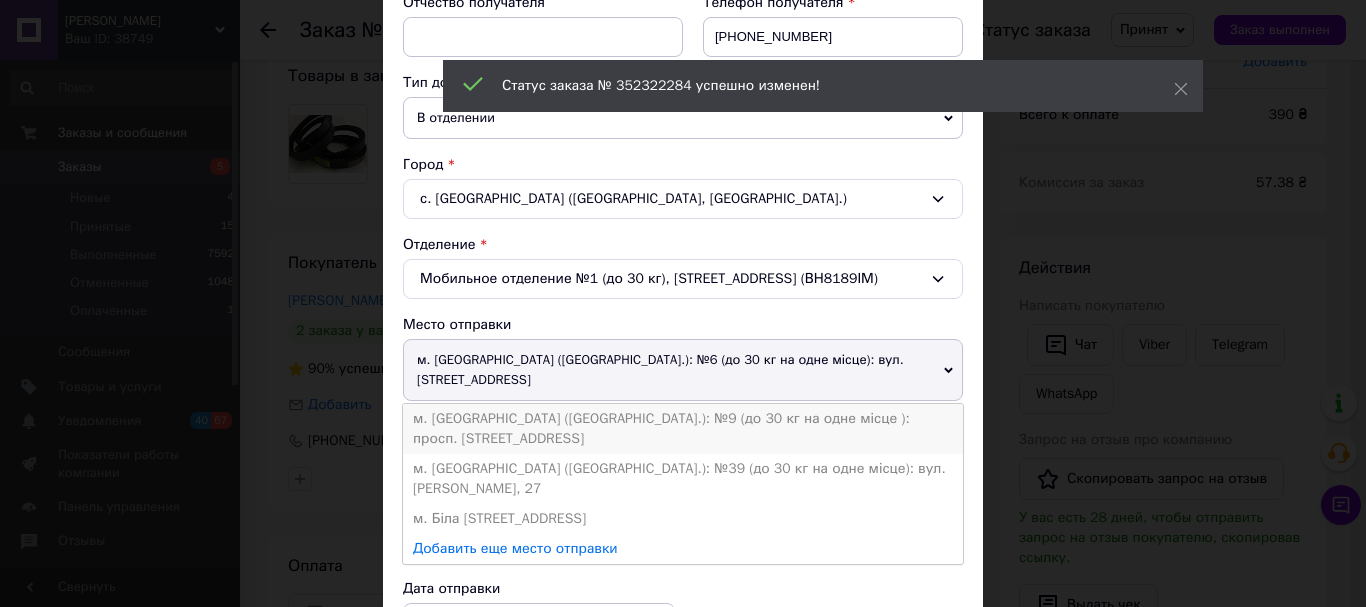click on "м. [GEOGRAPHIC_DATA] ([GEOGRAPHIC_DATA].): №9 (до 30 кг на одне місце ): просп. [STREET_ADDRESS]" at bounding box center [683, 429] 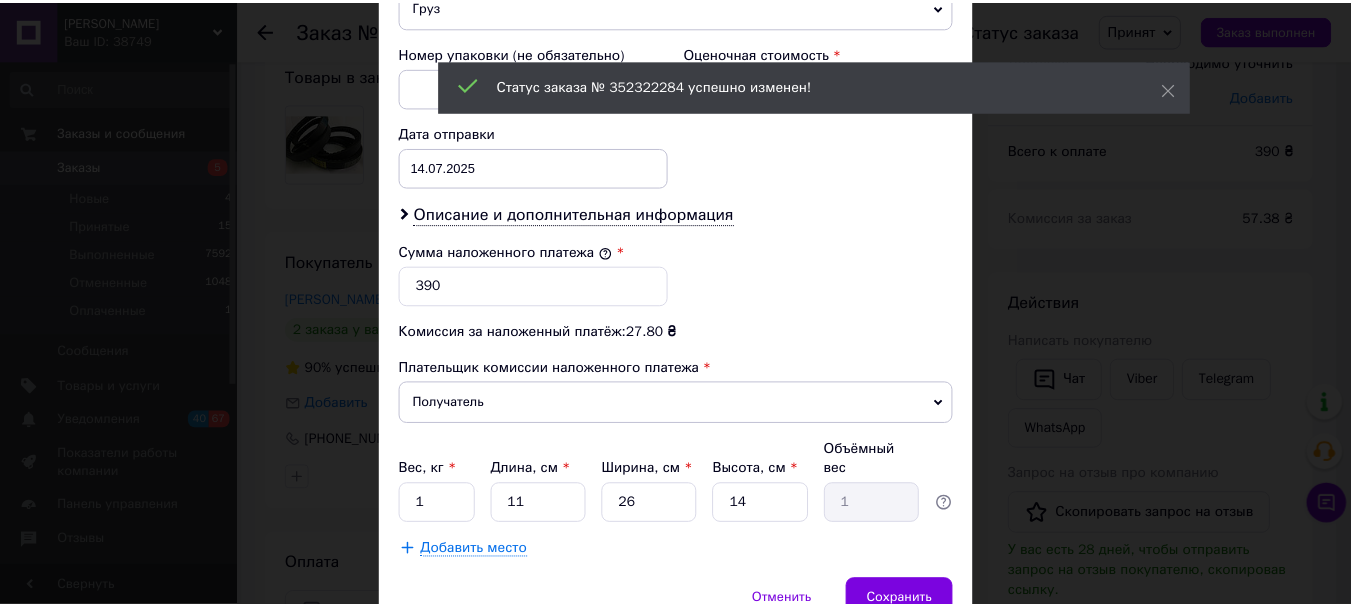 scroll, scrollTop: 919, scrollLeft: 0, axis: vertical 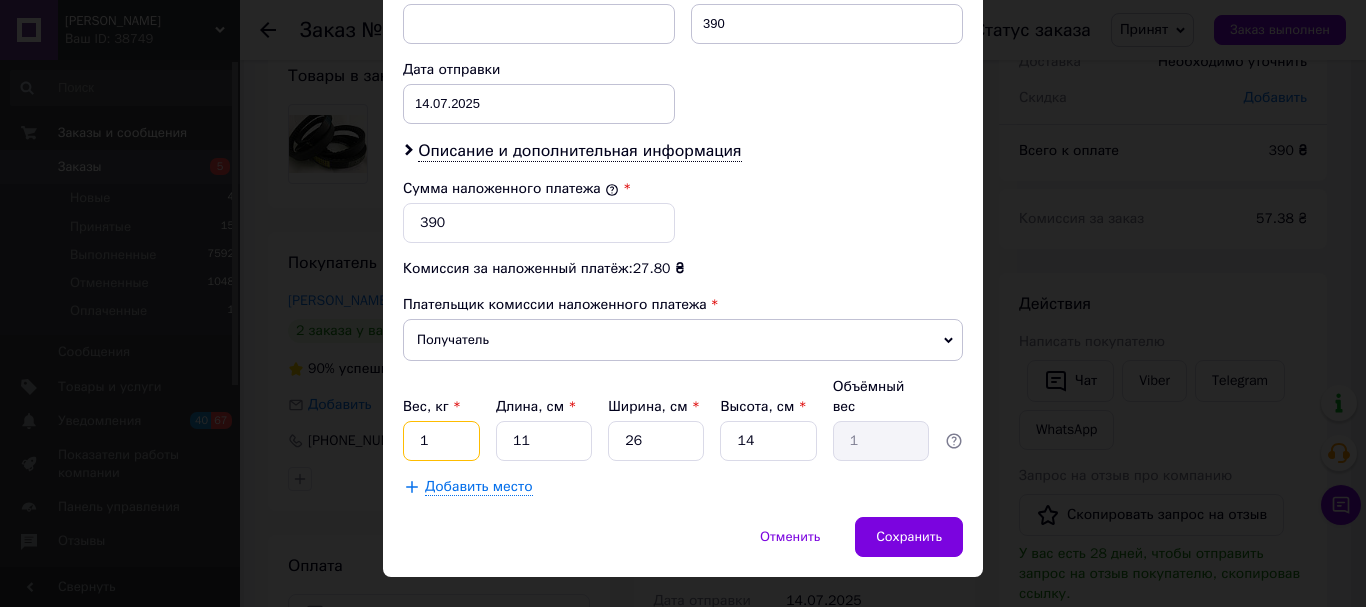 click on "1" at bounding box center (441, 441) 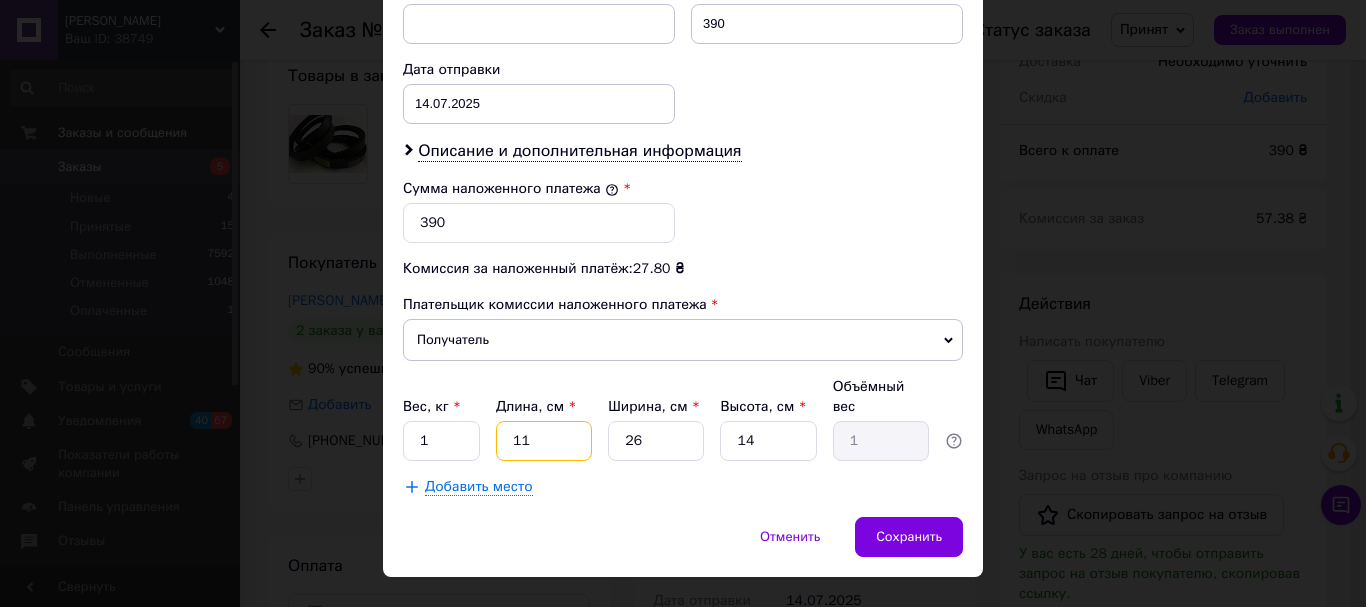 drag, startPoint x: 547, startPoint y: 405, endPoint x: 496, endPoint y: 410, distance: 51.24451 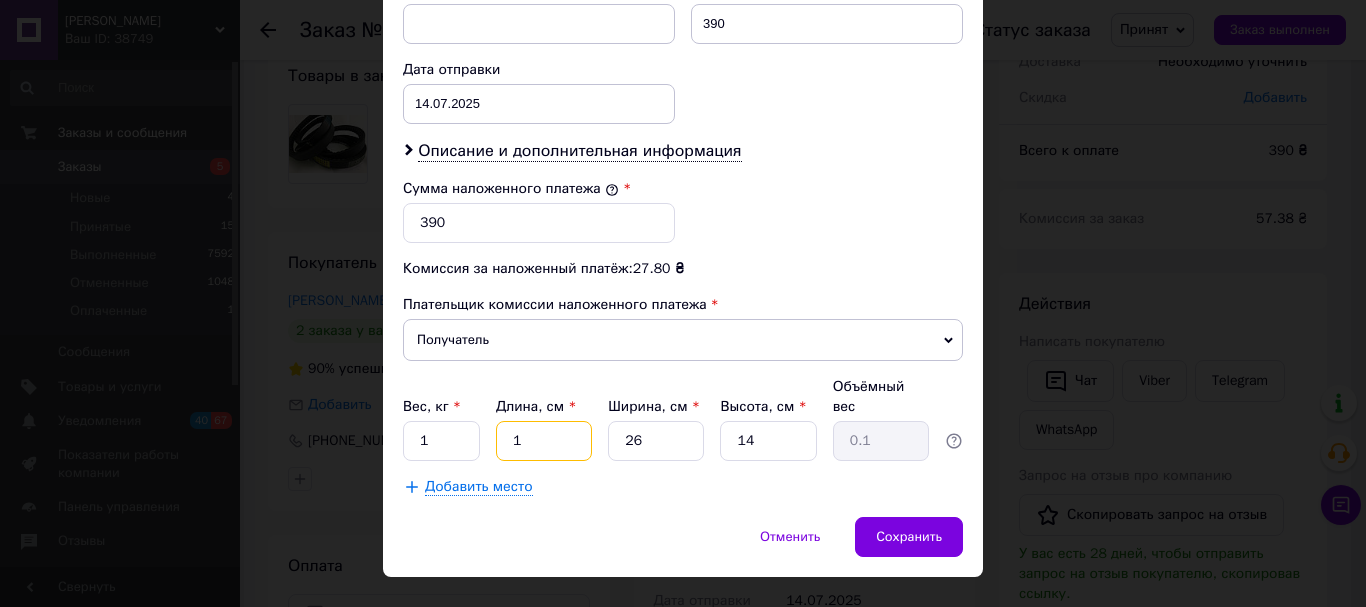 type on "17" 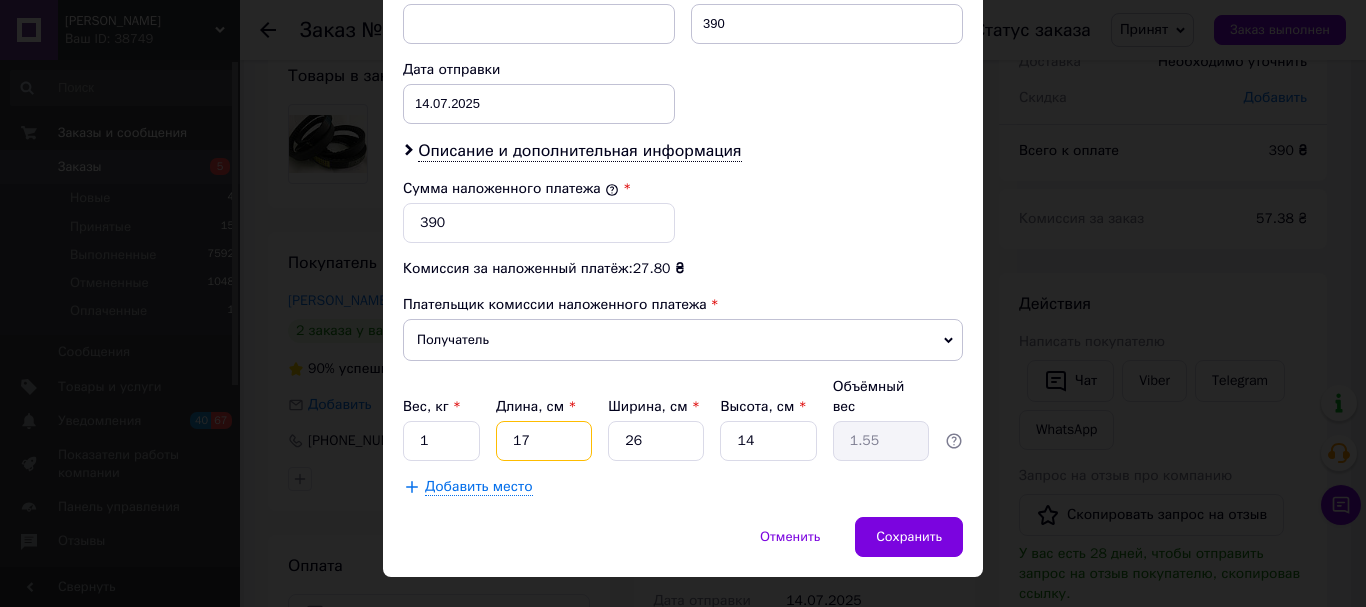 type on "17" 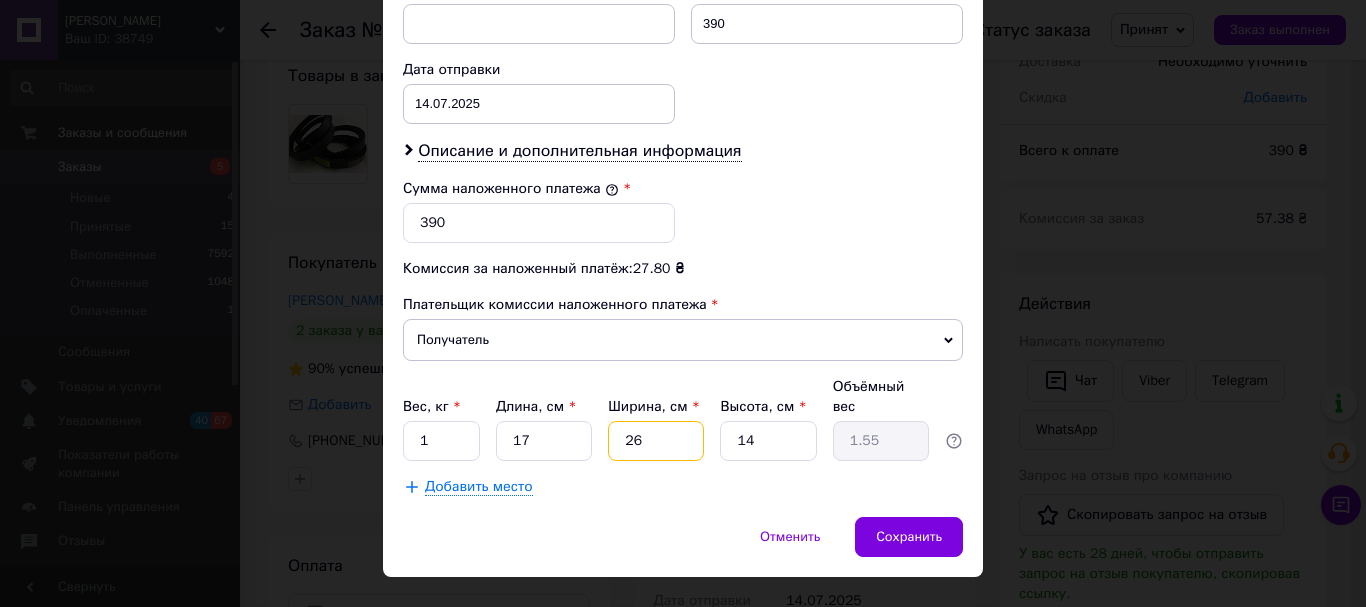 type on "1" 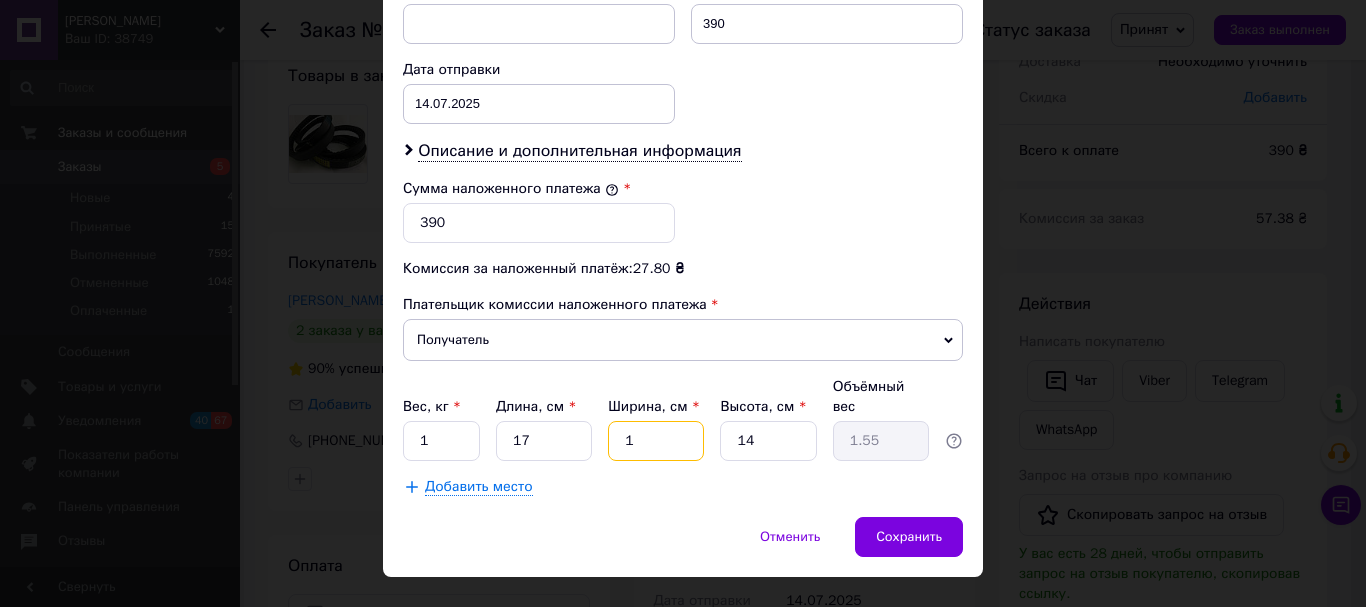 type on "0.1" 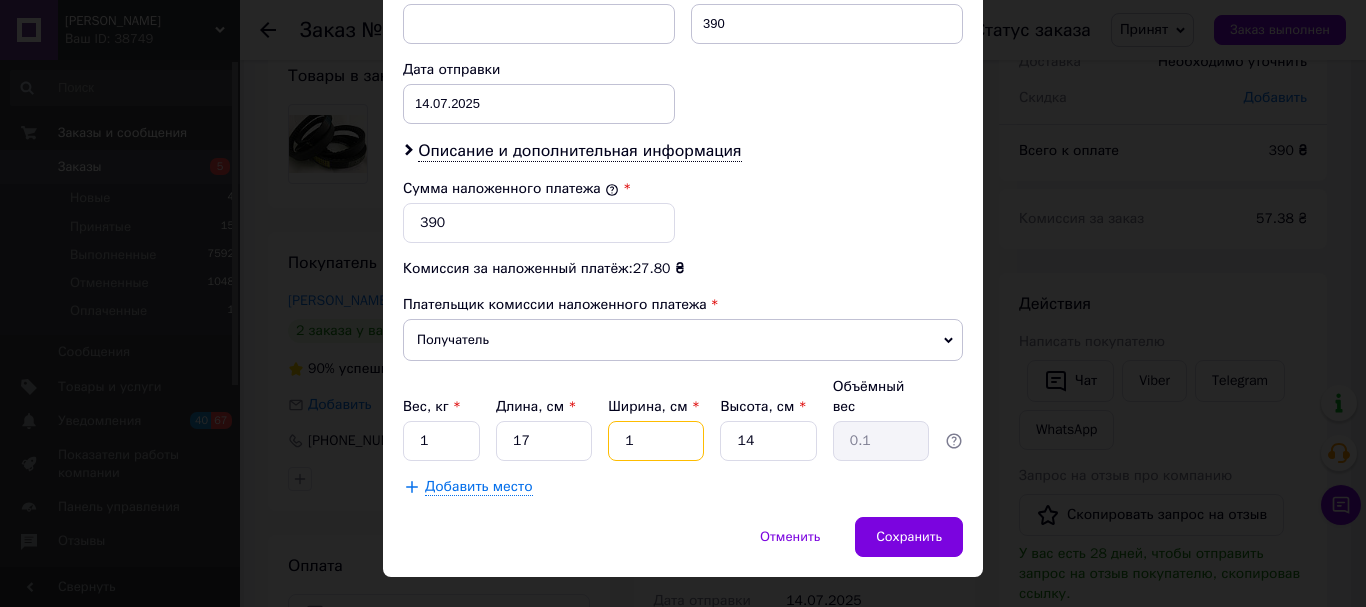type on "16" 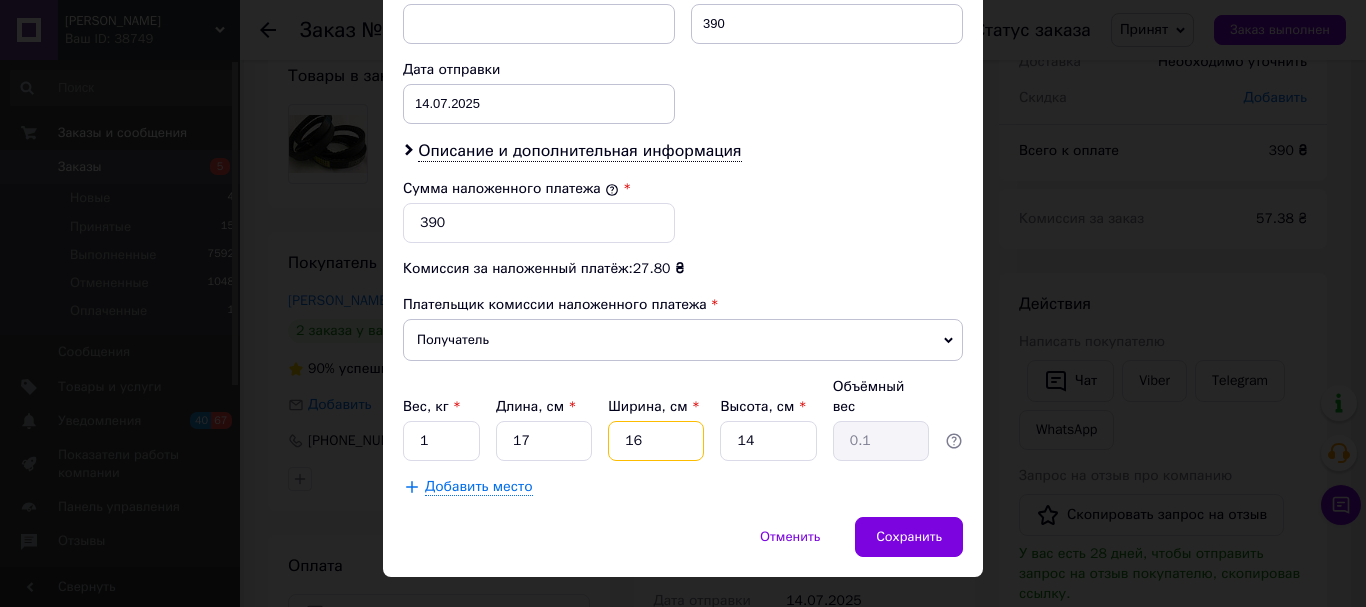 type on "0.95" 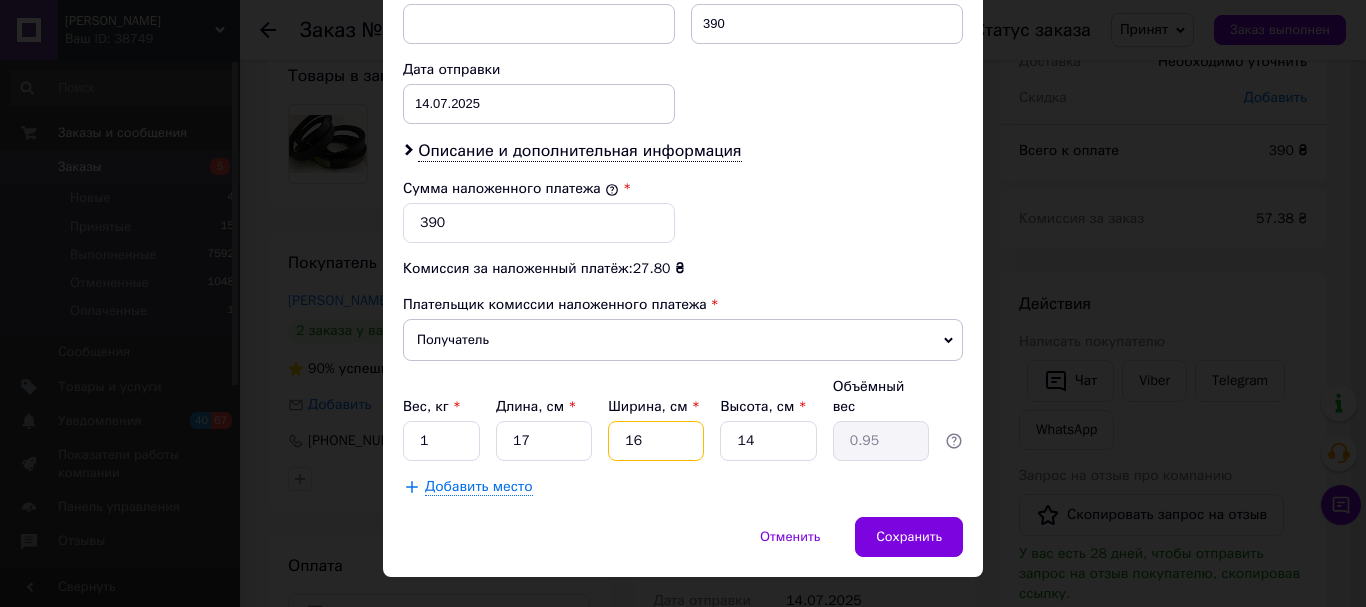 type on "16" 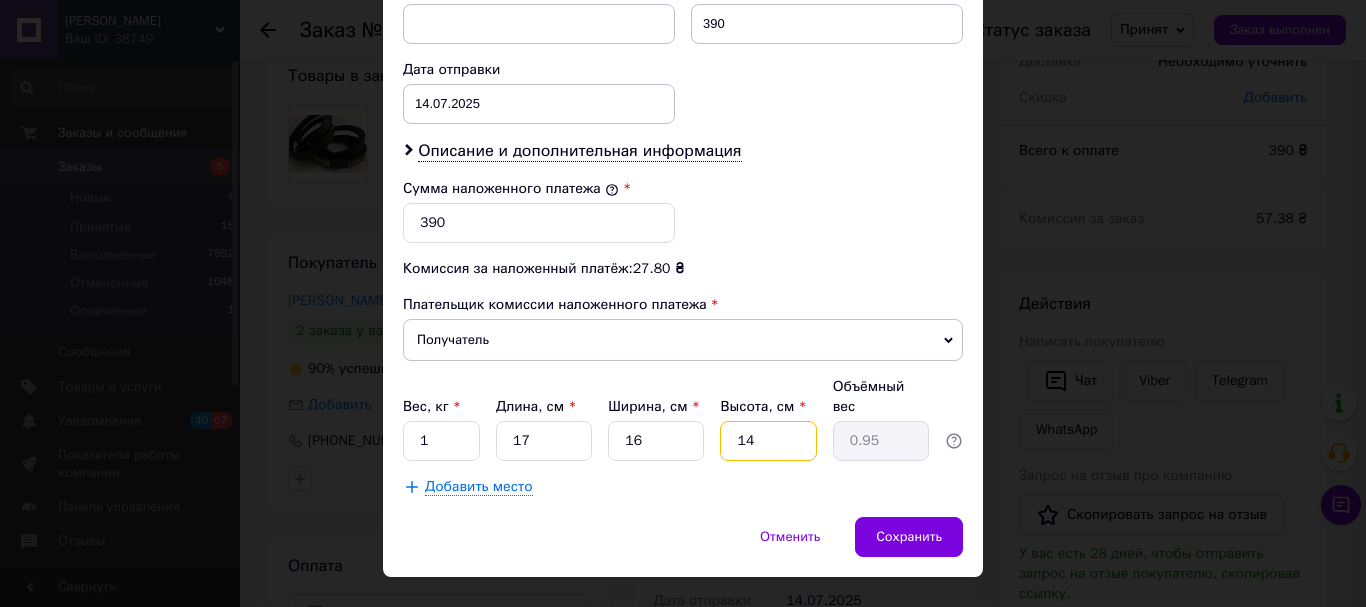 type on "6" 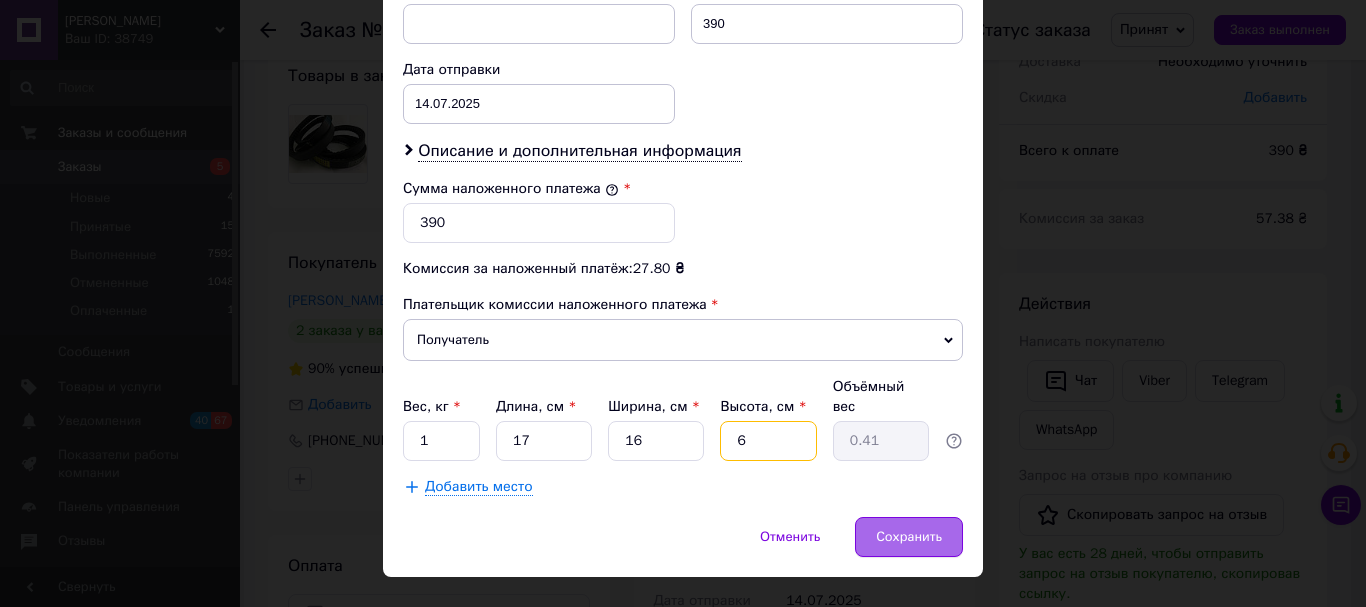 type on "6" 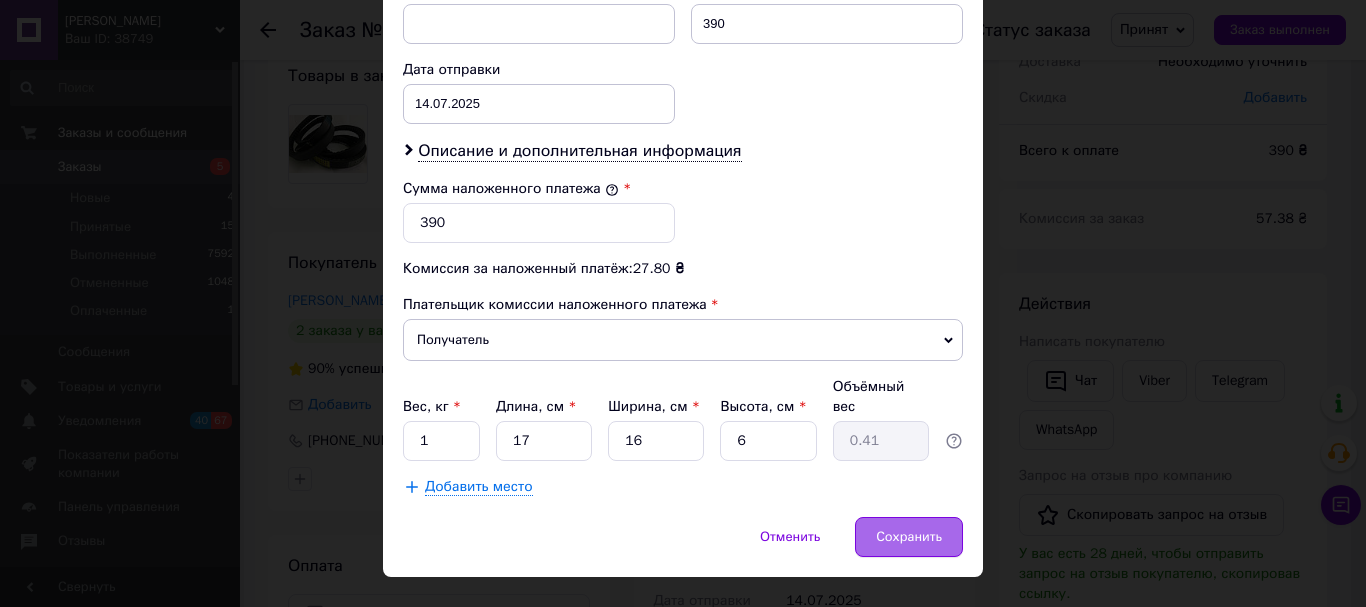 click on "Сохранить" at bounding box center (909, 537) 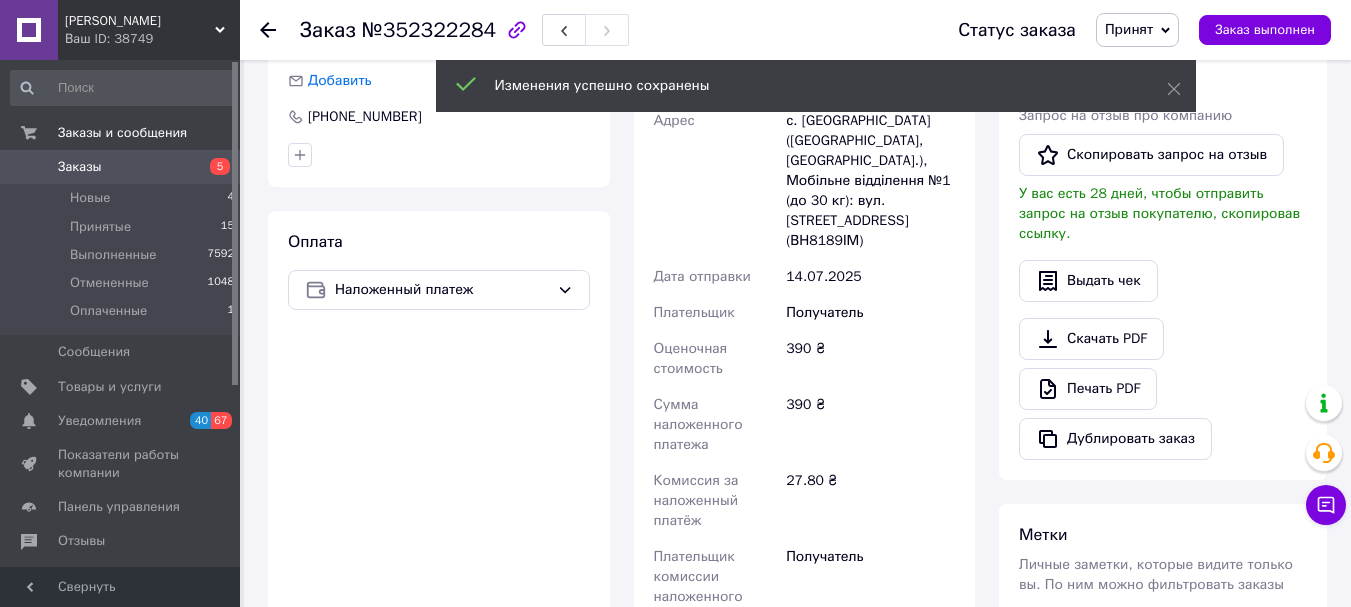 scroll, scrollTop: 727, scrollLeft: 0, axis: vertical 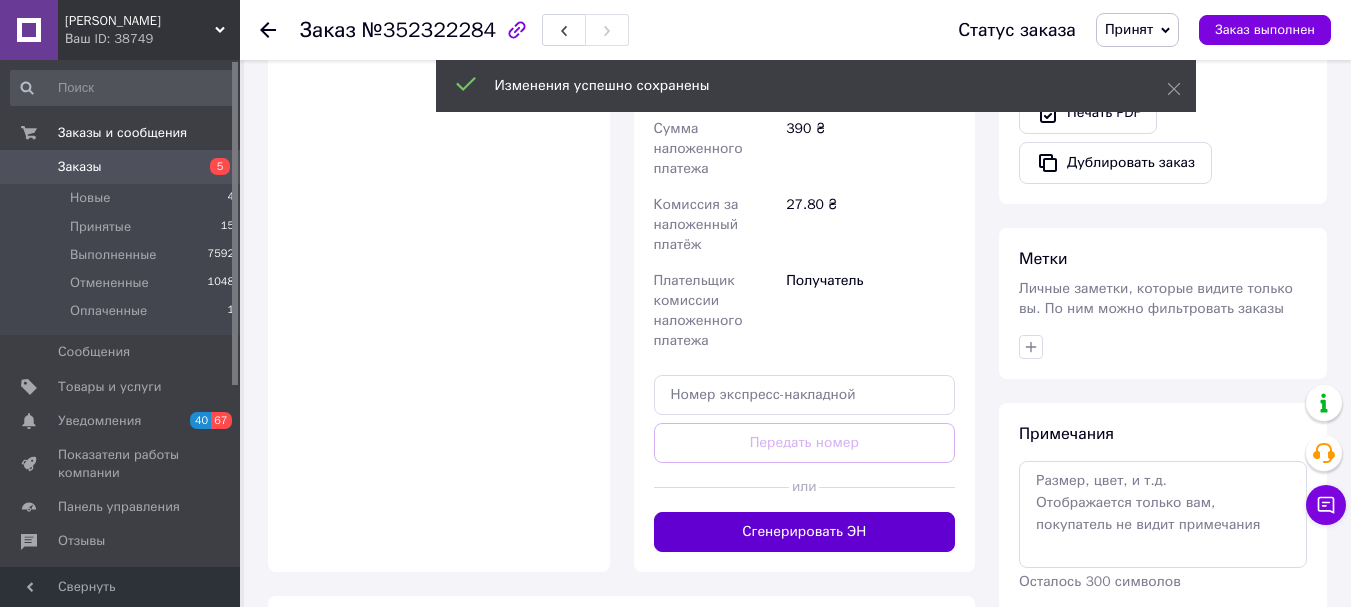 click on "Сгенерировать ЭН" at bounding box center (805, 532) 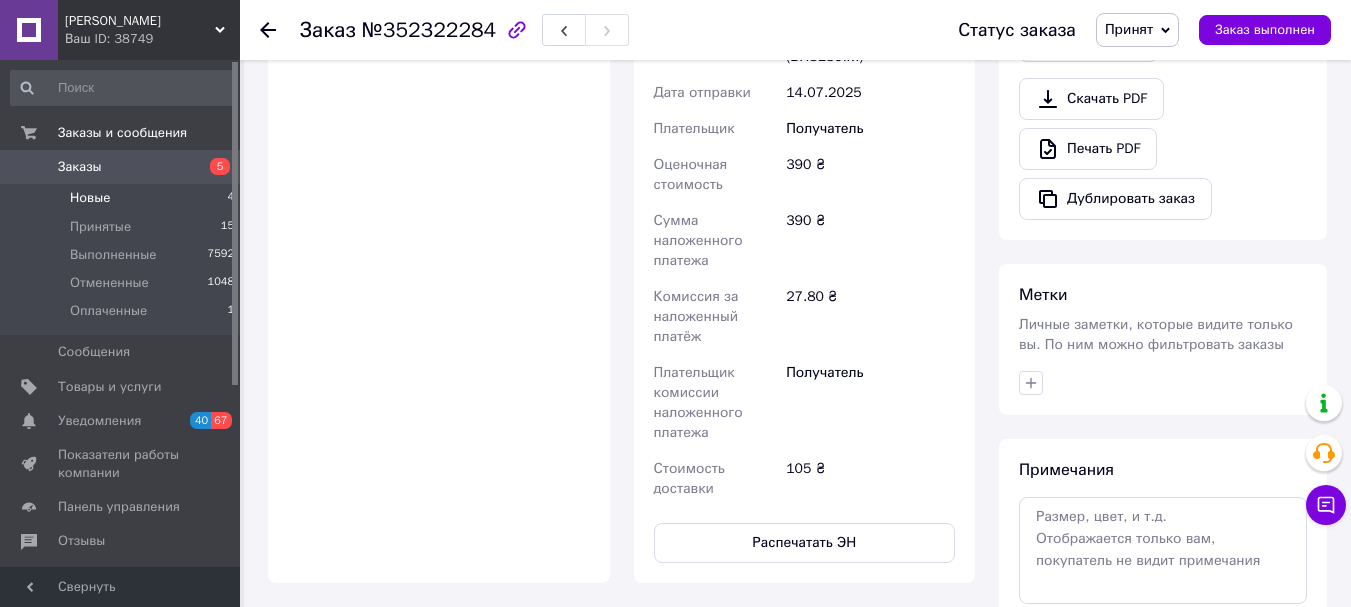 click on "Новые" at bounding box center (90, 198) 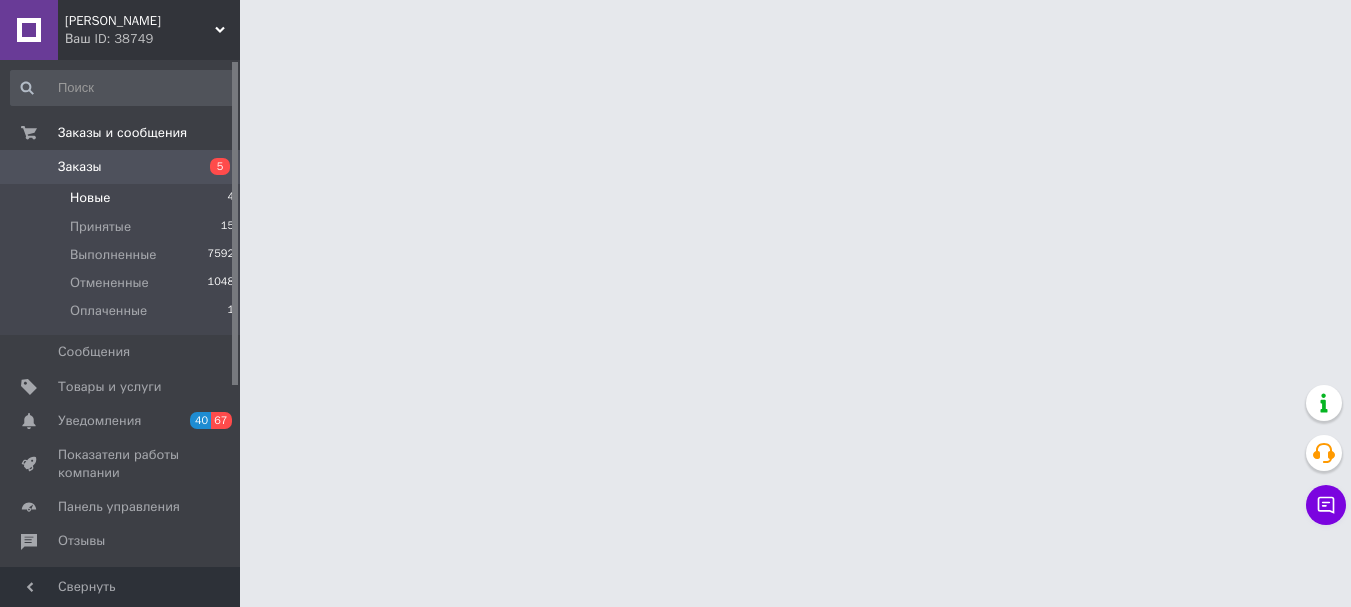 scroll, scrollTop: 0, scrollLeft: 0, axis: both 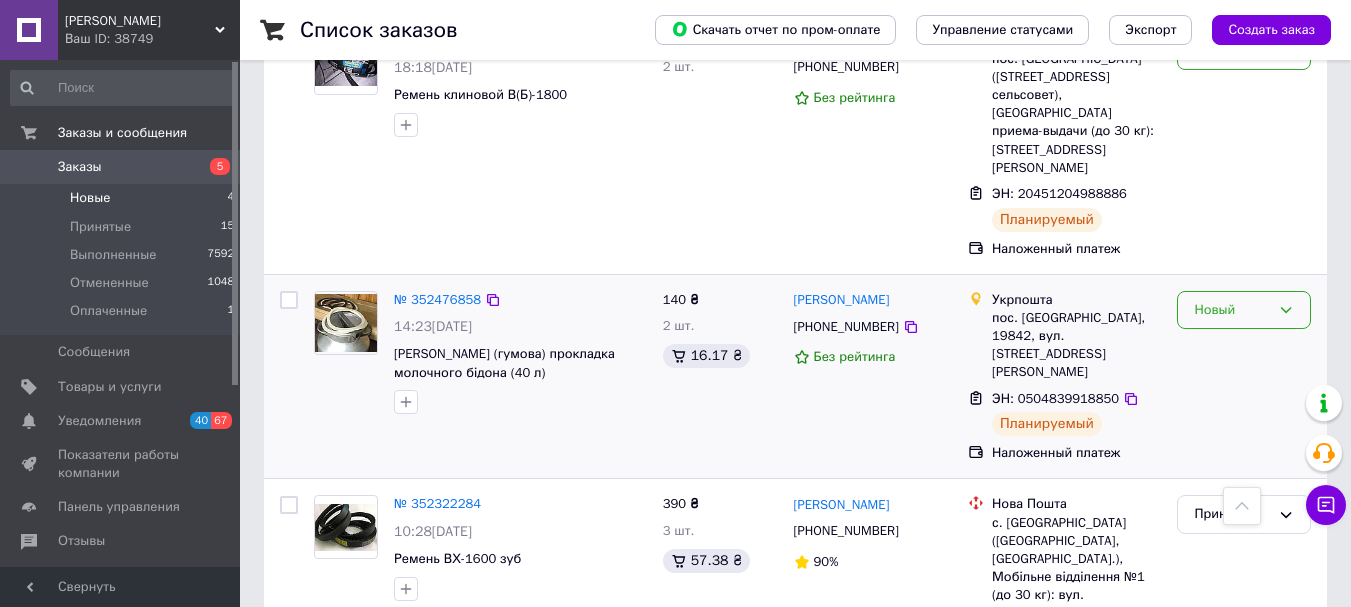 click on "Новый" at bounding box center [1232, 310] 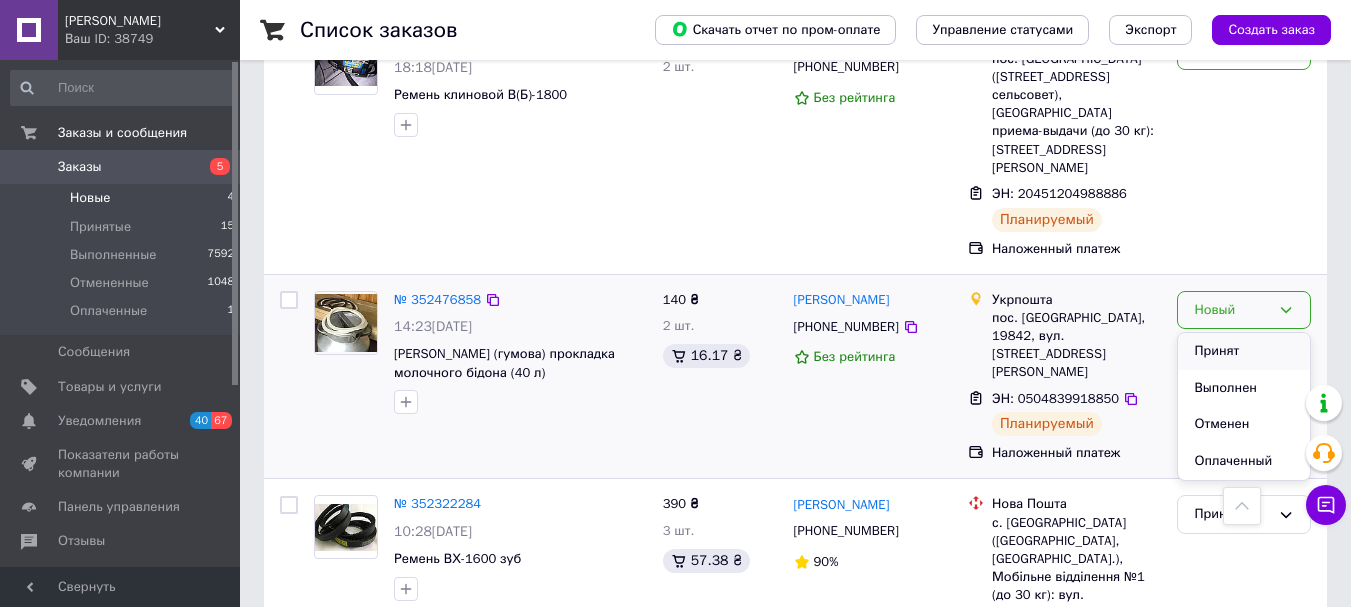 click on "Принят" at bounding box center (1244, 351) 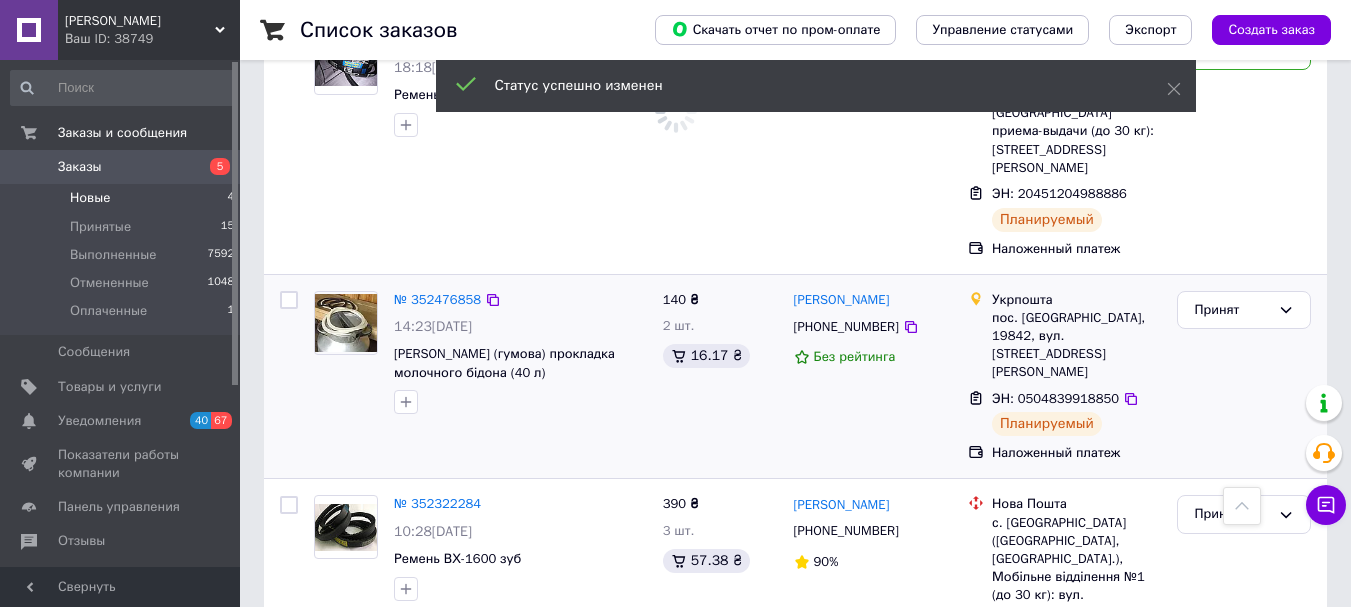 scroll, scrollTop: 514, scrollLeft: 0, axis: vertical 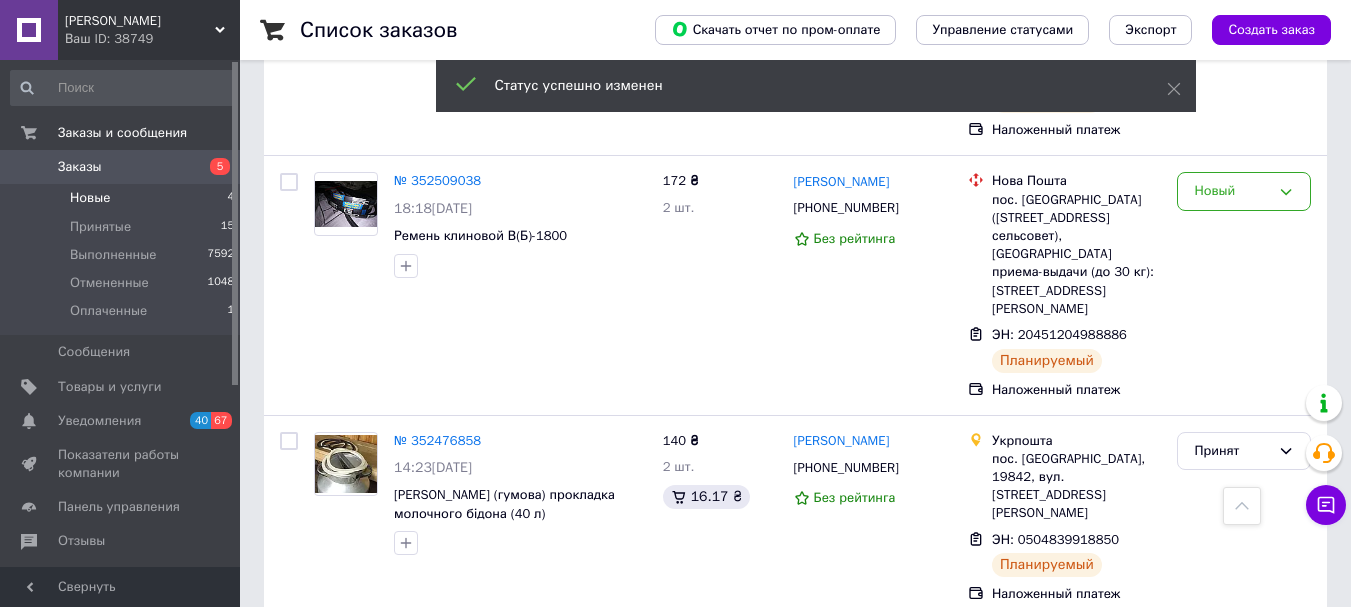 click on "Заказы" at bounding box center [121, 167] 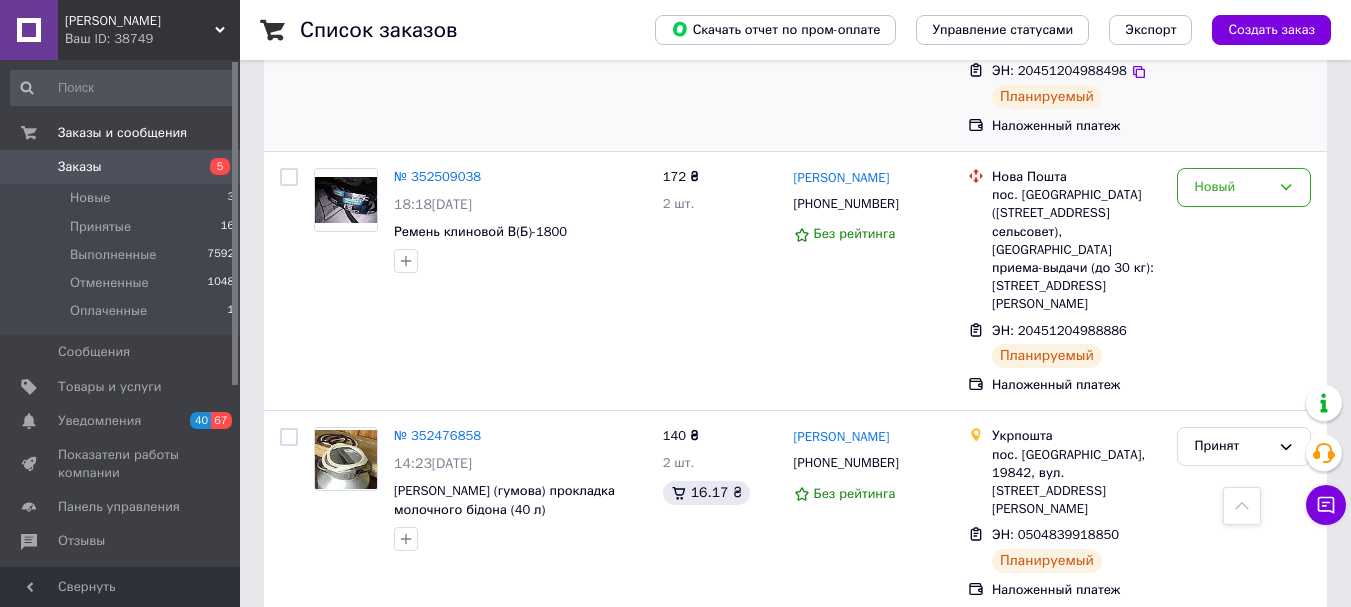 scroll, scrollTop: 900, scrollLeft: 0, axis: vertical 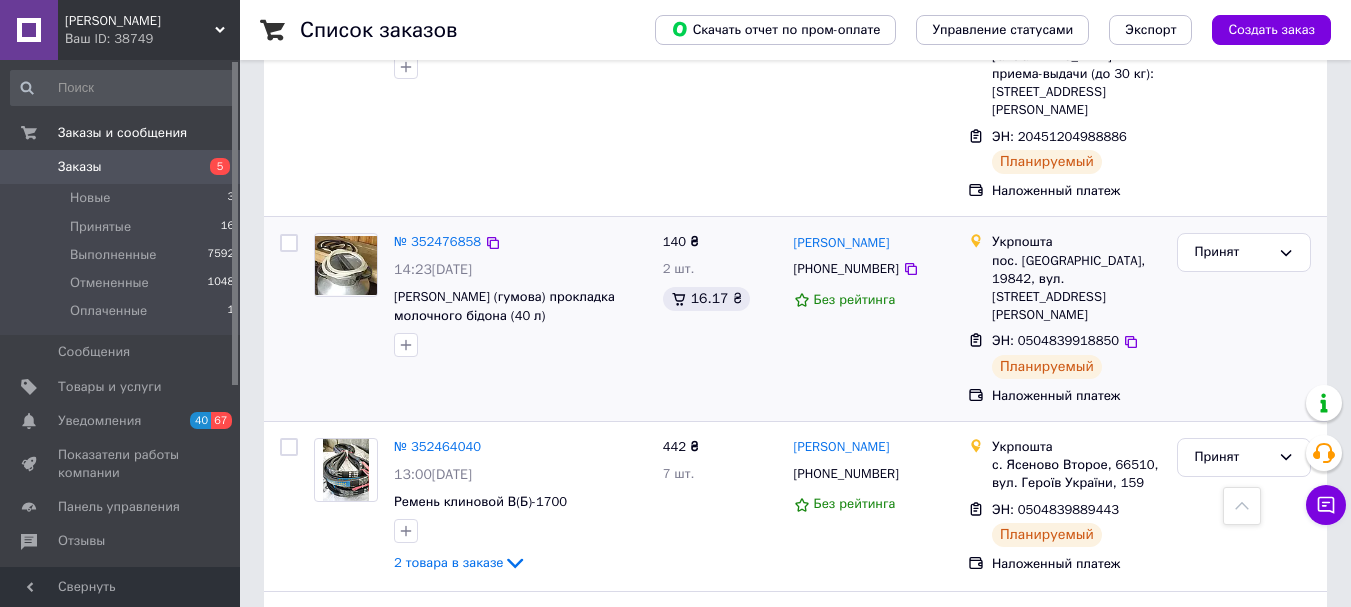 click at bounding box center [289, 243] 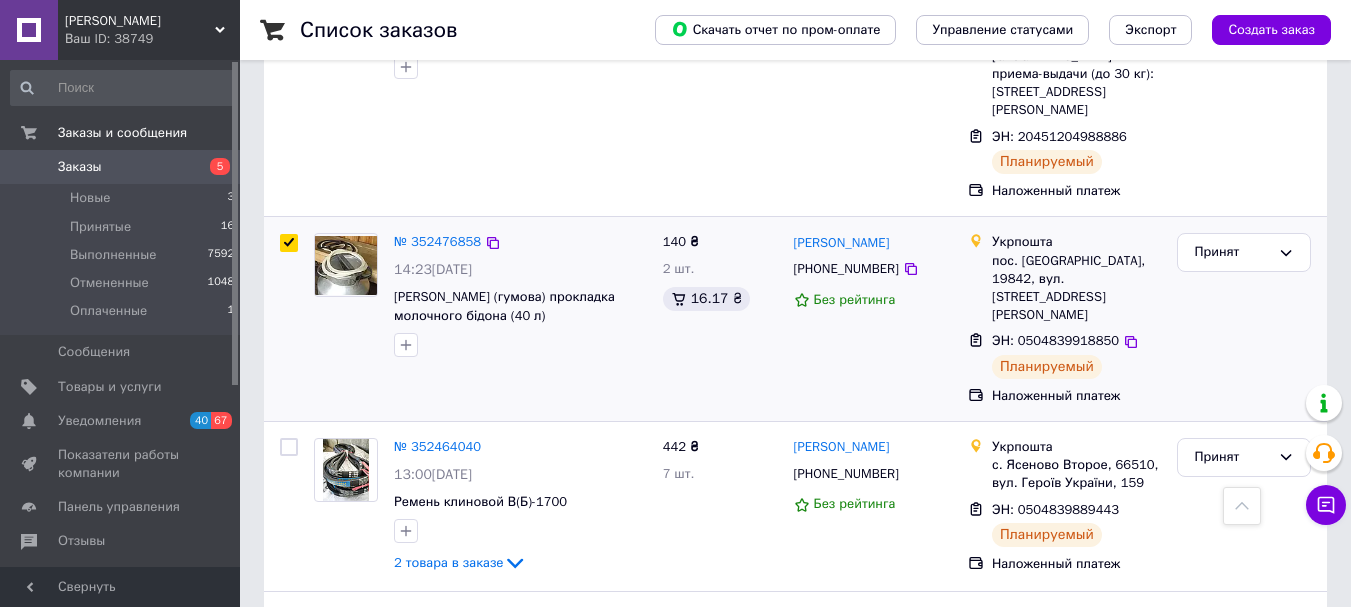 checkbox on "true" 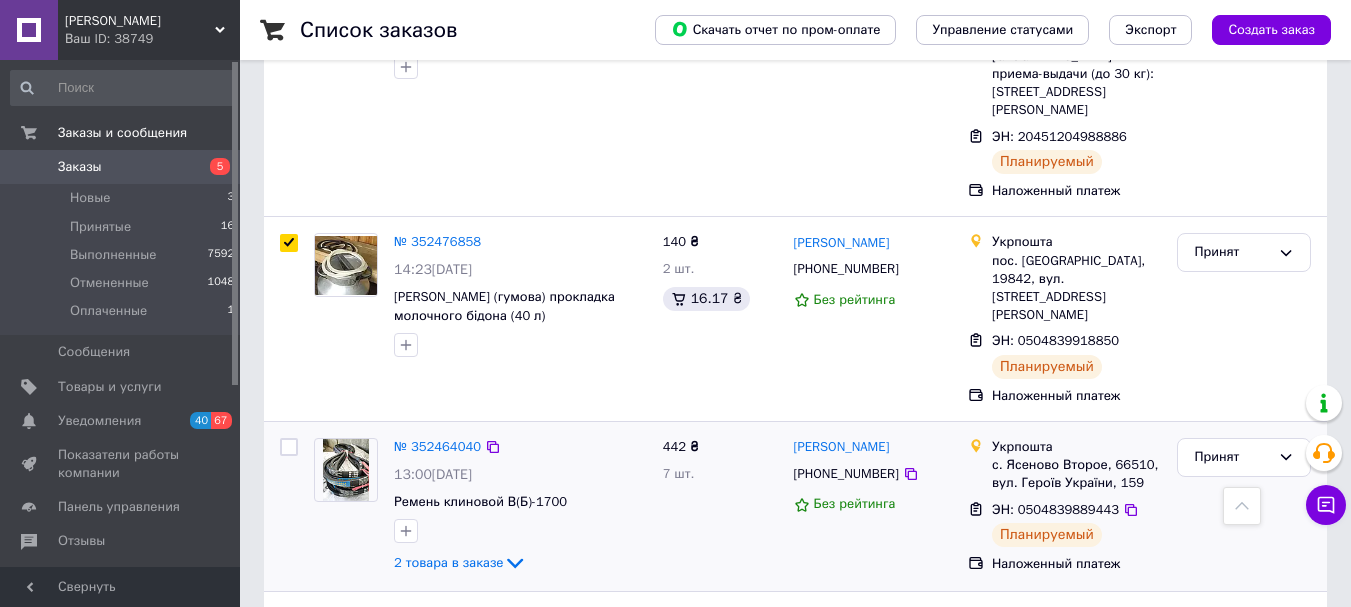 click at bounding box center (289, 447) 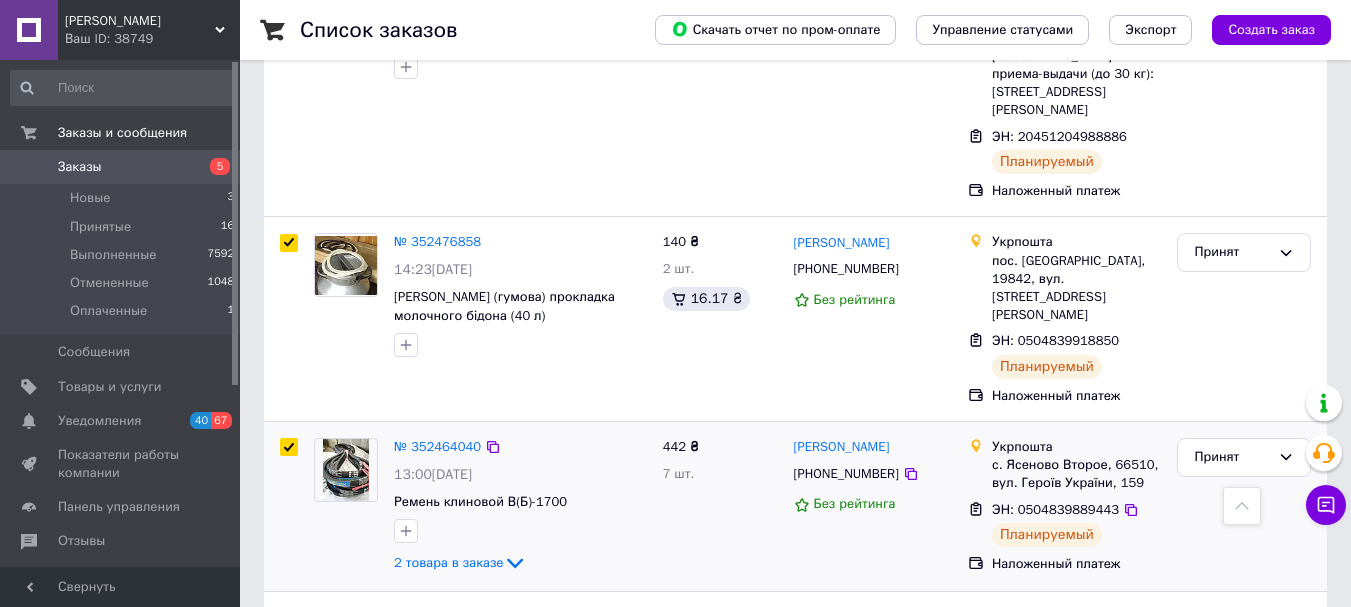 checkbox on "true" 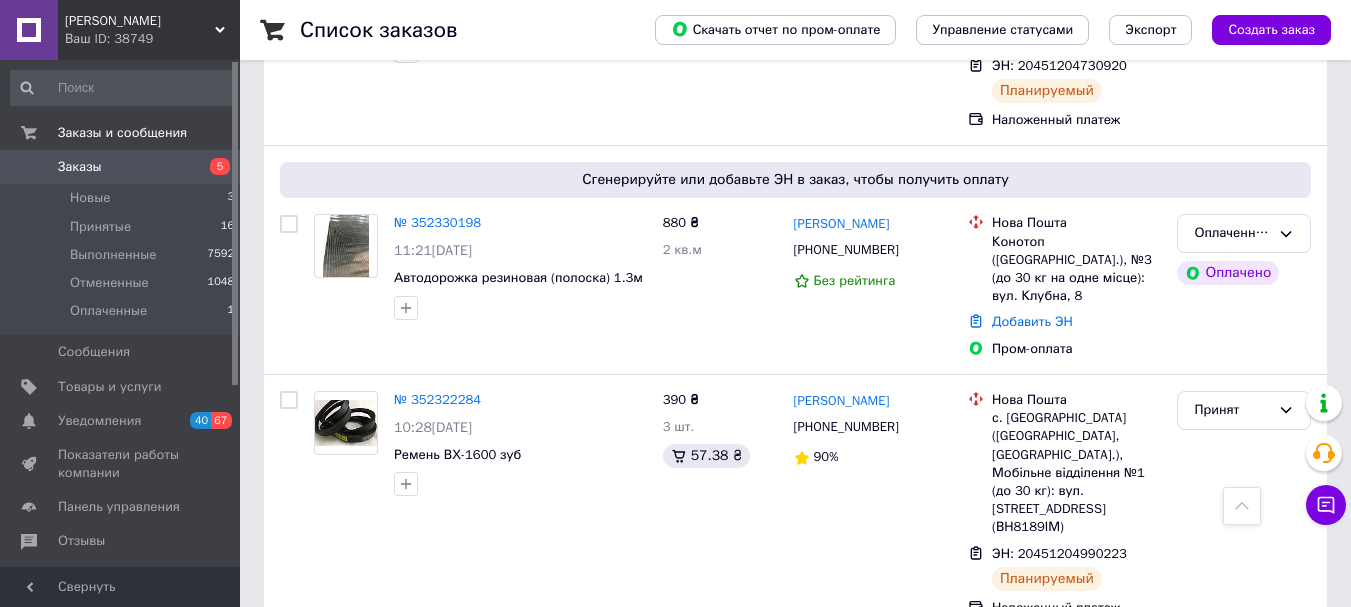 scroll, scrollTop: 2900, scrollLeft: 0, axis: vertical 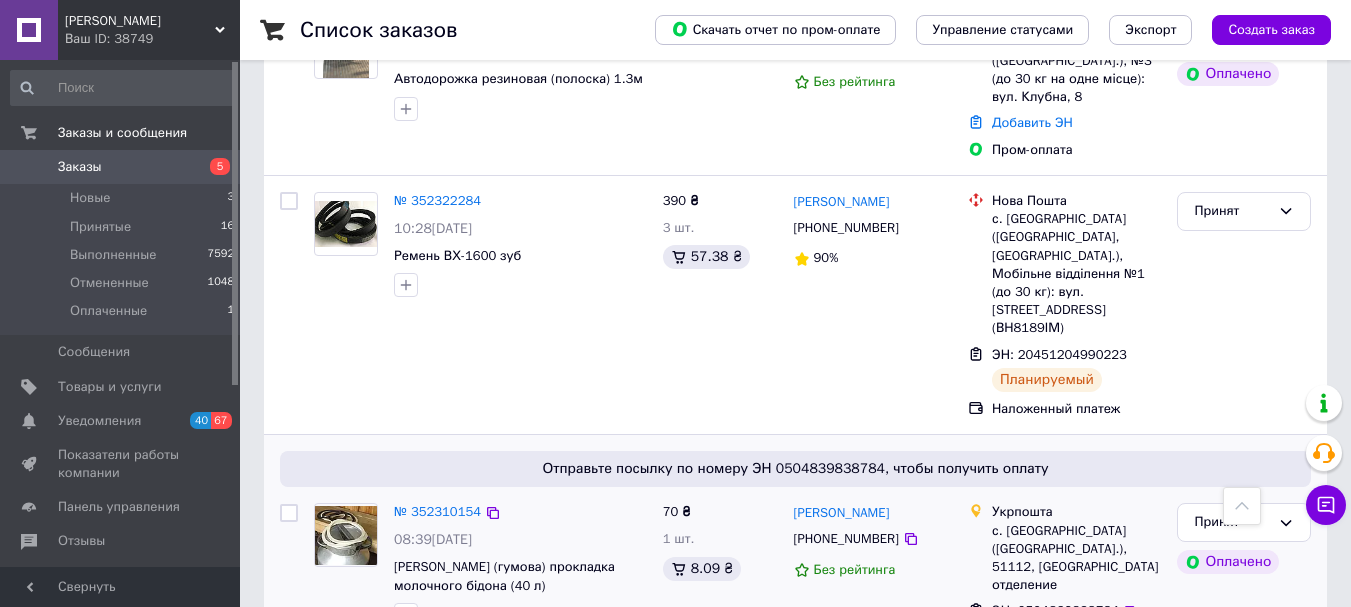 click at bounding box center (289, 513) 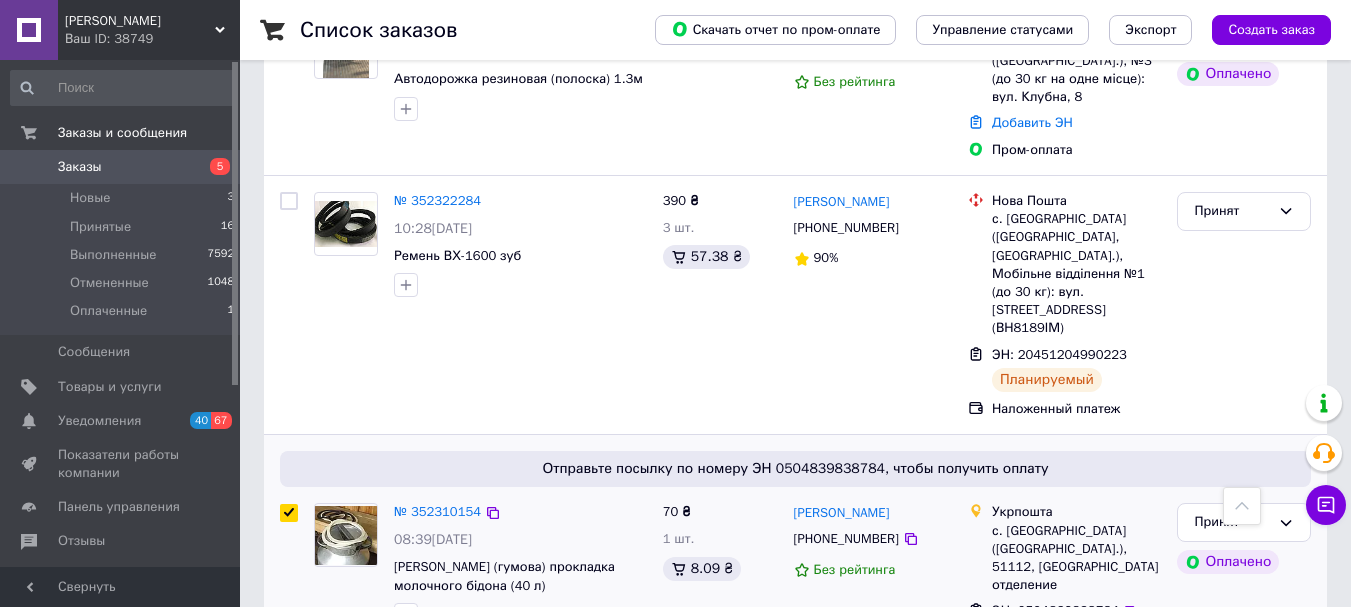 checkbox on "true" 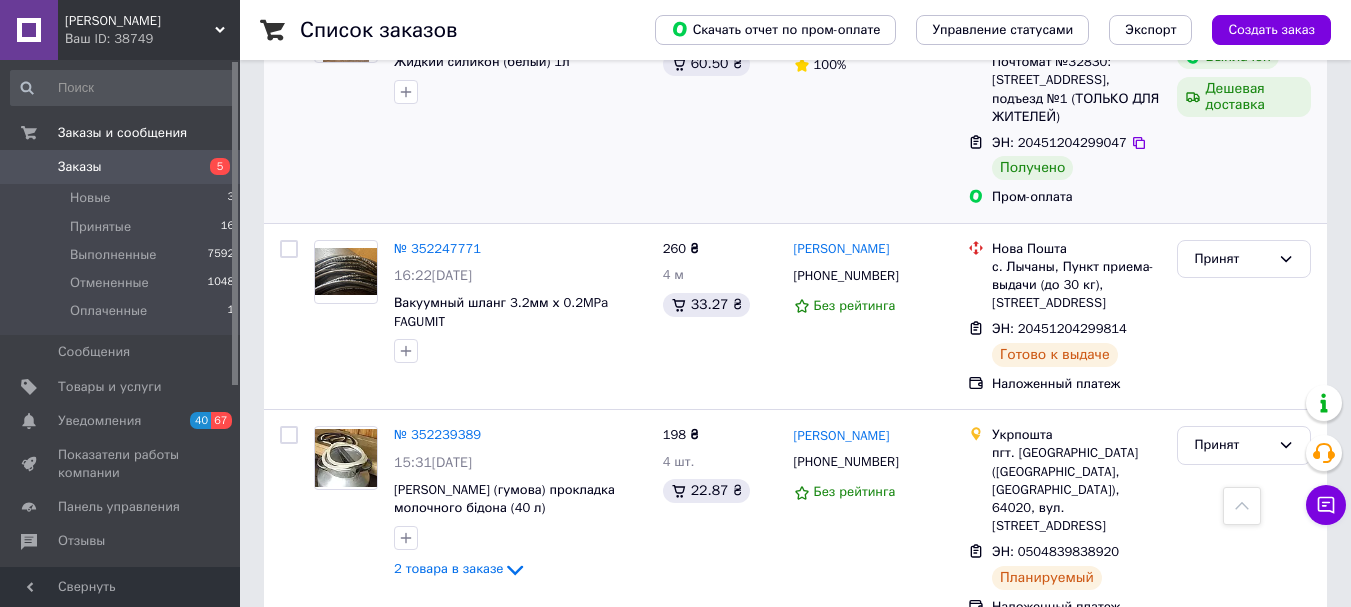 scroll, scrollTop: 3800, scrollLeft: 0, axis: vertical 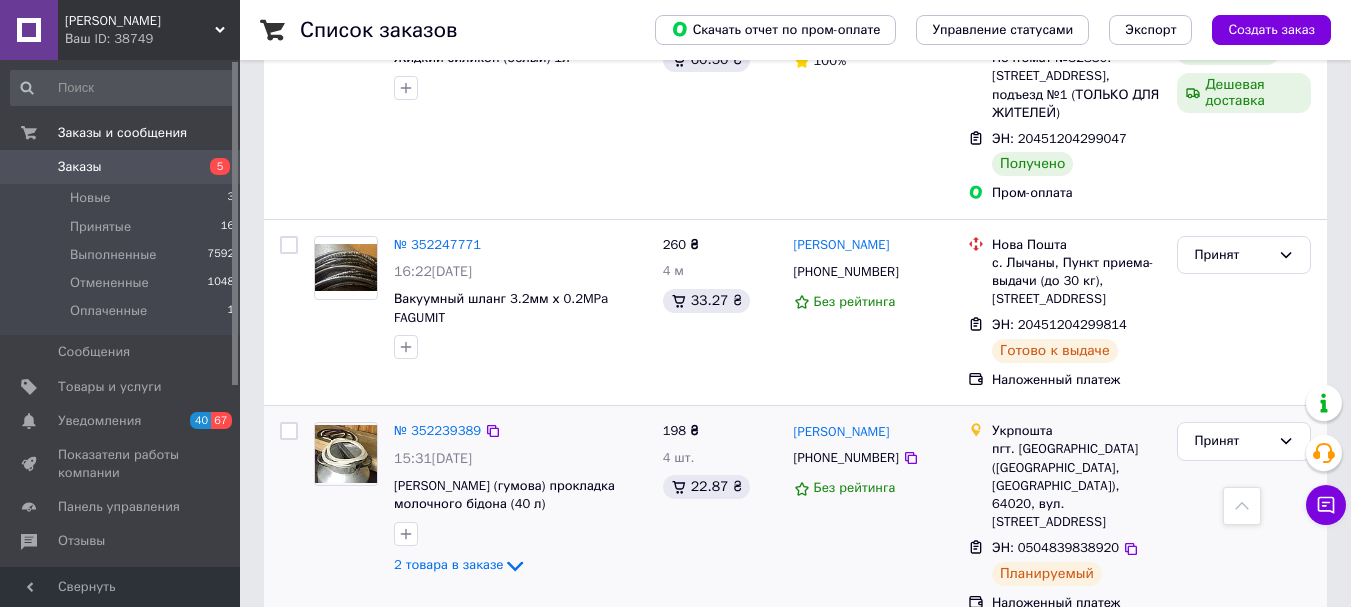 click at bounding box center (289, 431) 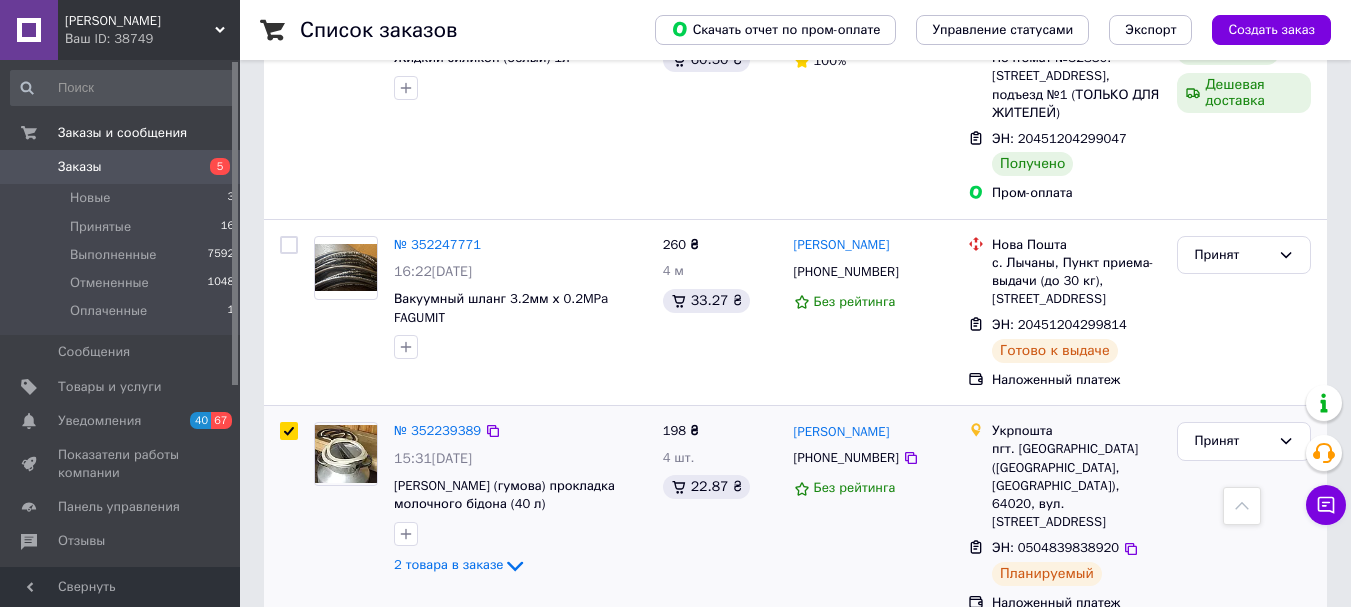 checkbox on "true" 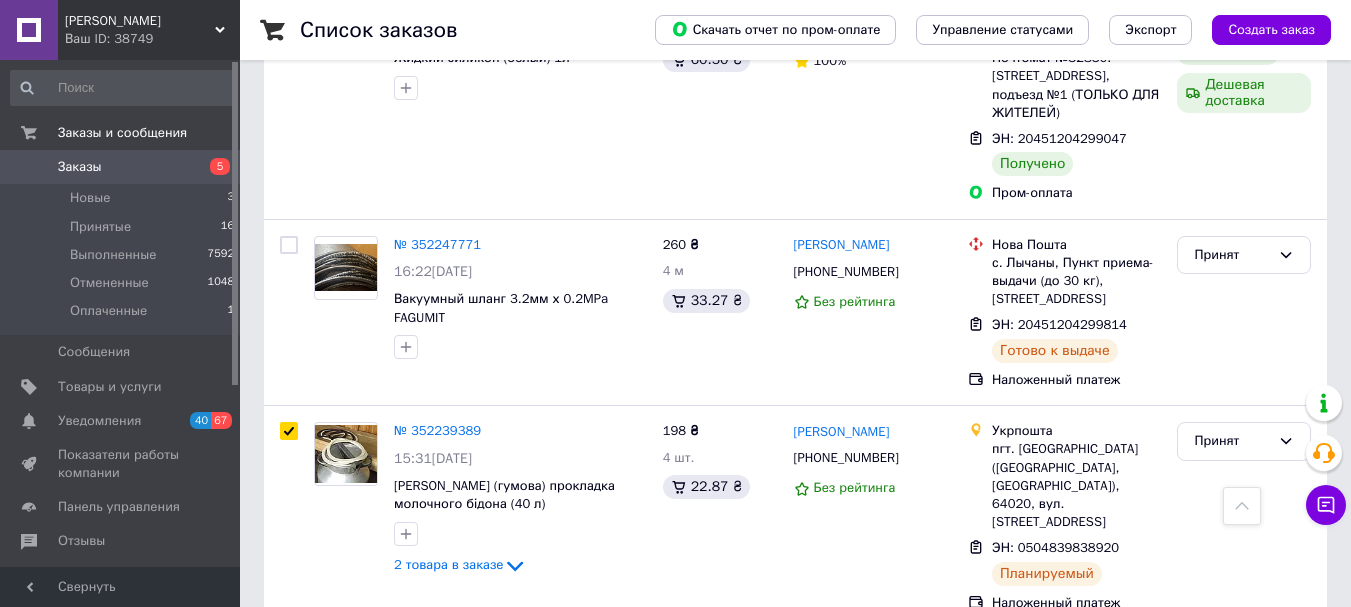 click at bounding box center [289, 654] 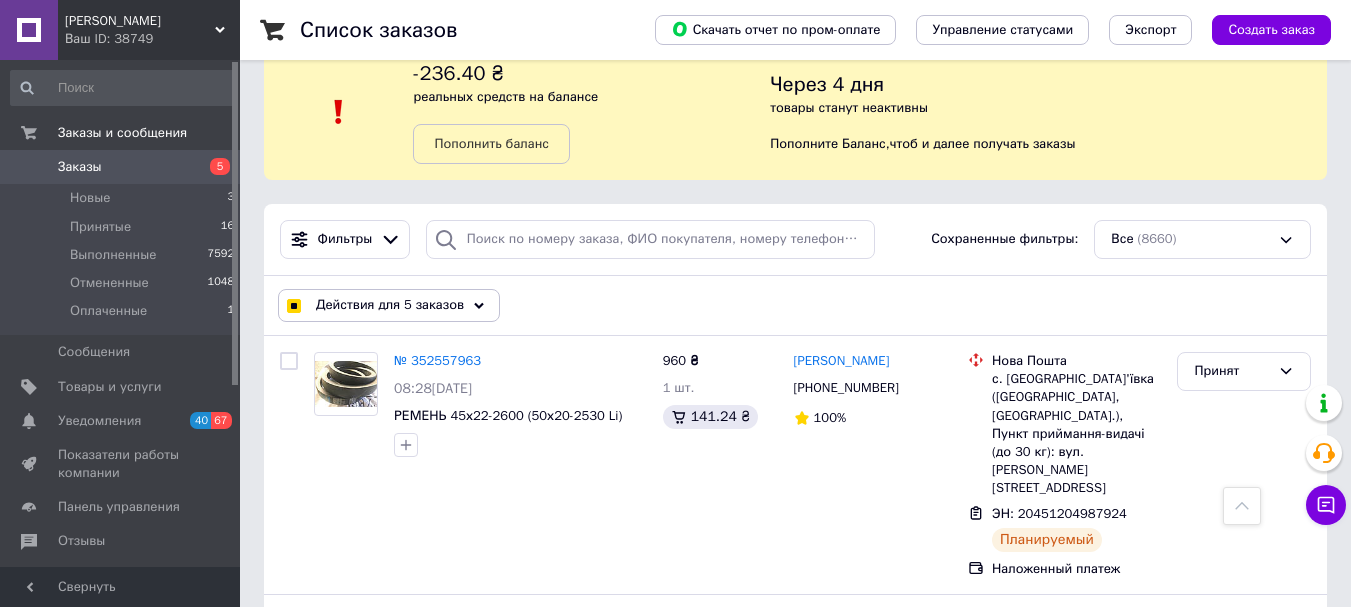 scroll, scrollTop: 0, scrollLeft: 0, axis: both 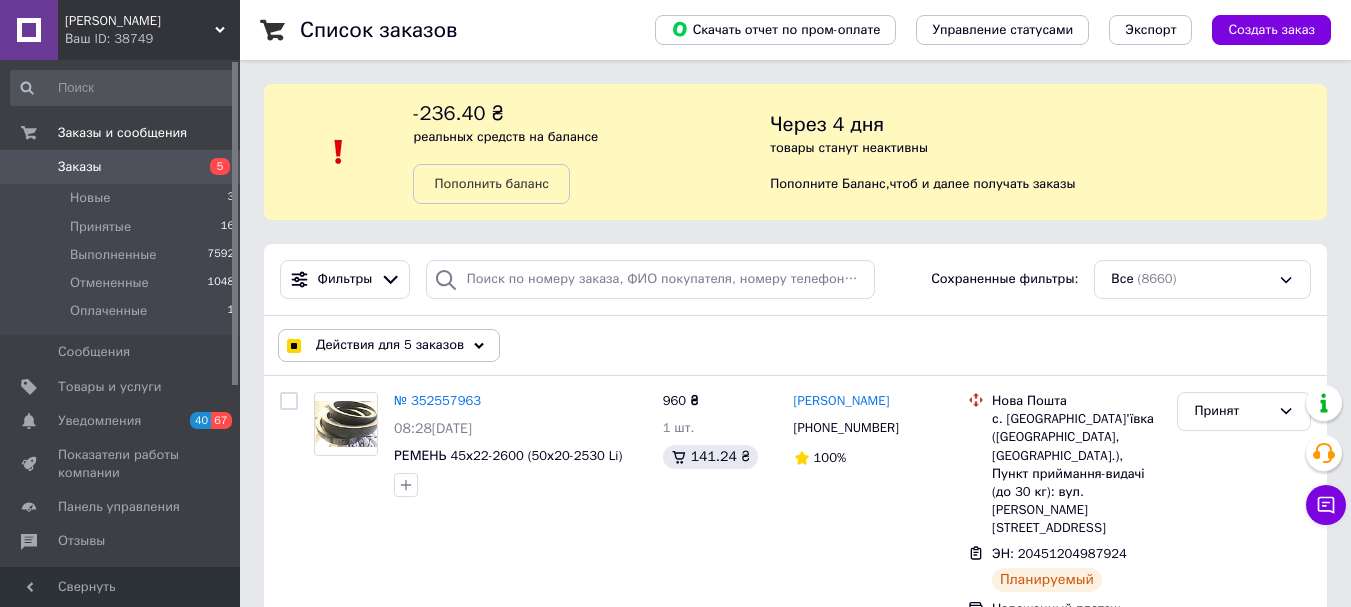 click on "Действия для 5 заказов" at bounding box center (389, 345) 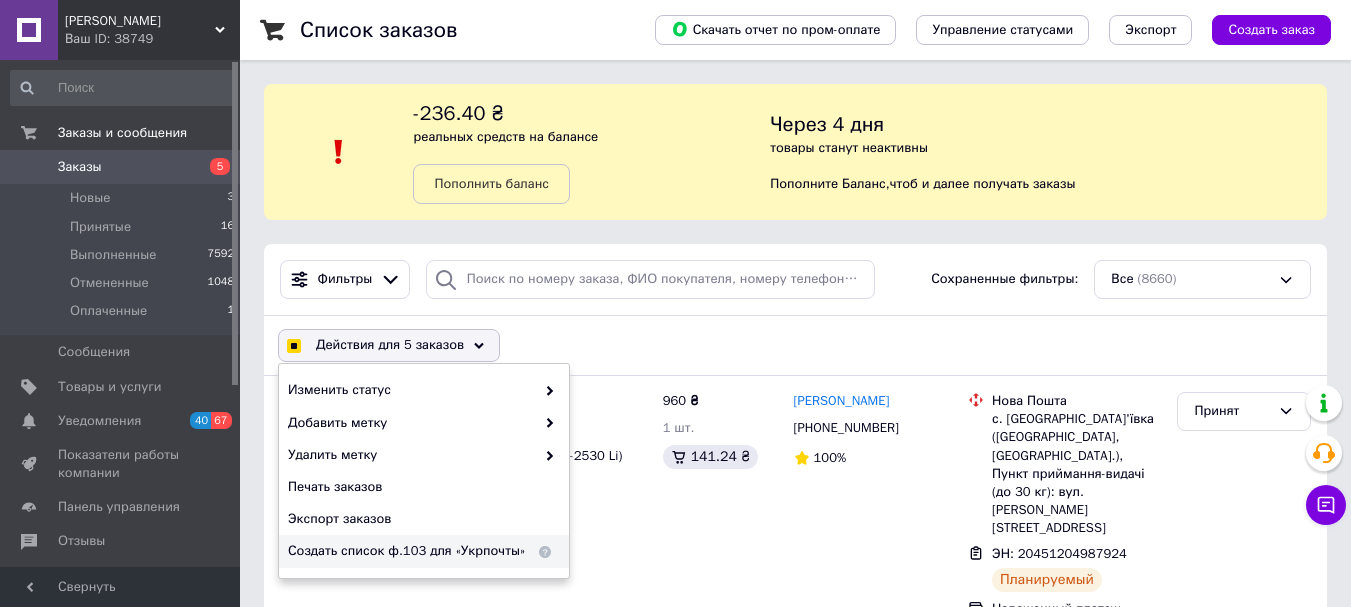 click on "Создать список ф.103 для «Укрпочты»" at bounding box center [411, 551] 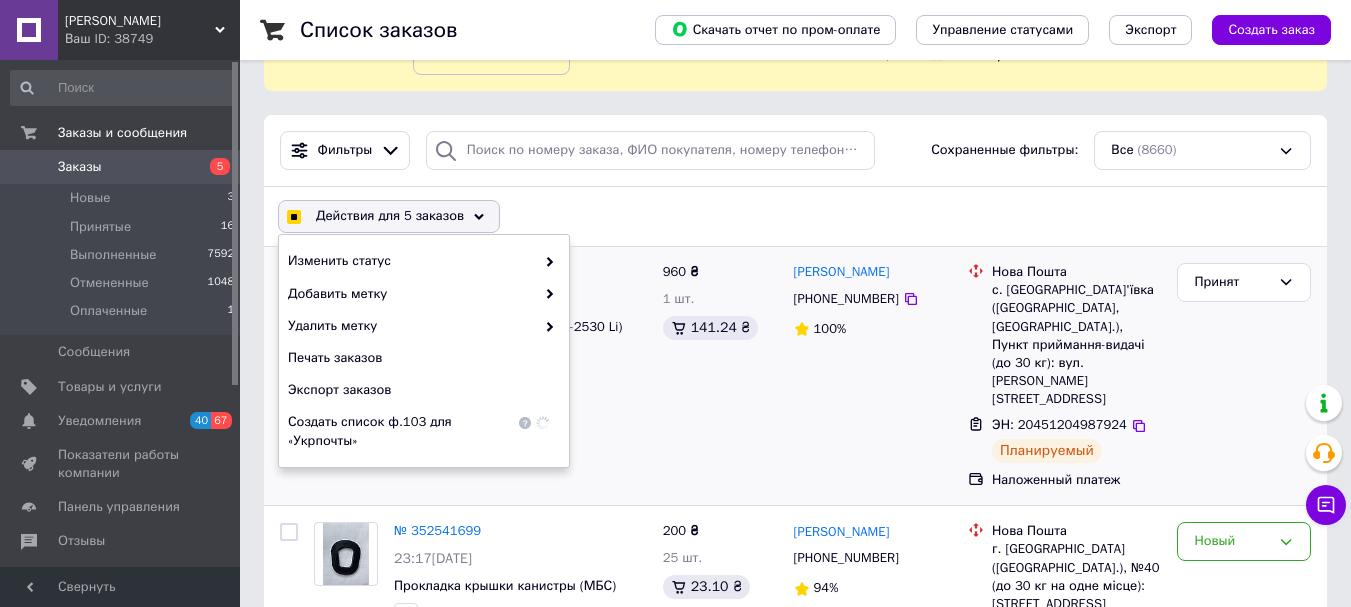 scroll, scrollTop: 200, scrollLeft: 0, axis: vertical 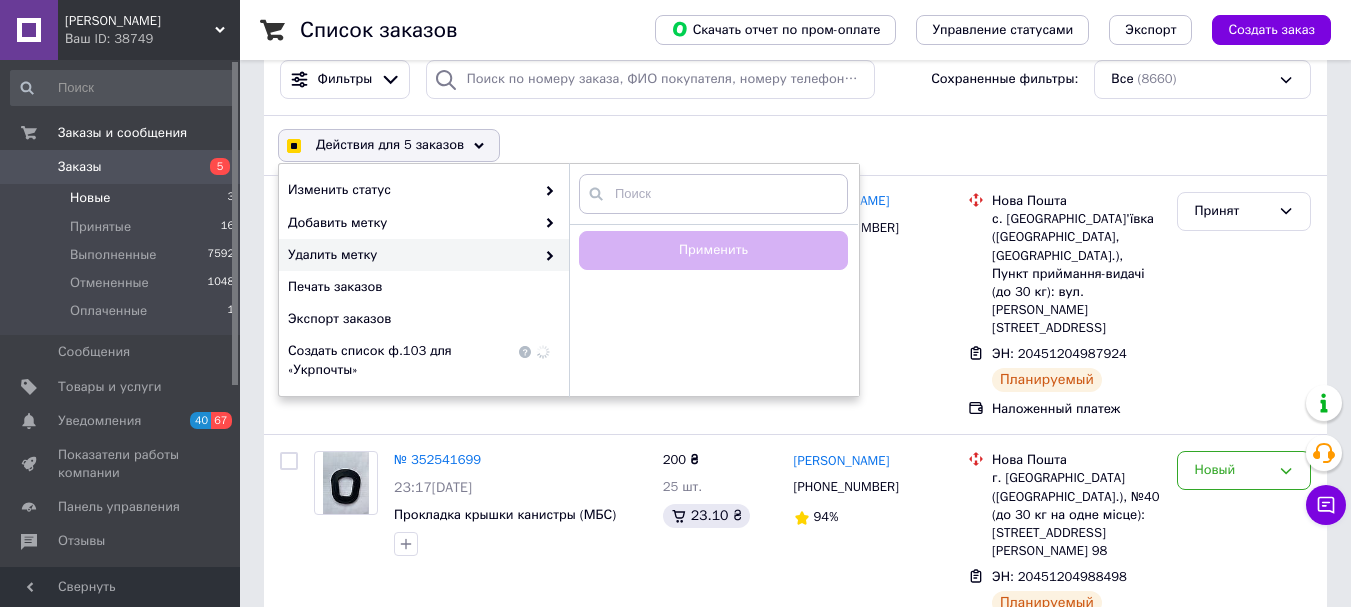 click on "Новые" at bounding box center (90, 198) 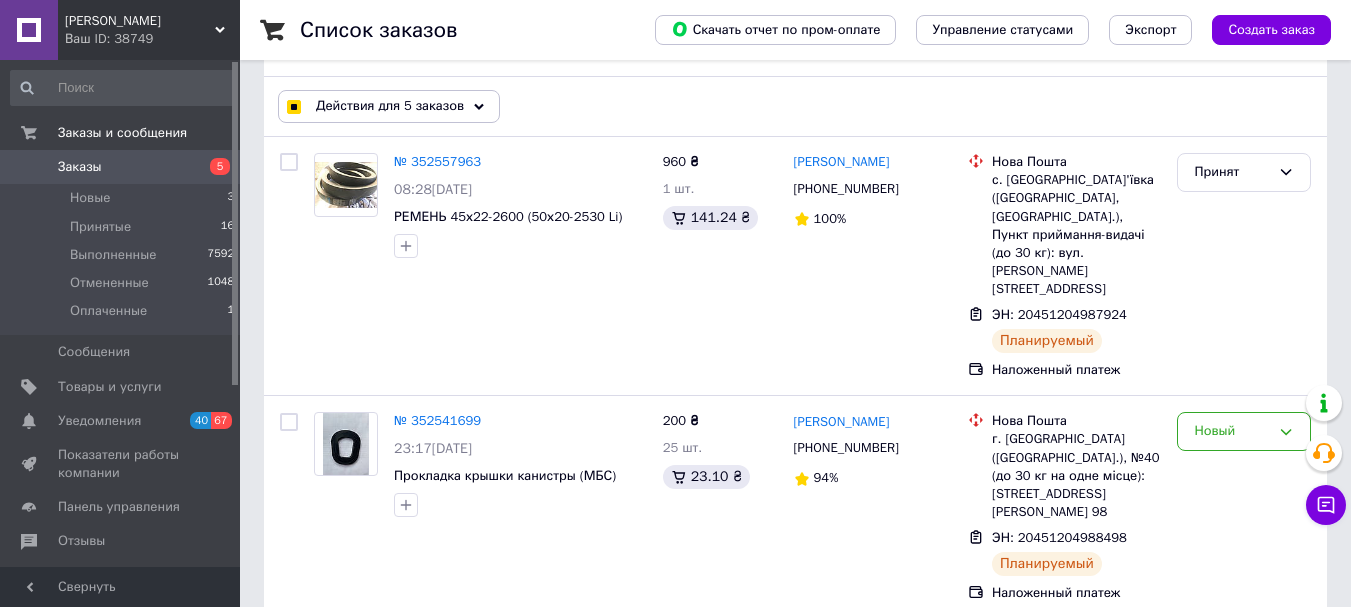 scroll, scrollTop: 200, scrollLeft: 0, axis: vertical 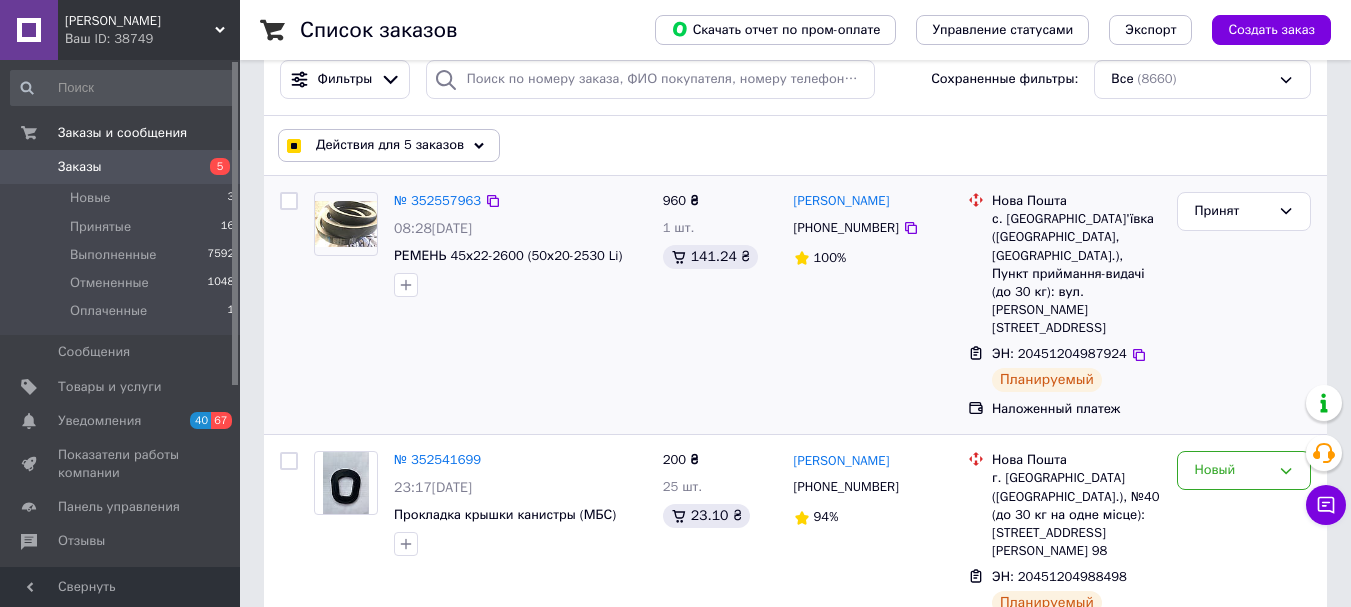 click on "960 ₴ 1 шт. 141.24 ₴" at bounding box center [720, 305] 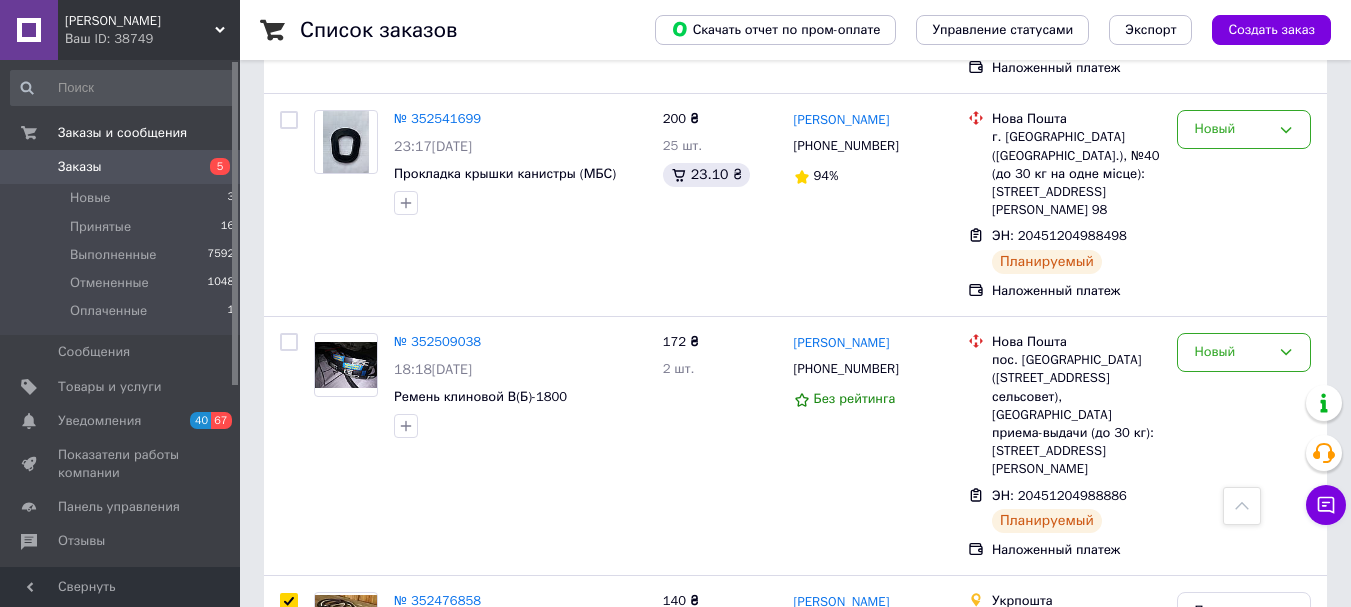 scroll, scrollTop: 500, scrollLeft: 0, axis: vertical 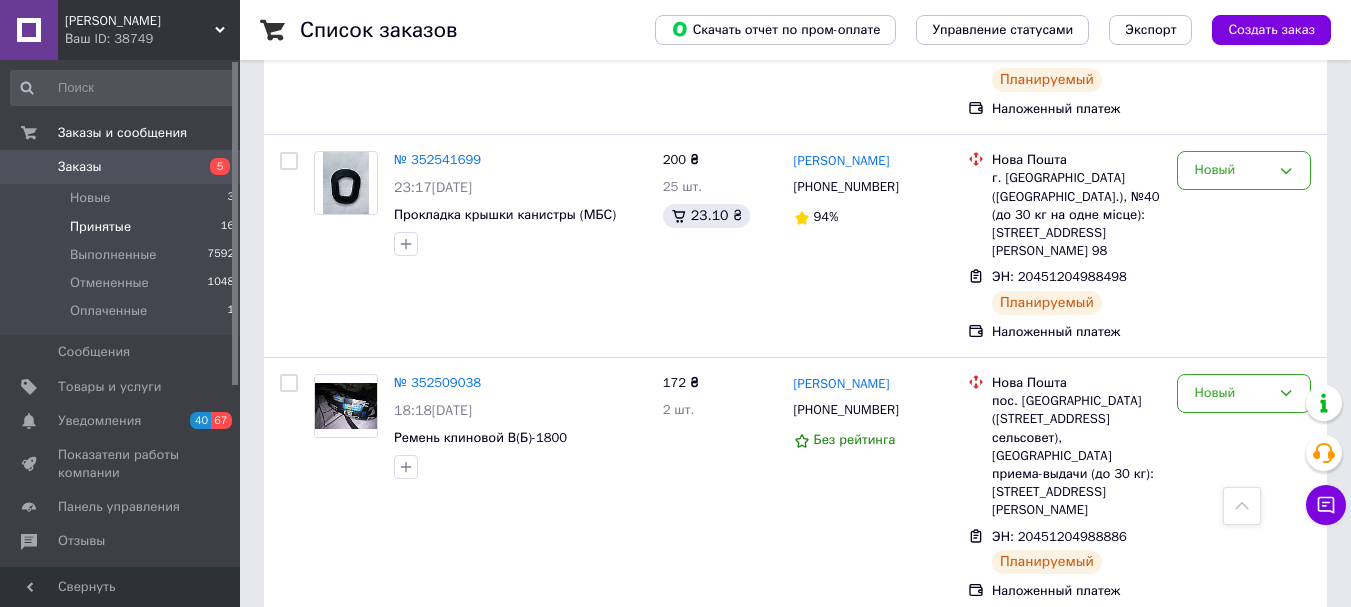 click on "Принятые" at bounding box center [100, 227] 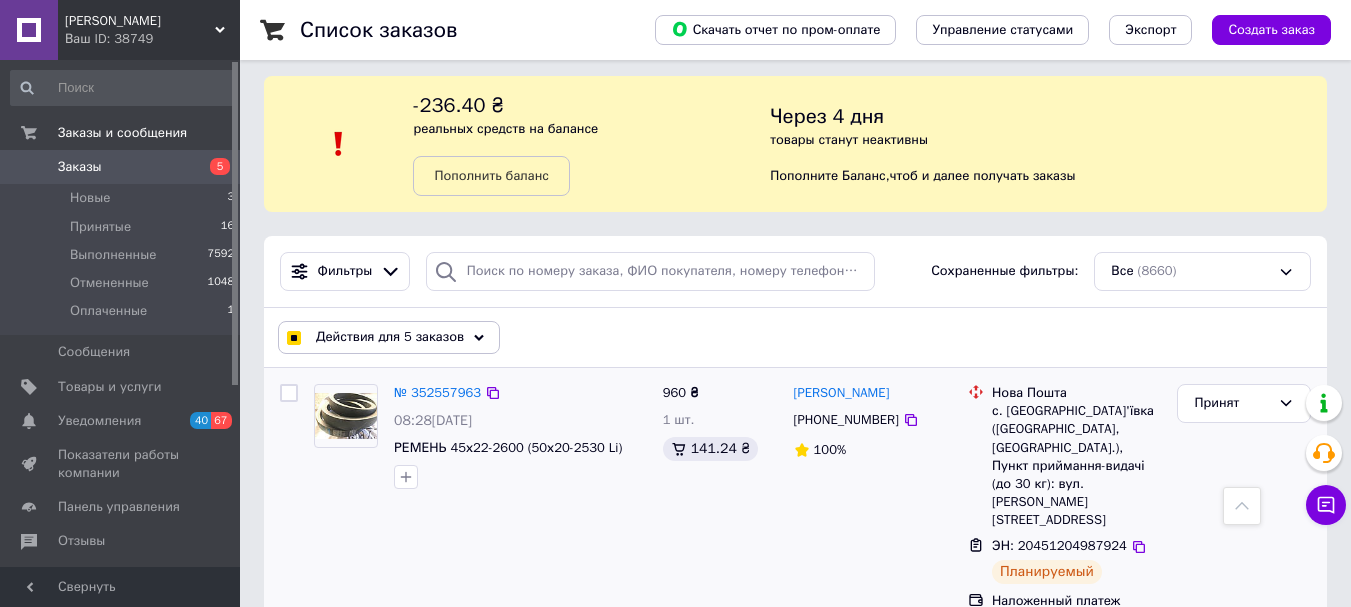 scroll, scrollTop: 0, scrollLeft: 0, axis: both 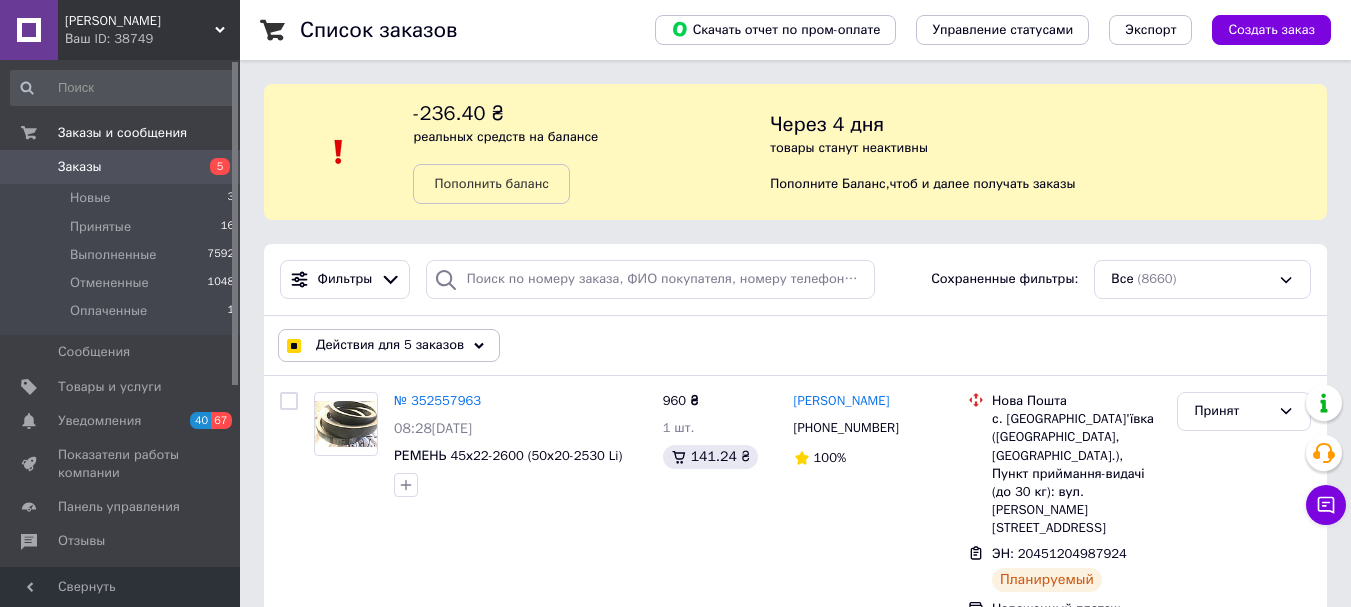 click on "Действия для 5 заказов" at bounding box center (389, 345) 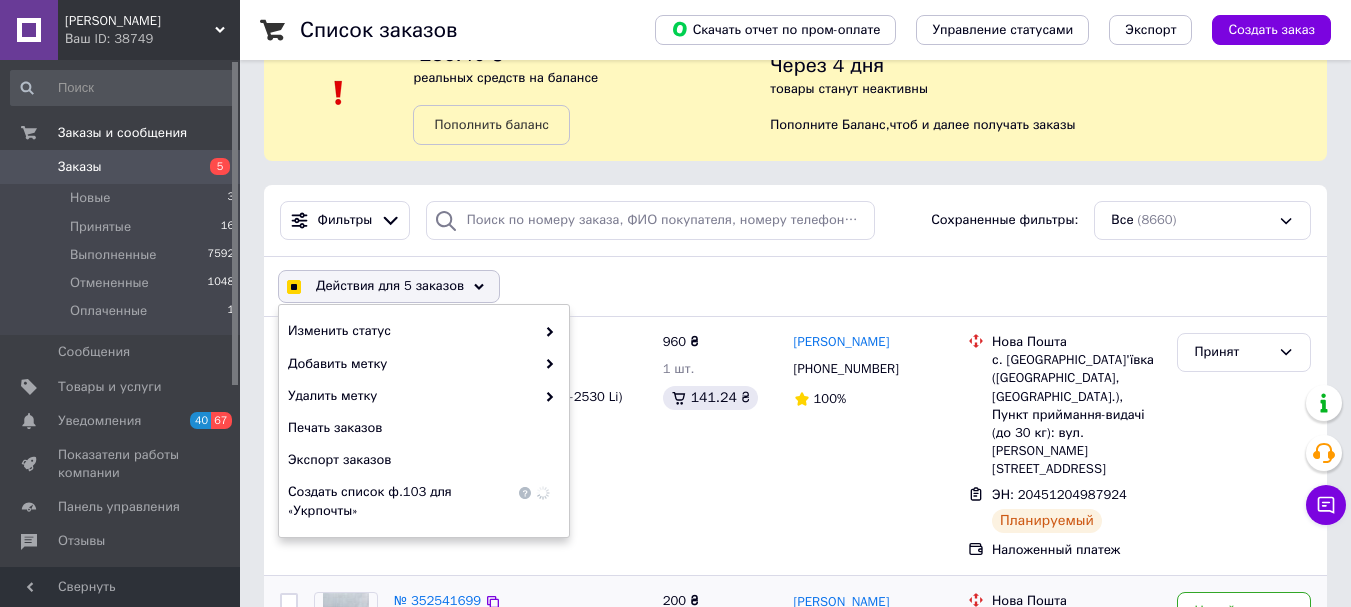 scroll, scrollTop: 100, scrollLeft: 0, axis: vertical 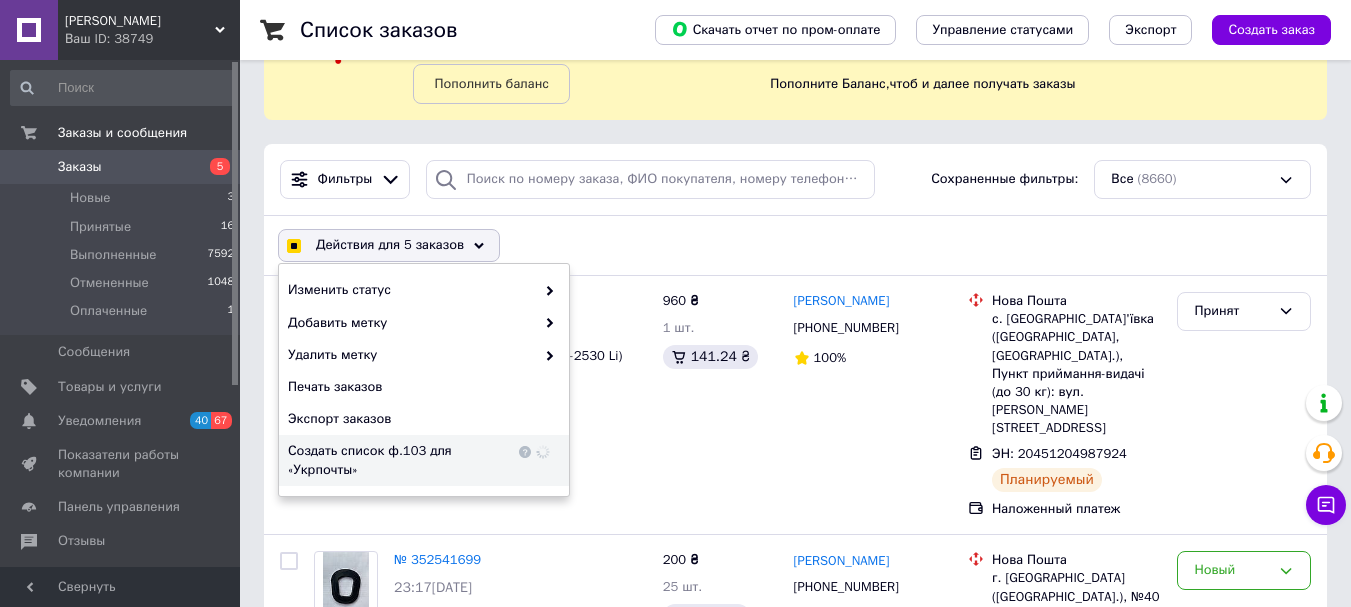 click on "Создать список ф.103 для «Укрпочты»" at bounding box center [401, 460] 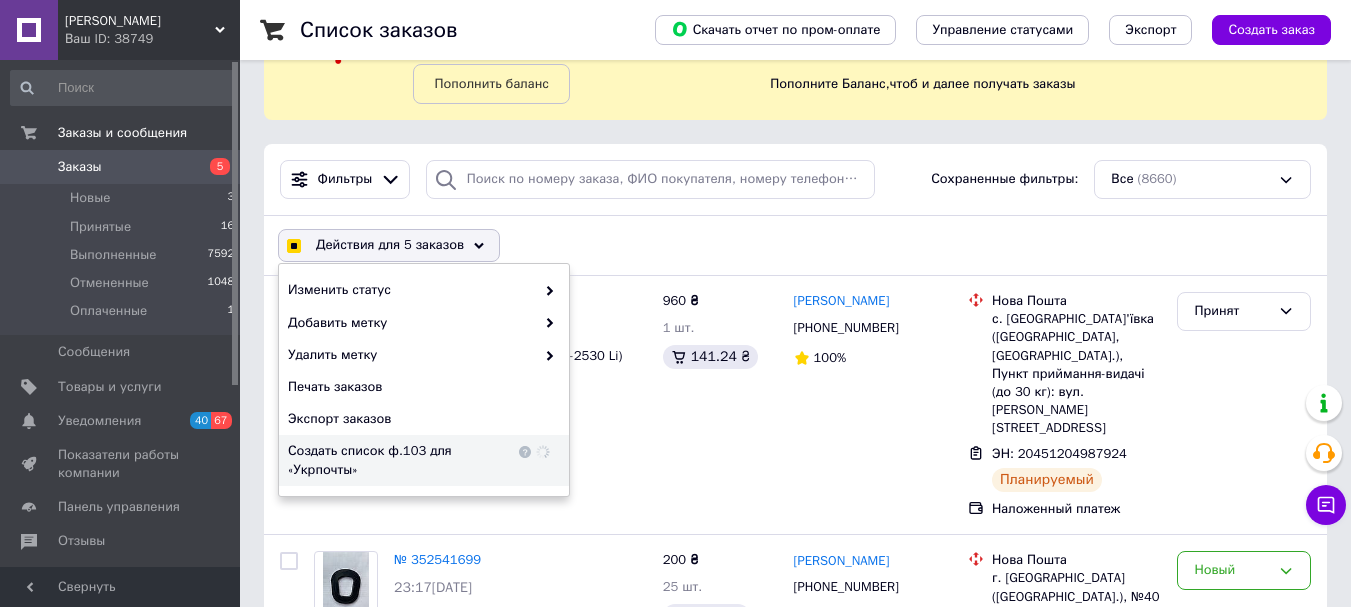 click on "Создать список ф.103 для «Укрпочты»" at bounding box center [401, 460] 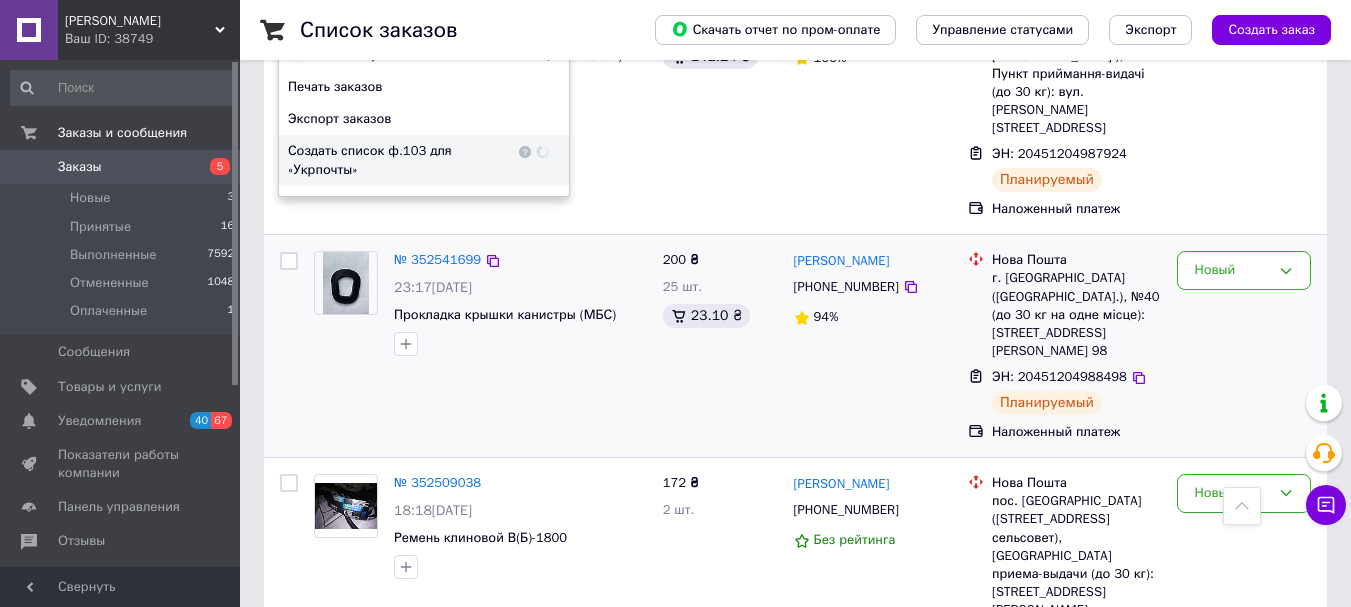 scroll, scrollTop: 500, scrollLeft: 0, axis: vertical 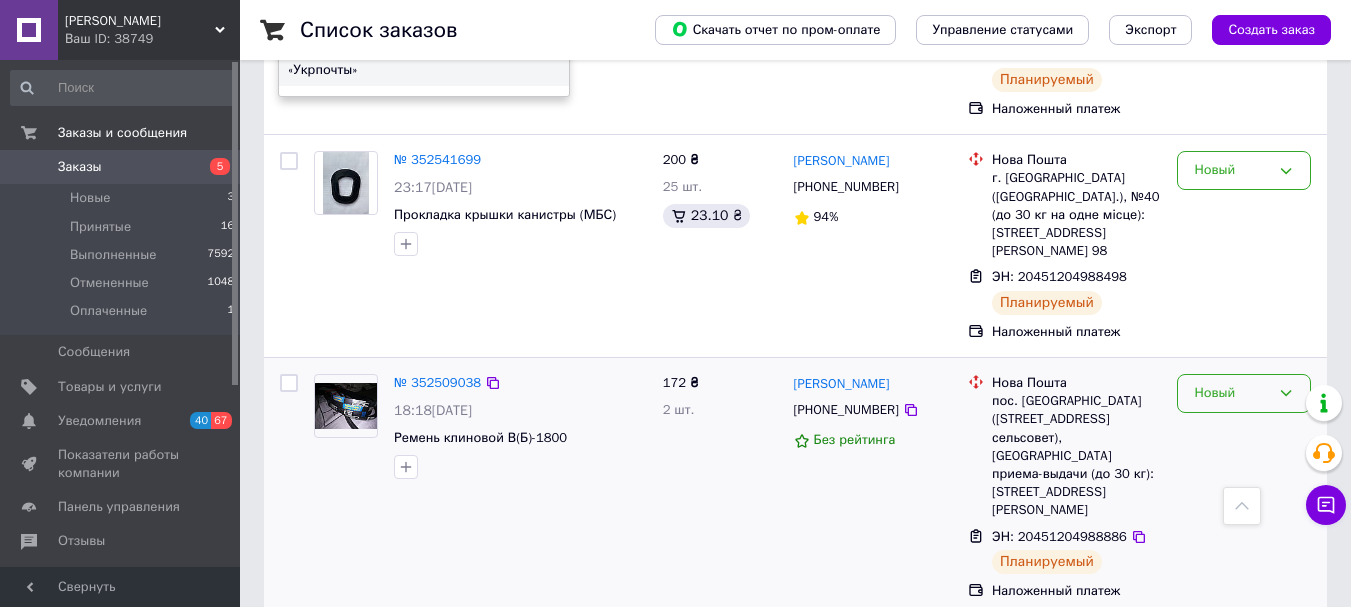 click on "Новый" at bounding box center [1232, 393] 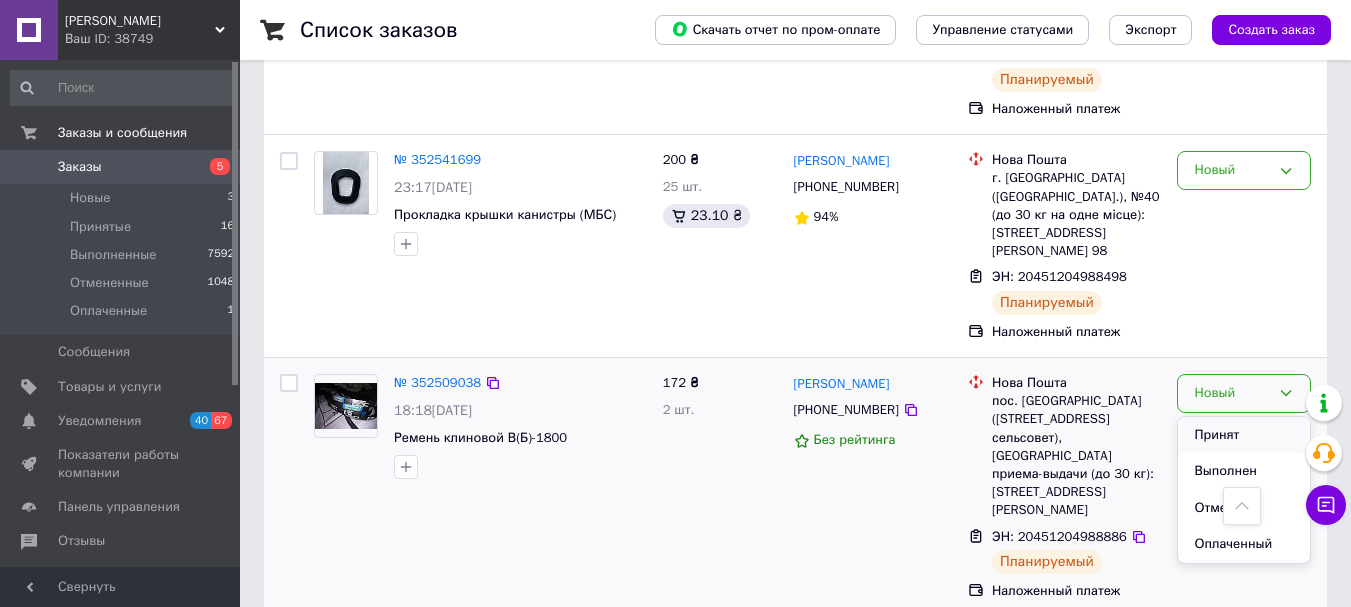 click on "Принят" at bounding box center (1244, 435) 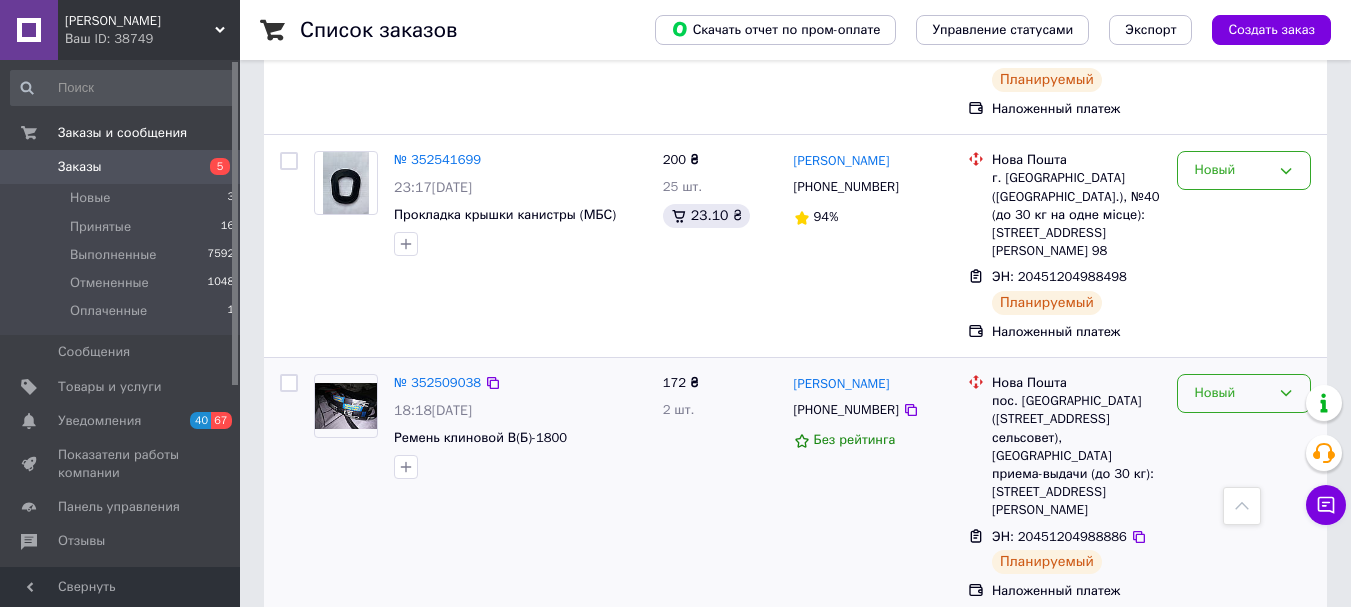 click on "172 ₴ 2 шт." at bounding box center [720, 487] 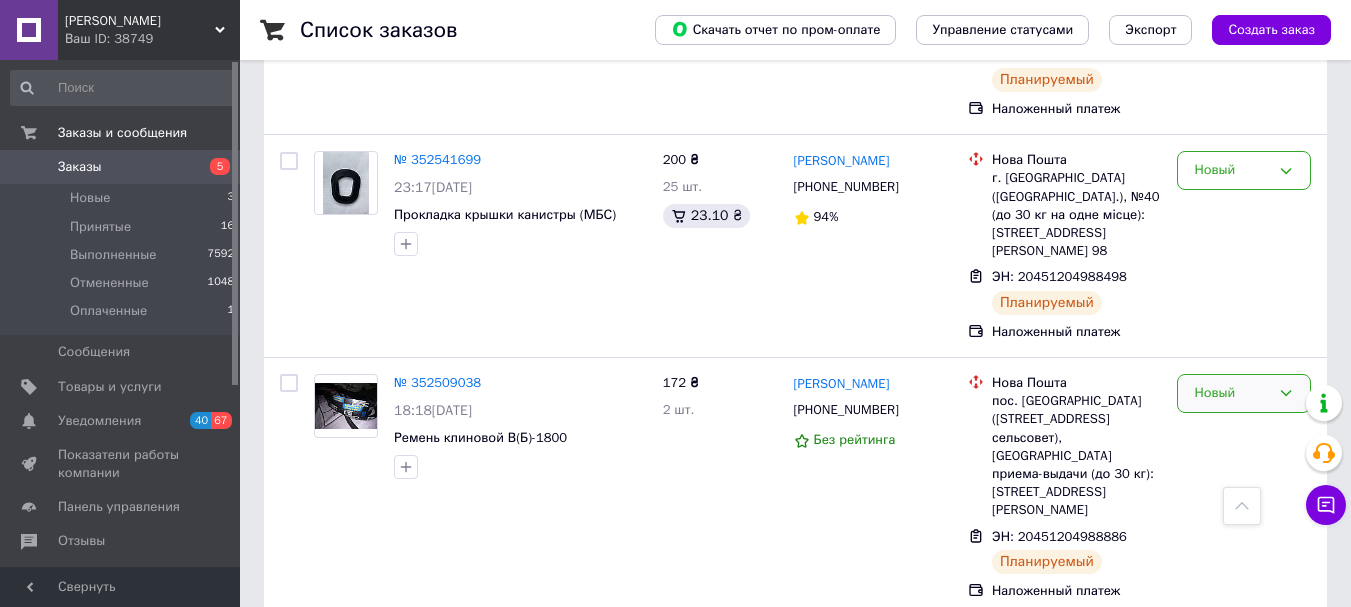 click on "Новый" at bounding box center [1232, 393] 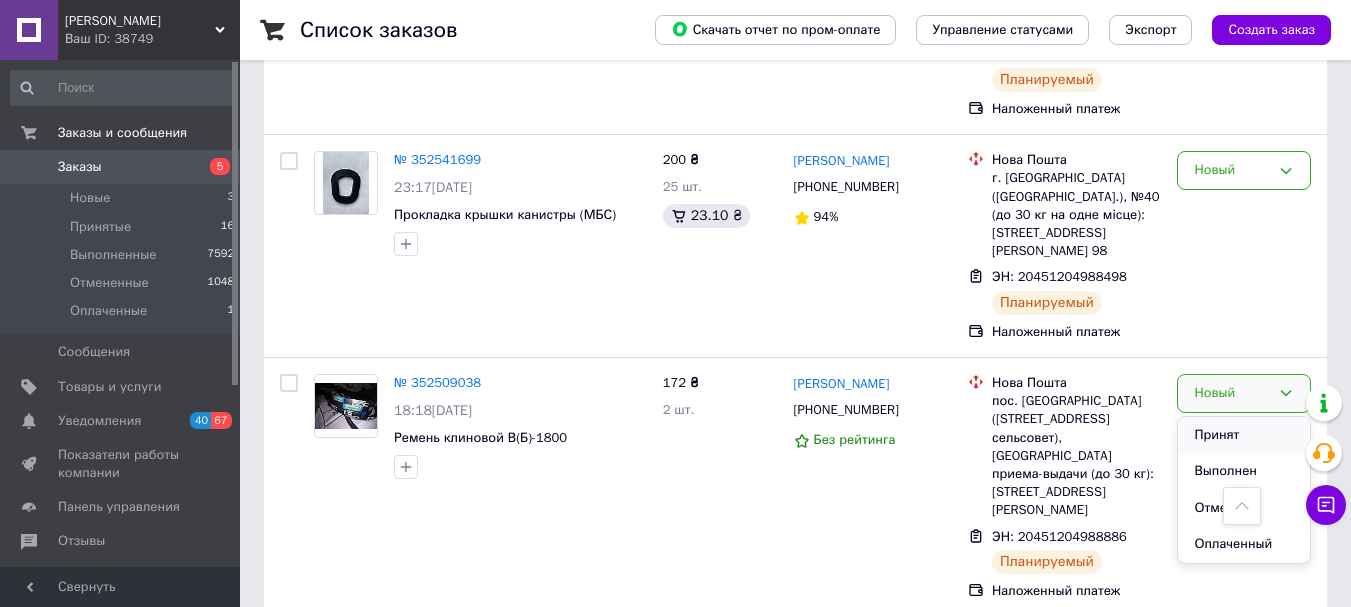 click on "Принят" at bounding box center (1244, 435) 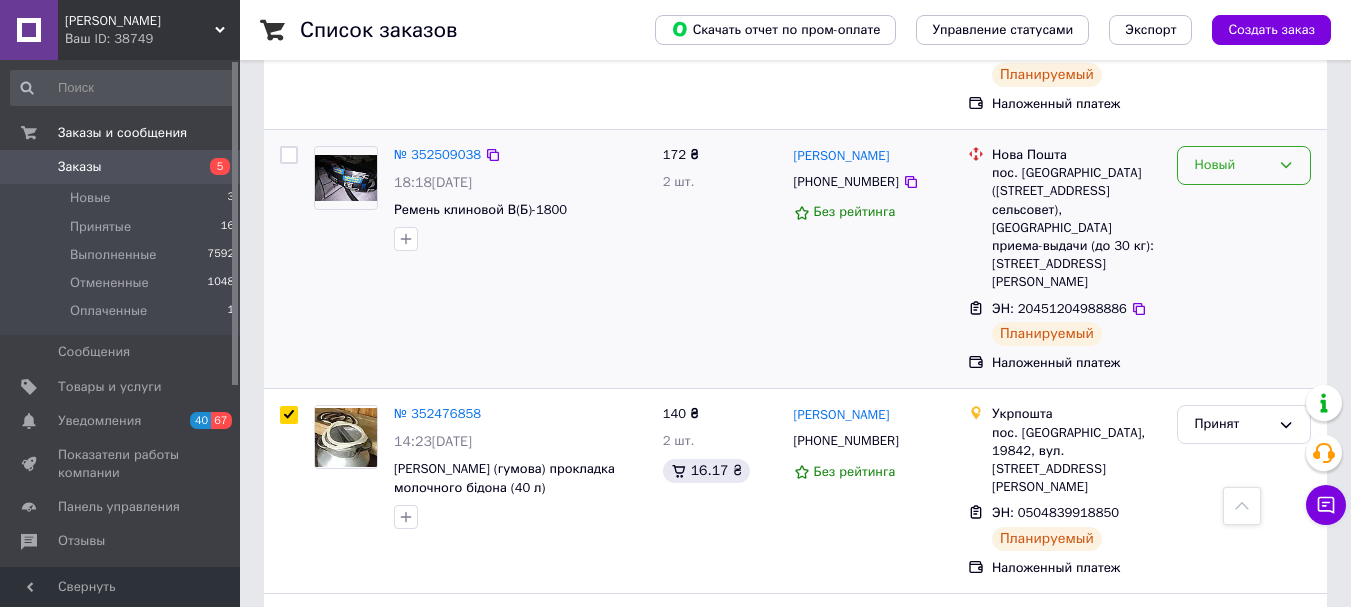 scroll, scrollTop: 700, scrollLeft: 0, axis: vertical 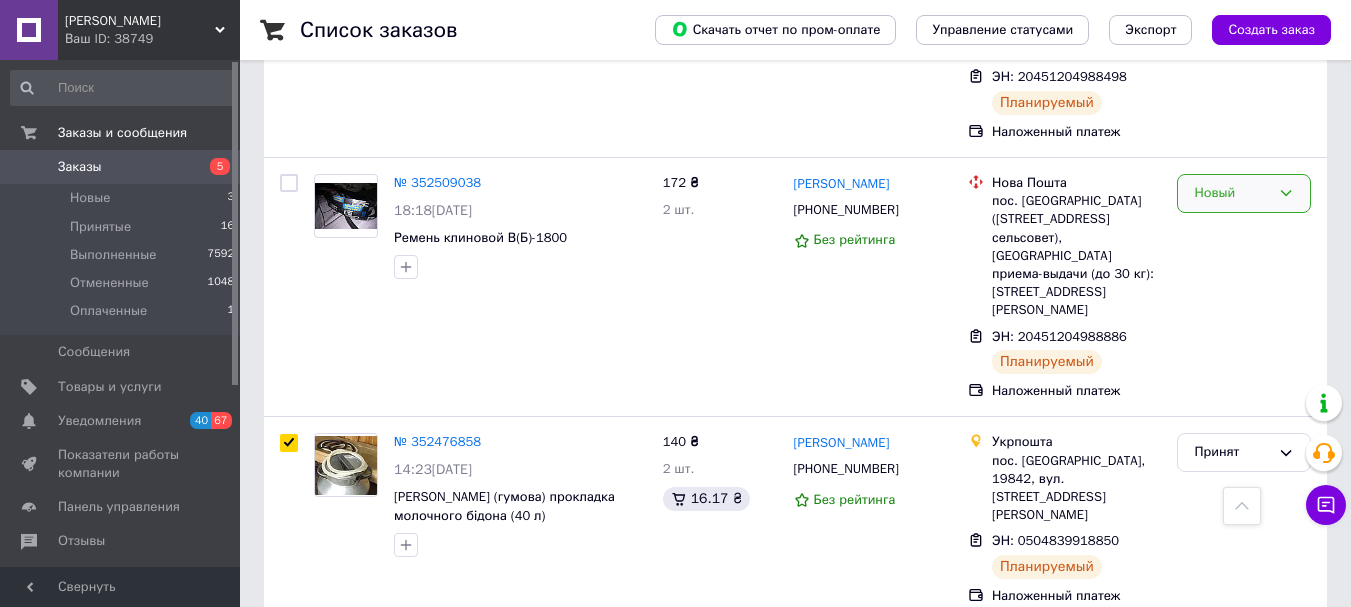 click on "Новый" at bounding box center [1232, 193] 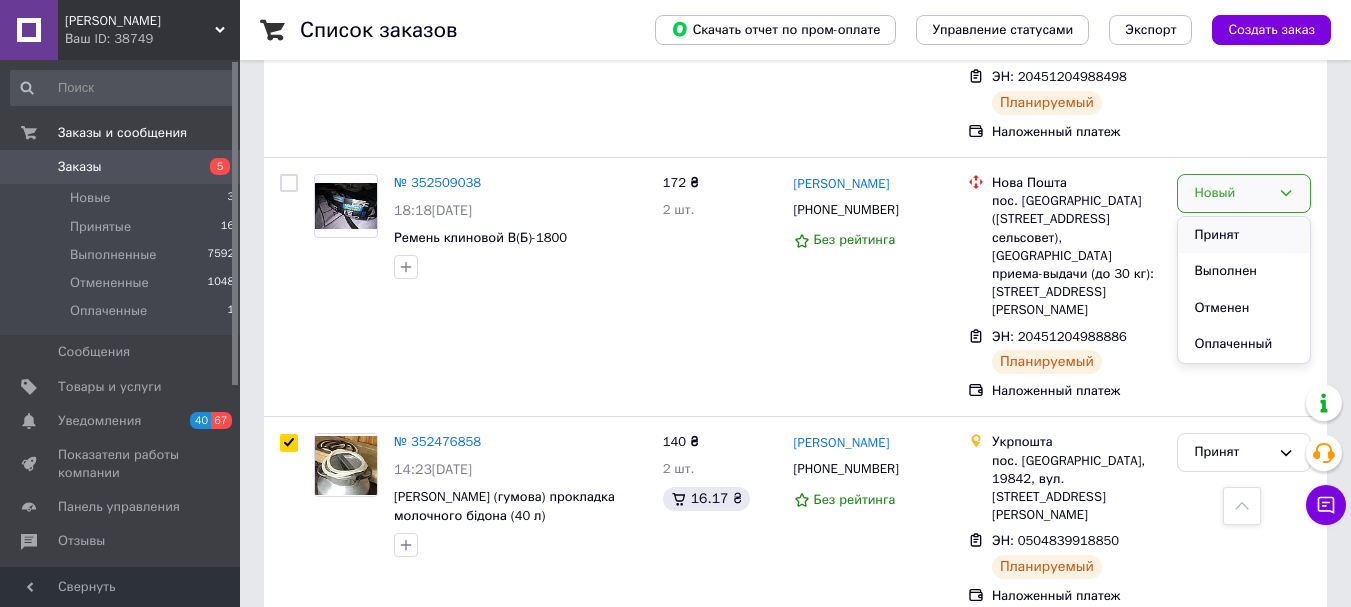click on "Принят" at bounding box center (1244, 235) 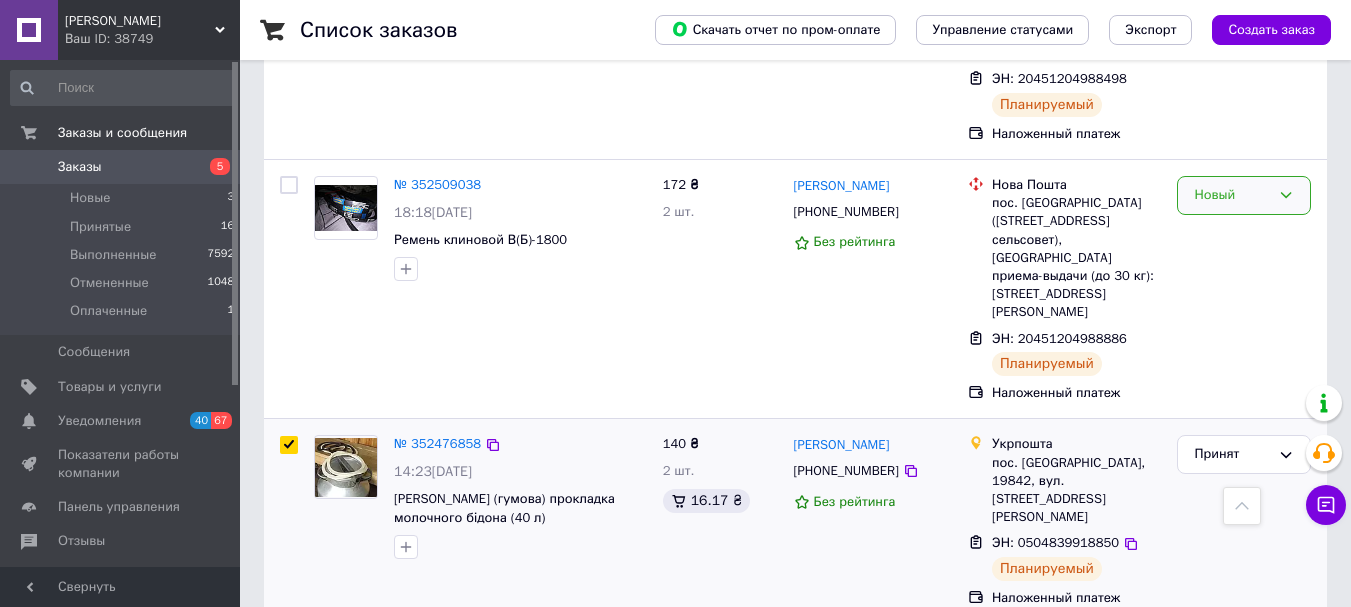 scroll, scrollTop: 600, scrollLeft: 0, axis: vertical 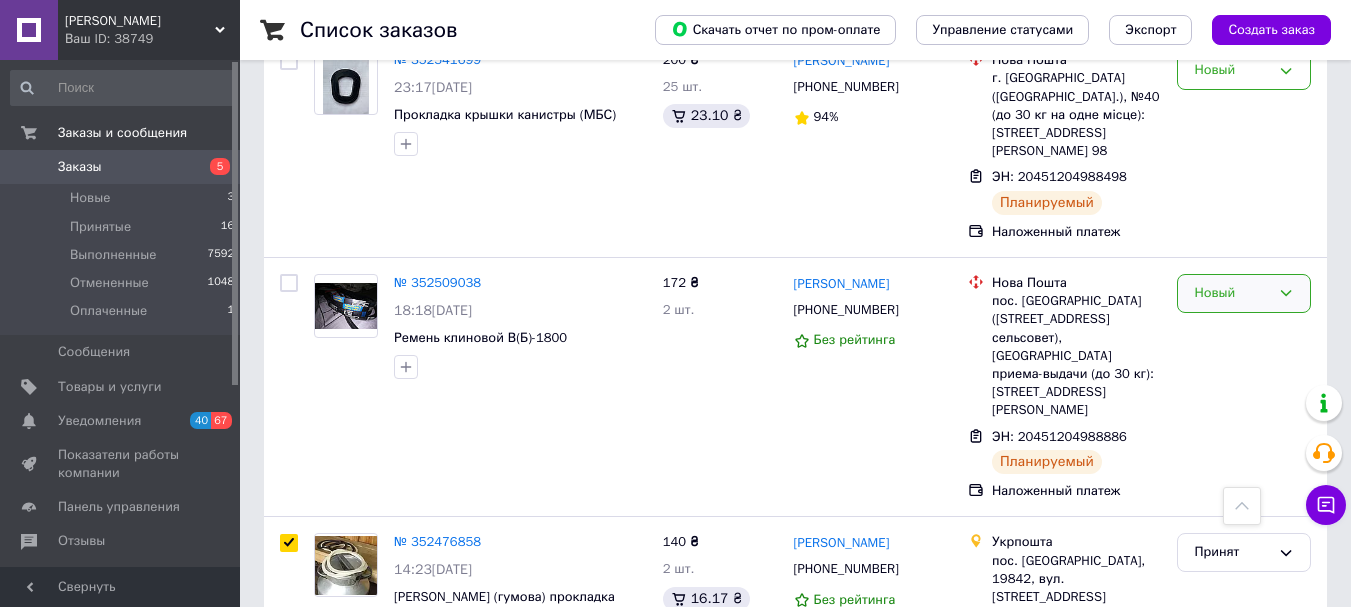 click on "Новый" at bounding box center [1232, 293] 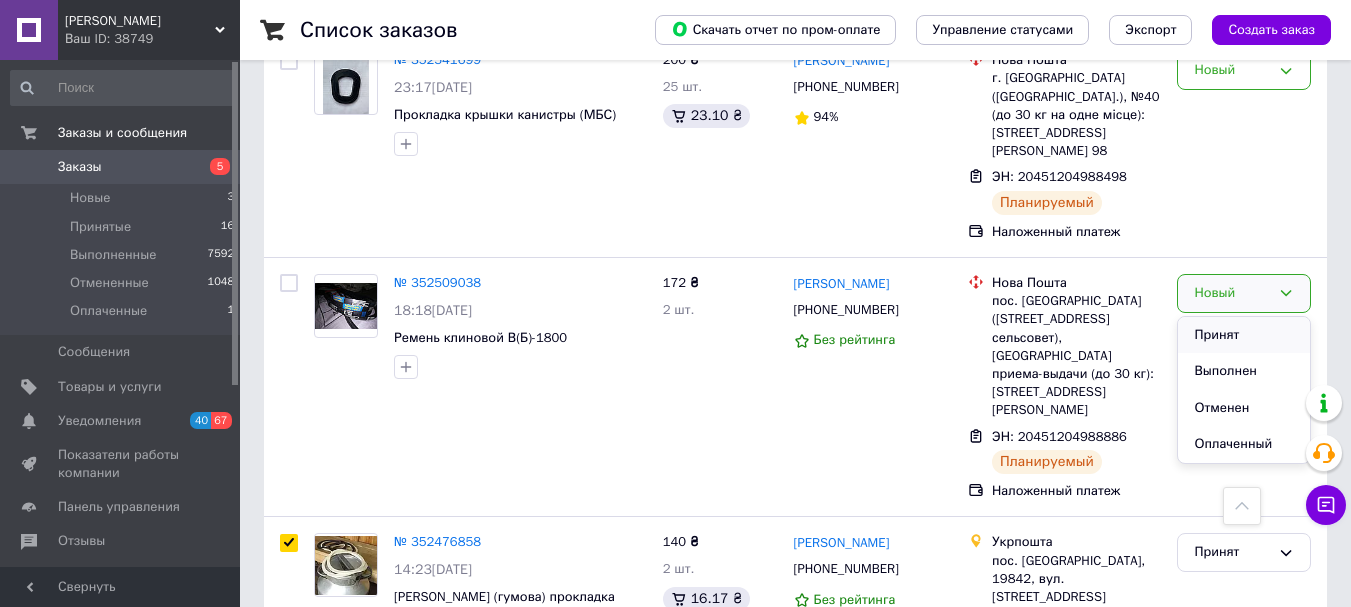 click on "Принят" at bounding box center [1244, 335] 